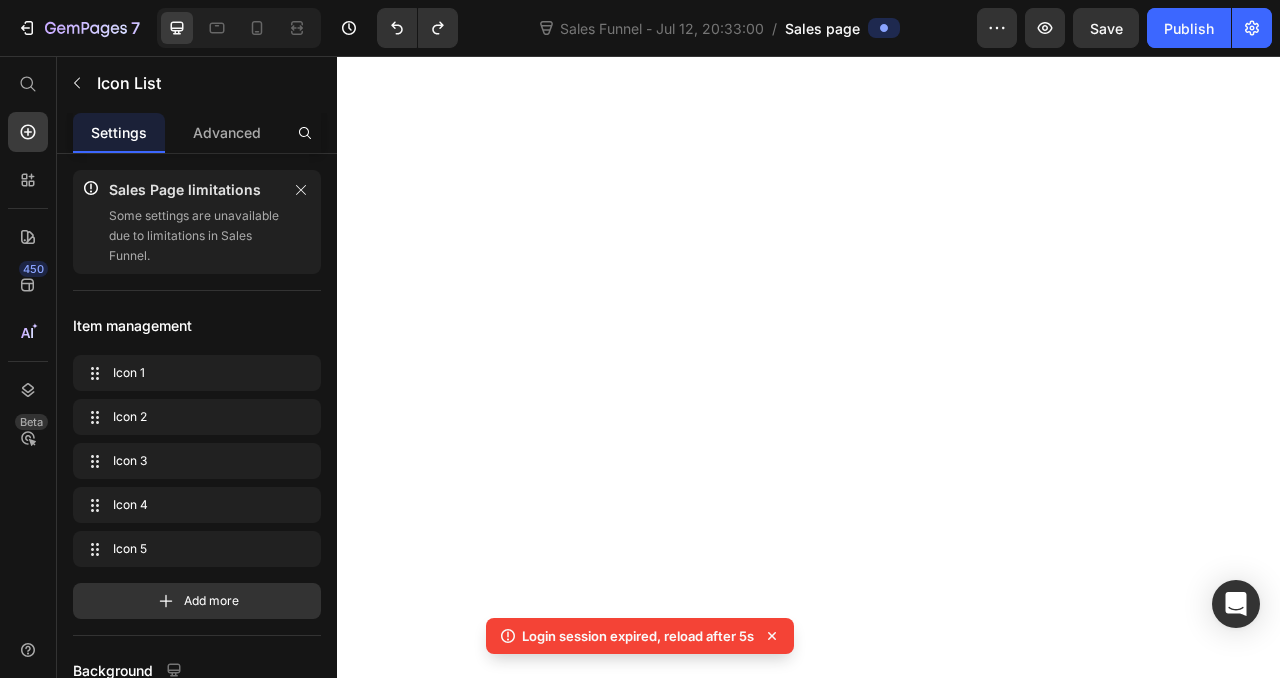 scroll, scrollTop: 0, scrollLeft: 0, axis: both 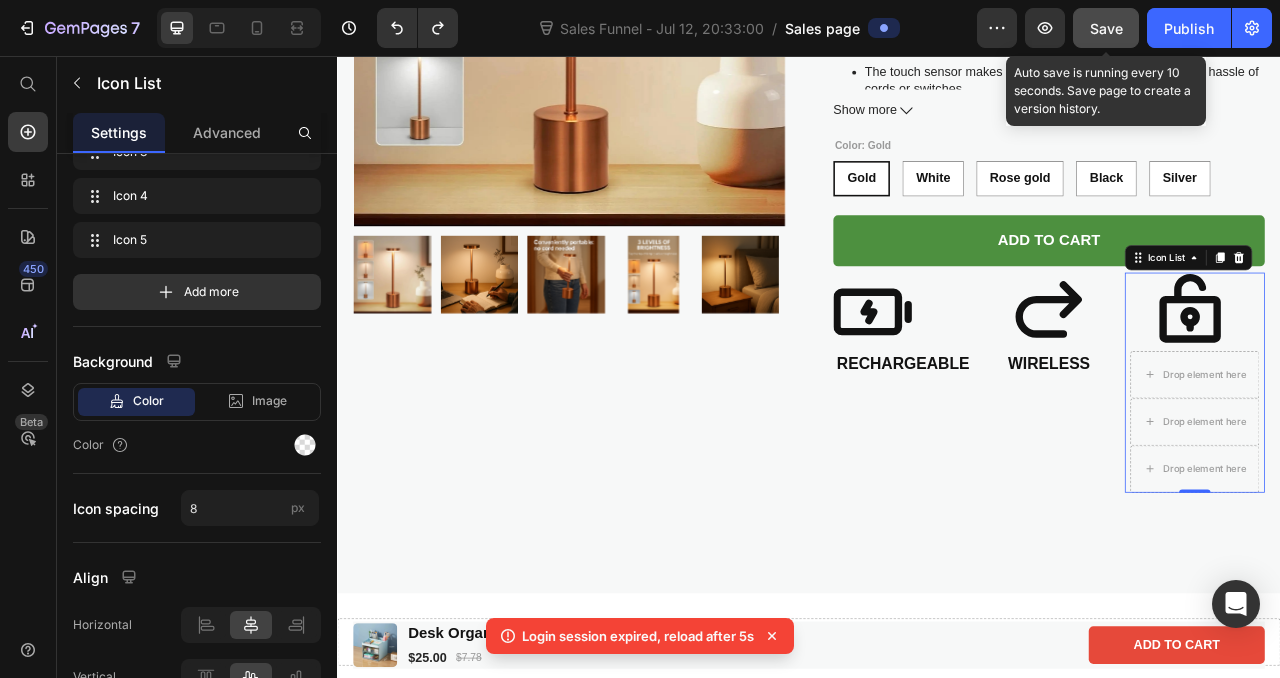 click on "Save" 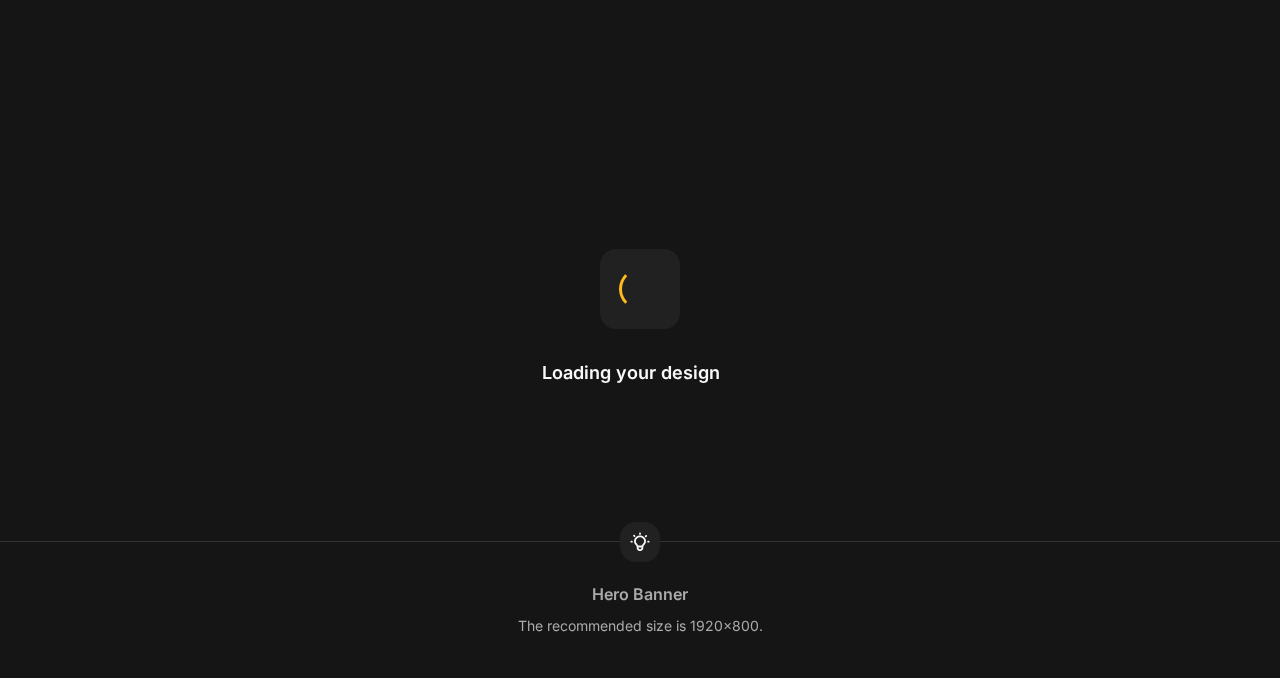 scroll, scrollTop: 0, scrollLeft: 0, axis: both 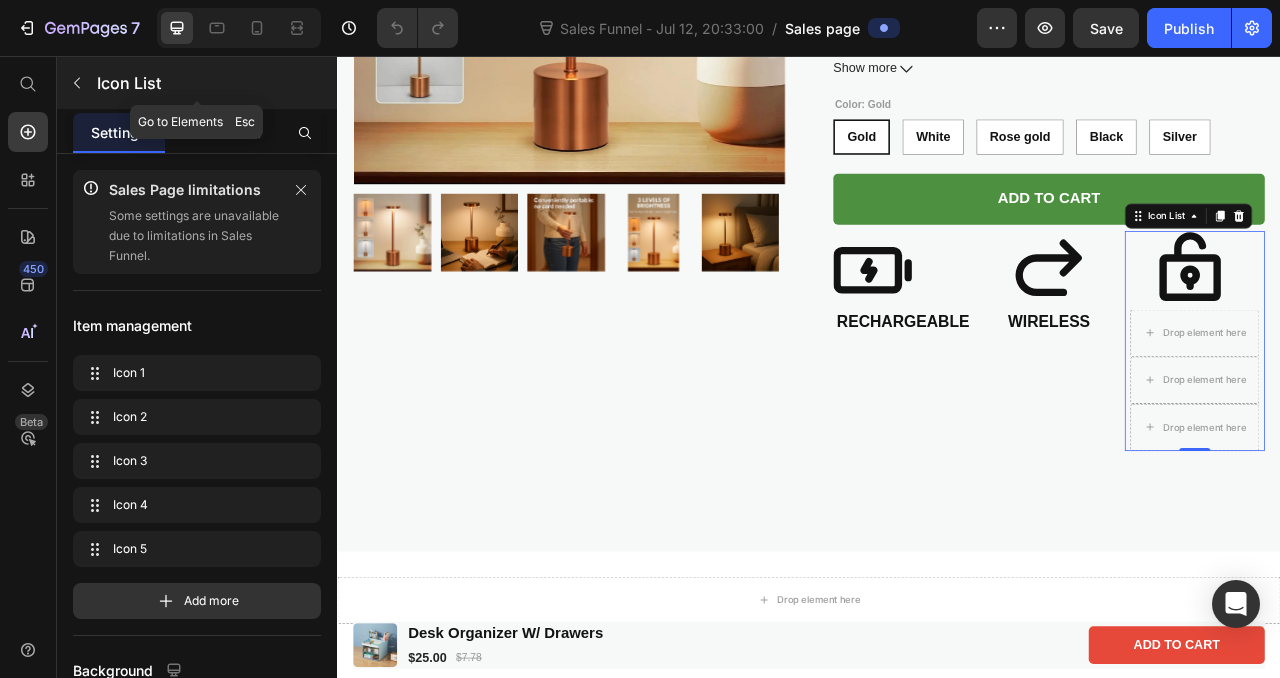 click at bounding box center (77, 83) 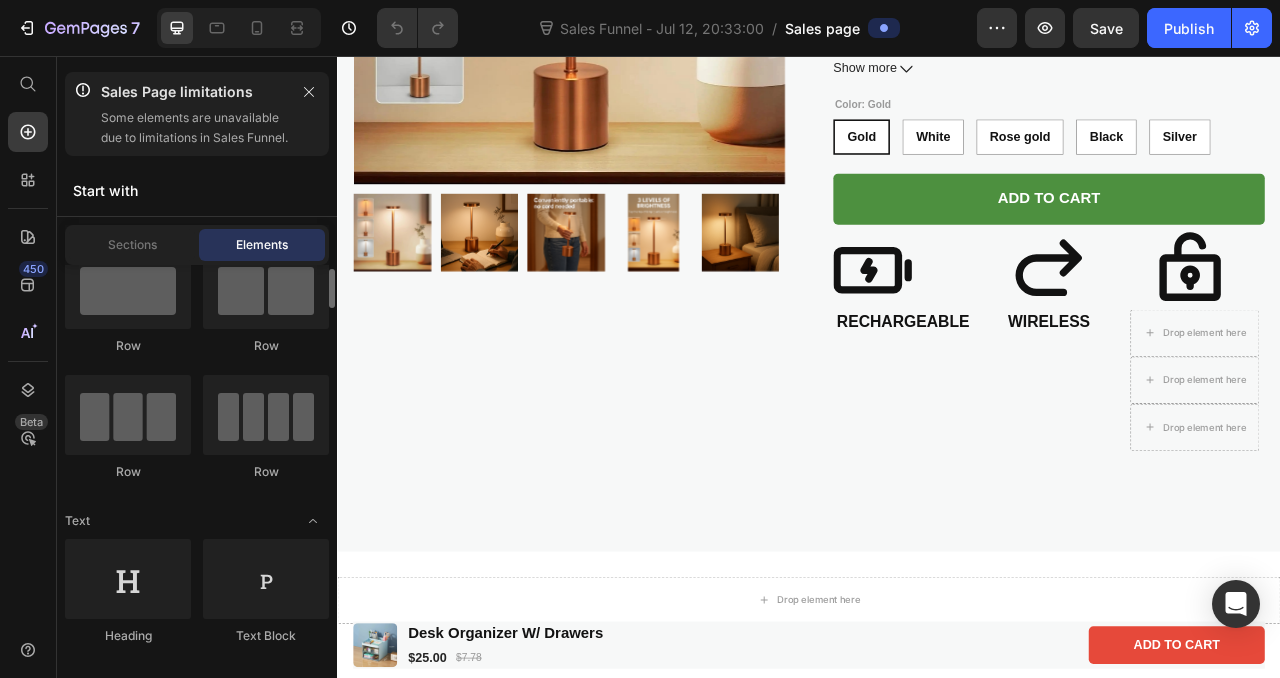 scroll, scrollTop: 90, scrollLeft: 0, axis: vertical 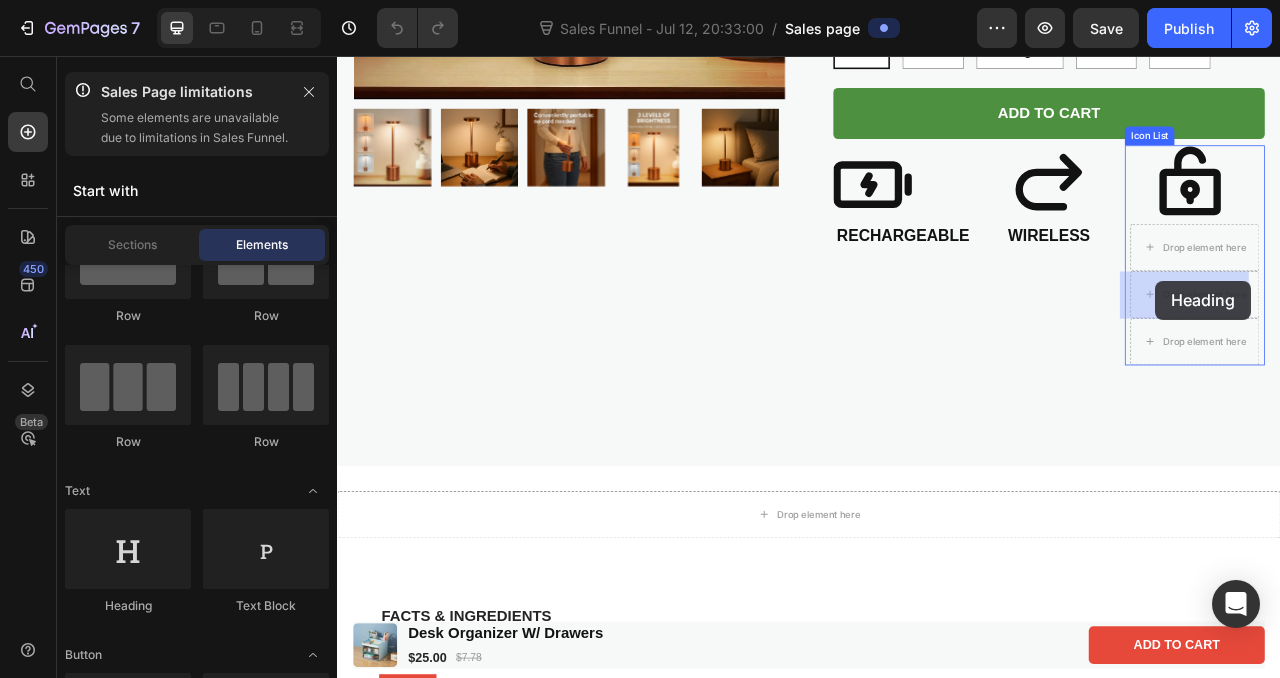 drag, startPoint x: 472, startPoint y: 615, endPoint x: 1378, endPoint y: 342, distance: 946.2373 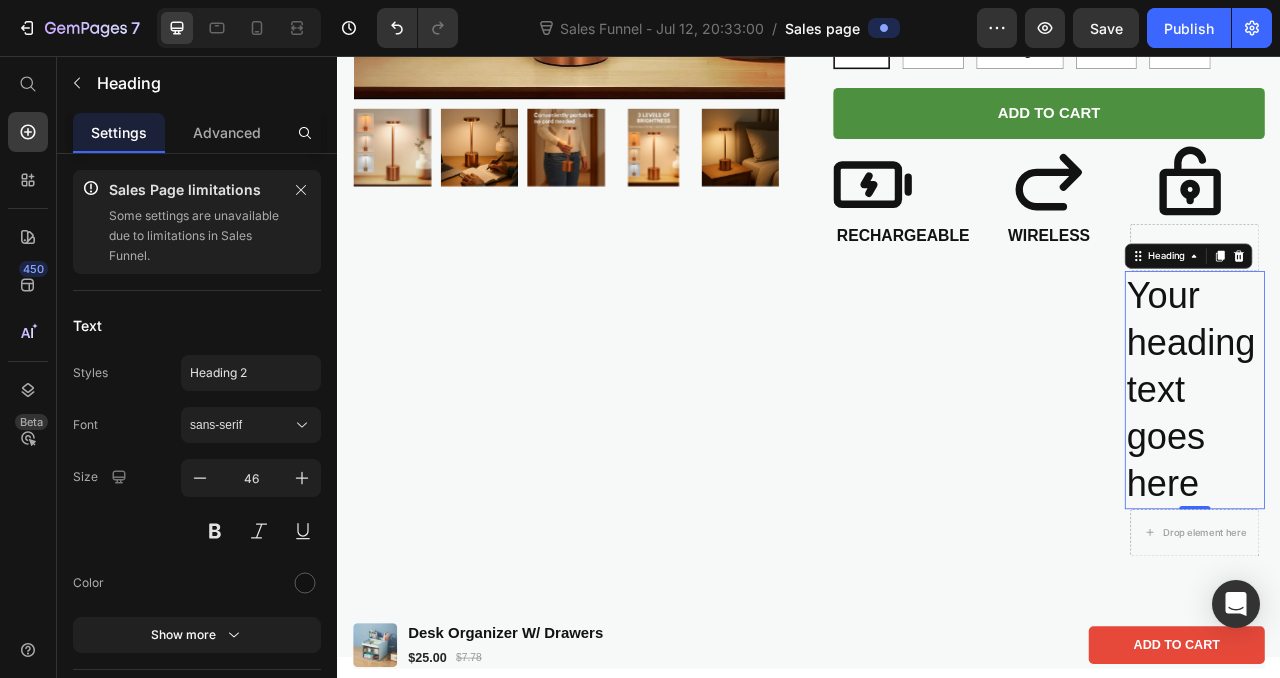 click on "Your heading text goes here" at bounding box center (1428, 481) 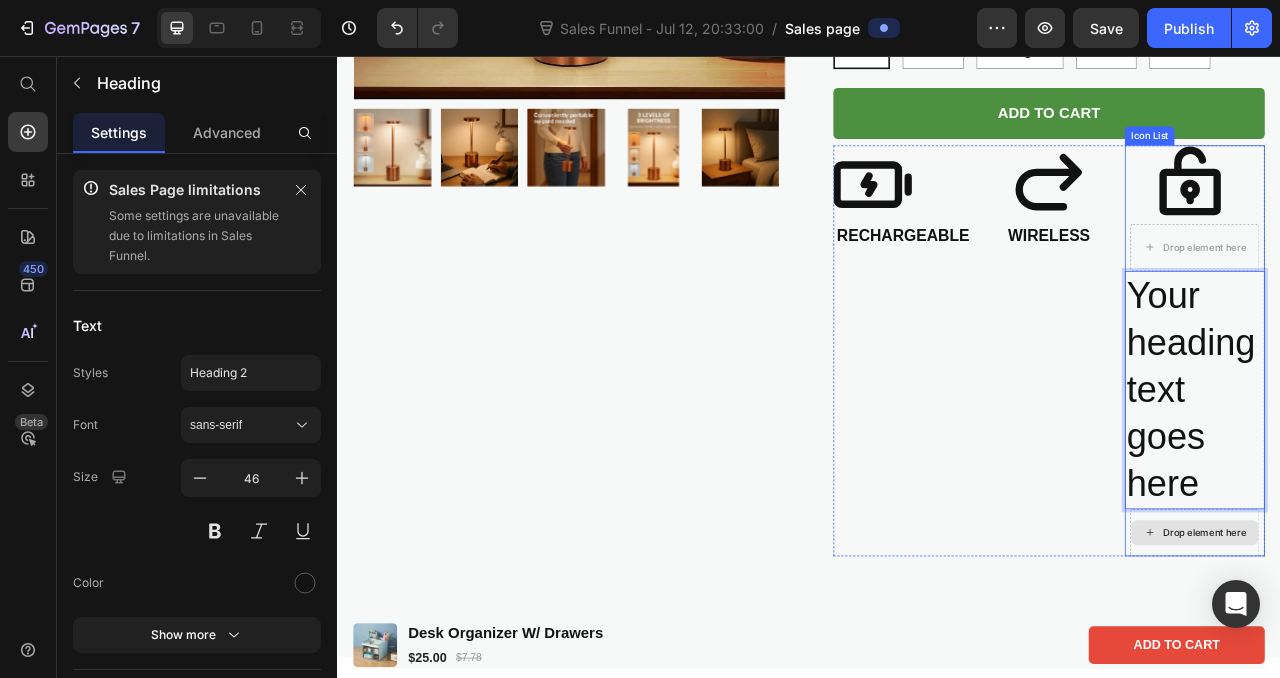click on "Drop element here" at bounding box center (1440, 663) 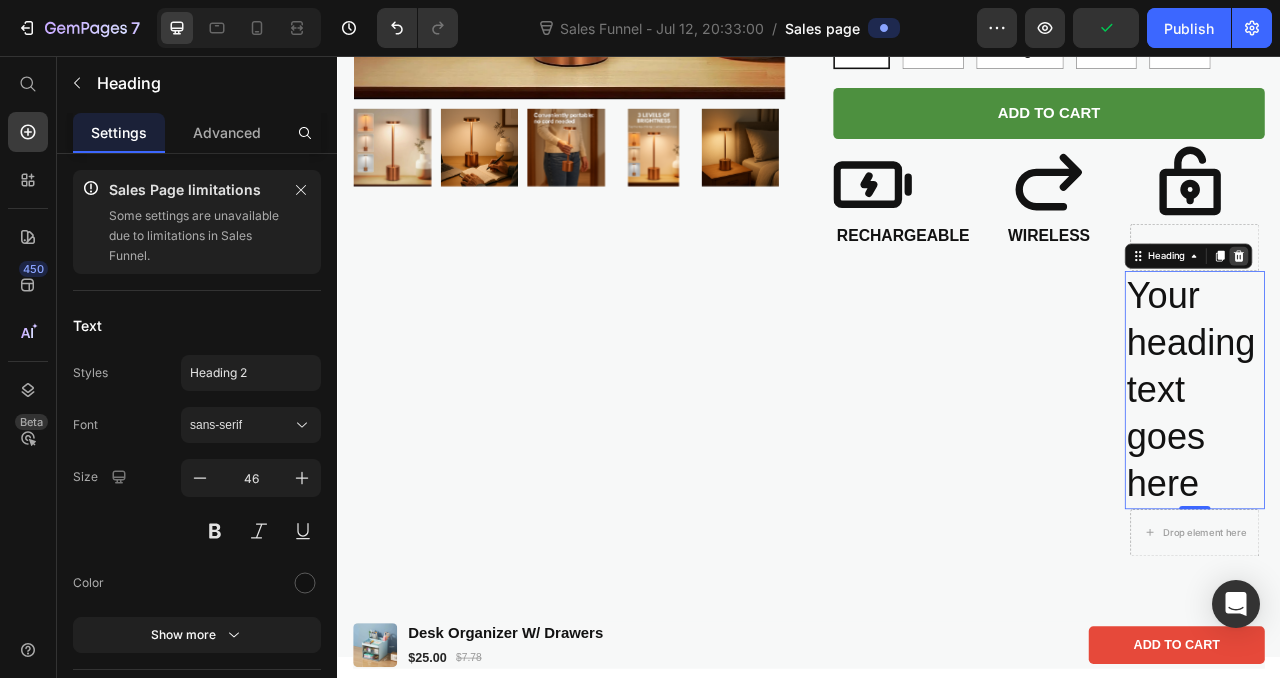 click 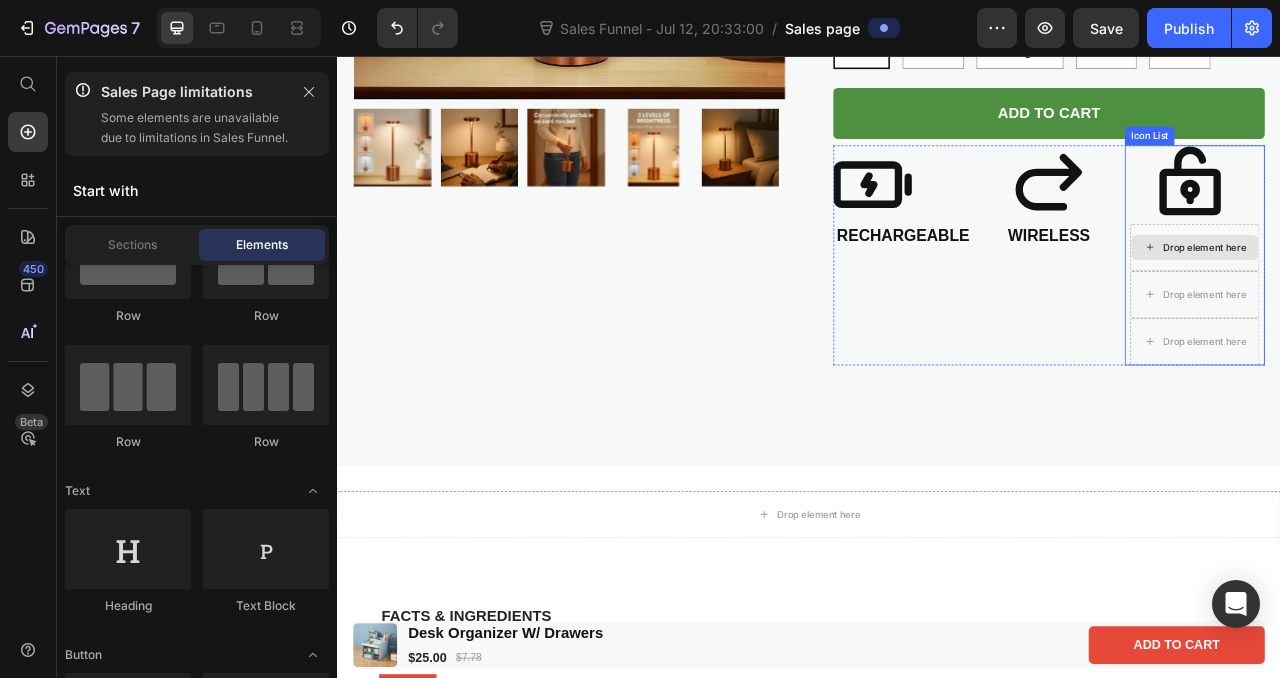 click on "Drop element here" at bounding box center (1440, 300) 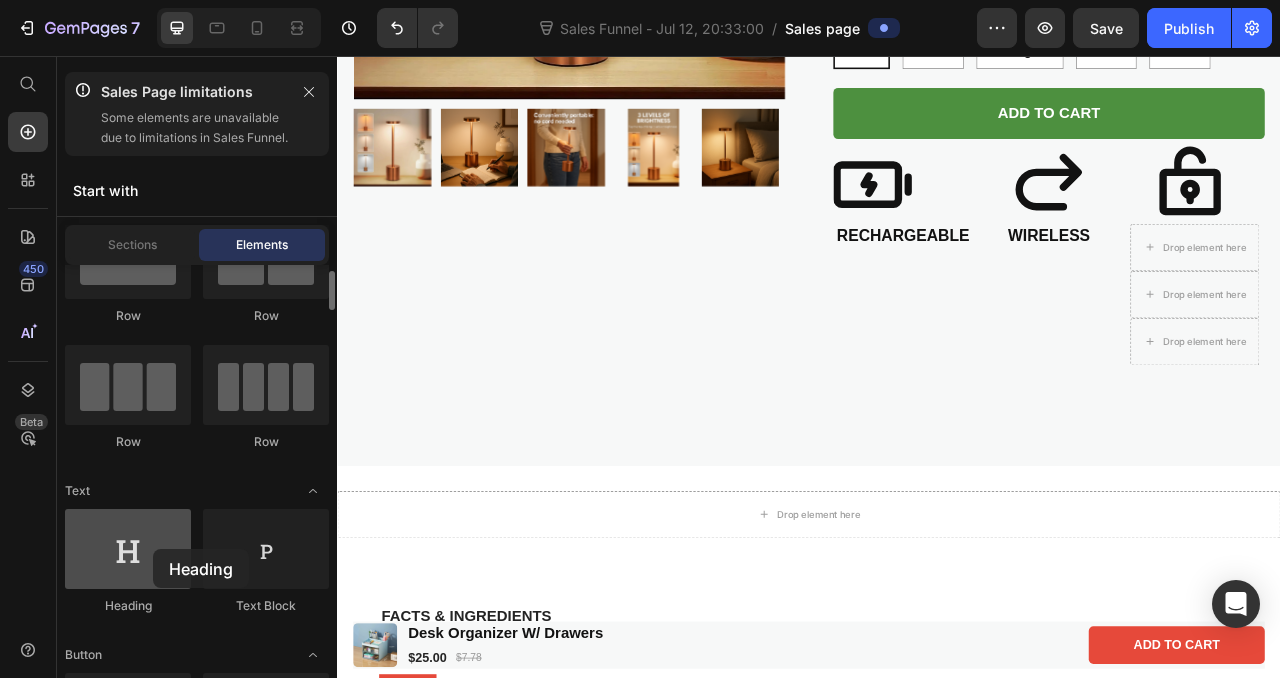 click at bounding box center [128, 549] 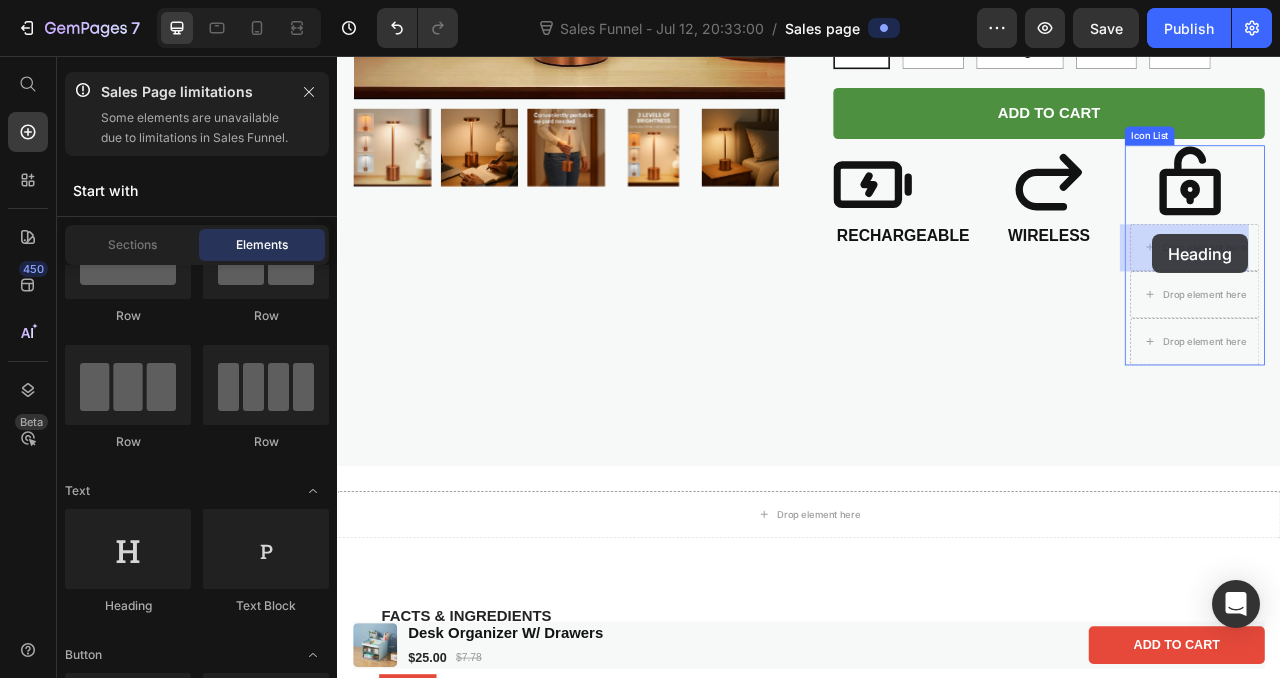 drag, startPoint x: 489, startPoint y: 645, endPoint x: 1374, endPoint y: 280, distance: 957.31396 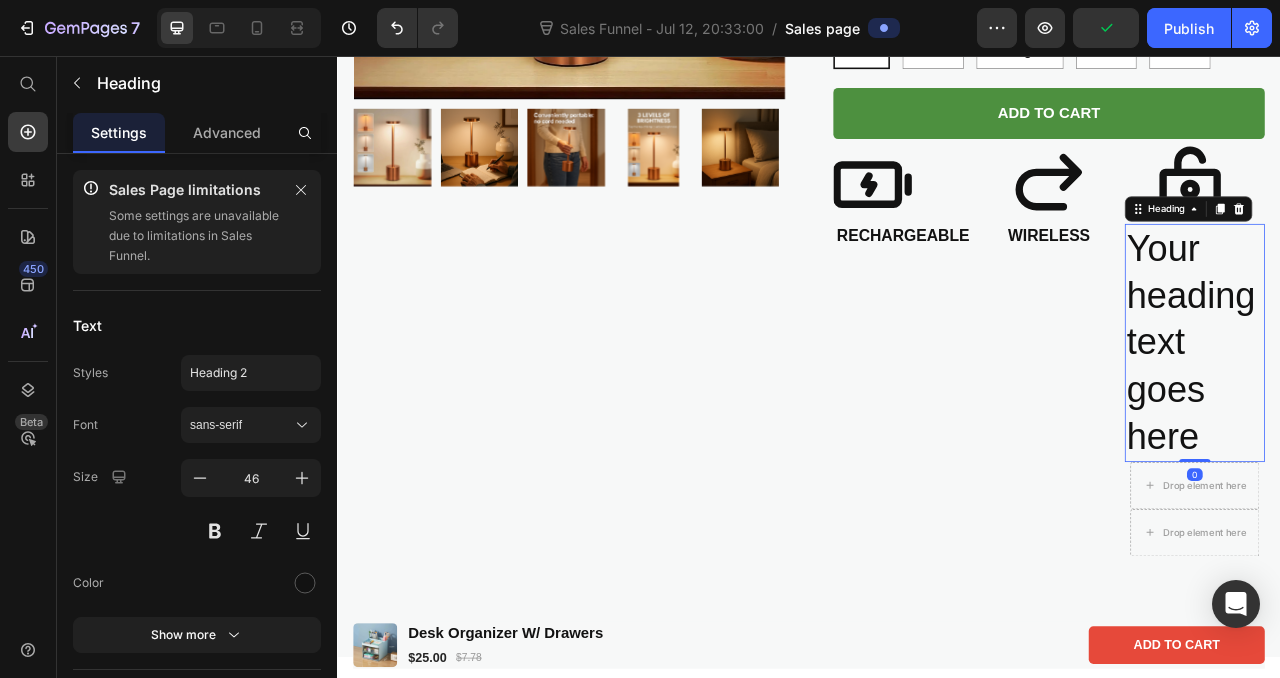 click on "Your heading text goes here" at bounding box center [1428, 421] 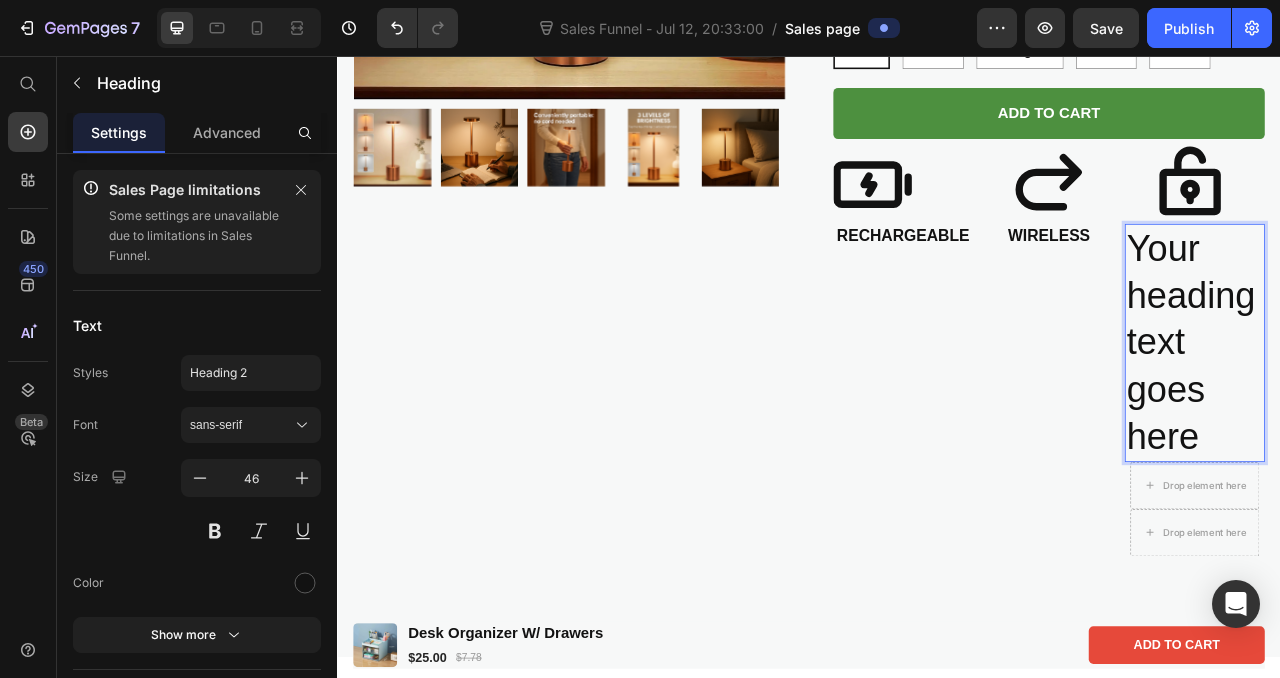 click on "Your heading text goes here" at bounding box center [1428, 421] 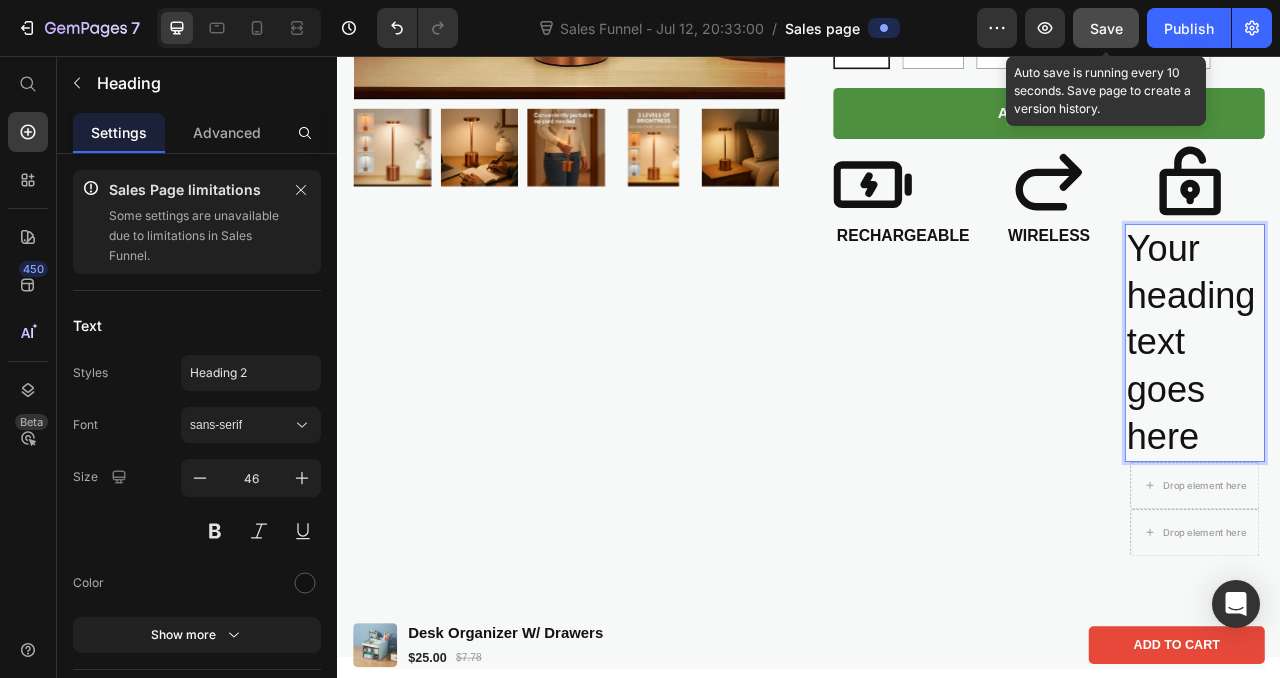 click on "Save" 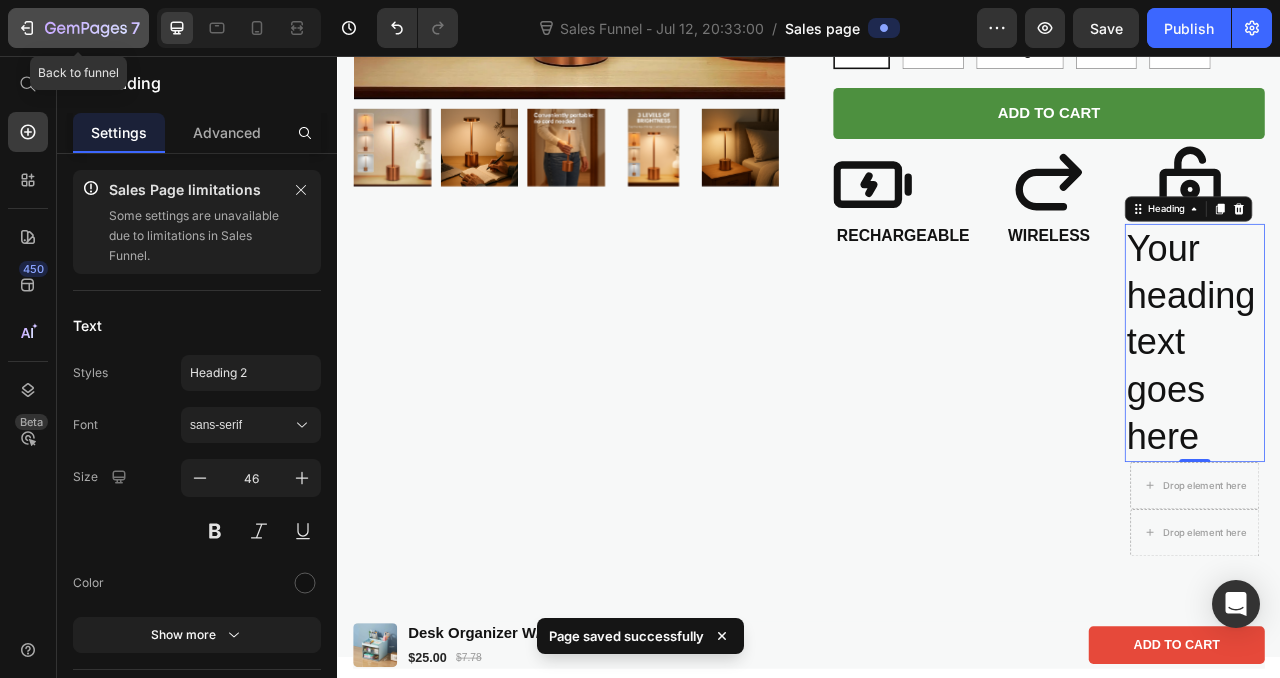 click 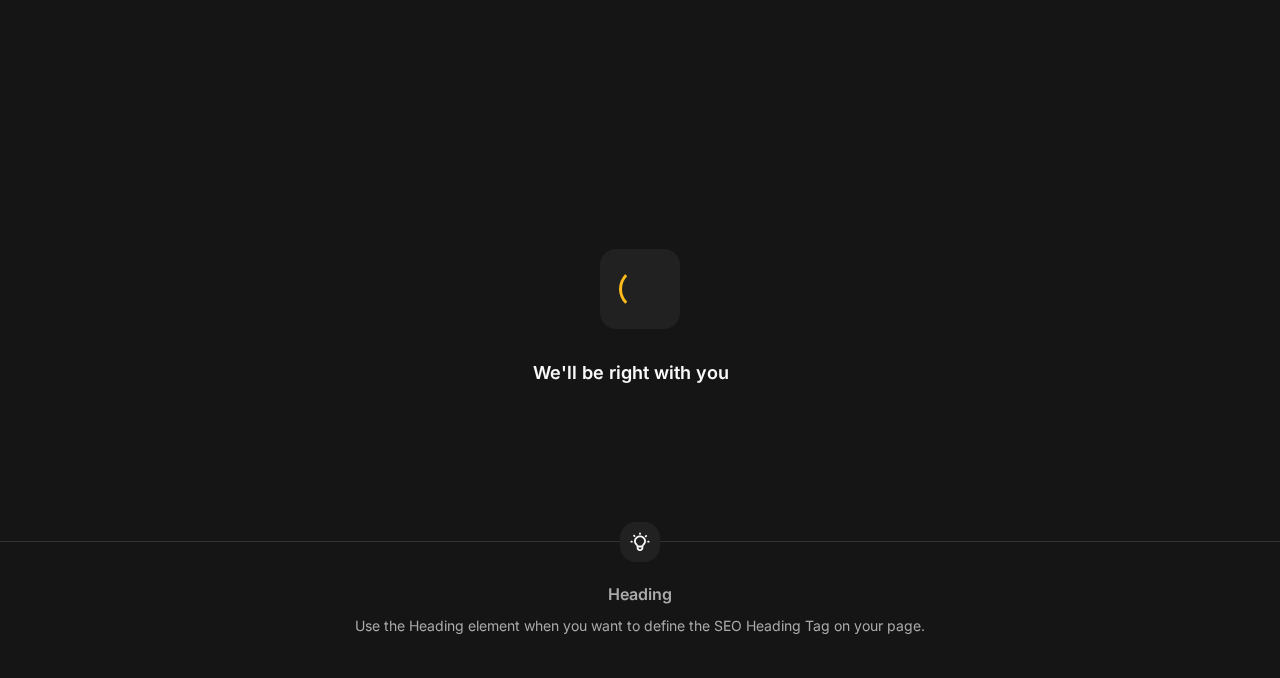 scroll, scrollTop: 0, scrollLeft: 0, axis: both 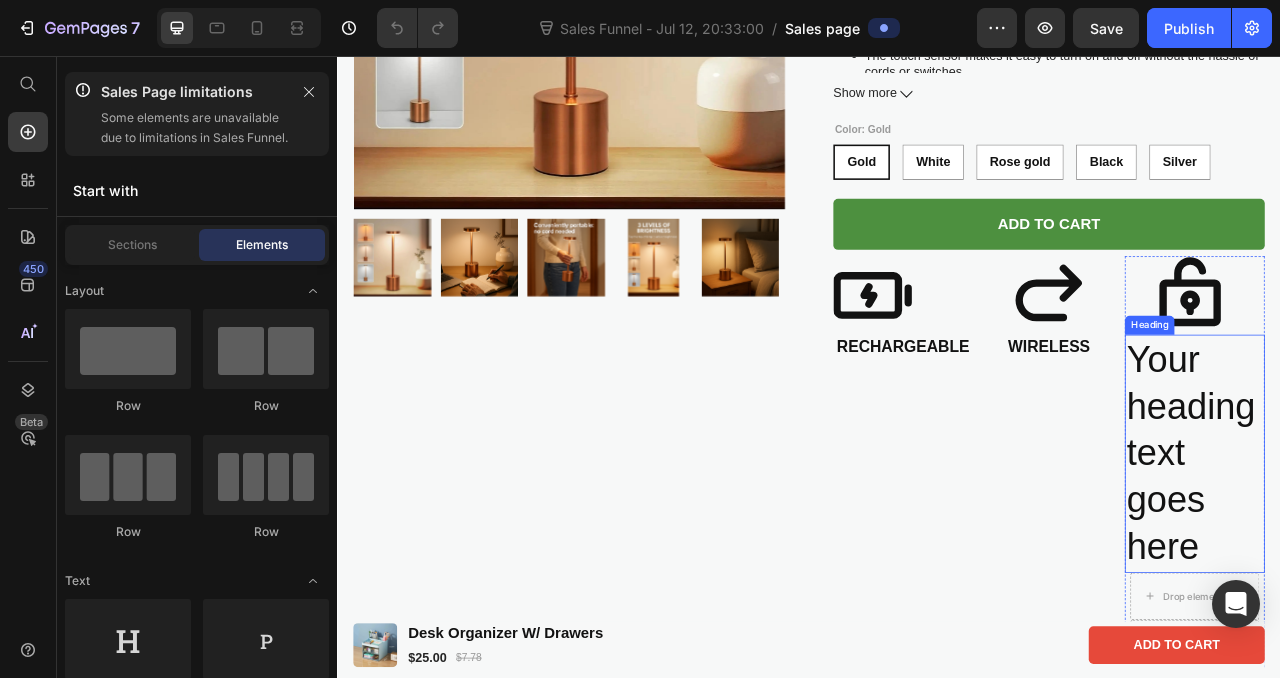 click on "Your heading text goes here" at bounding box center (1428, 562) 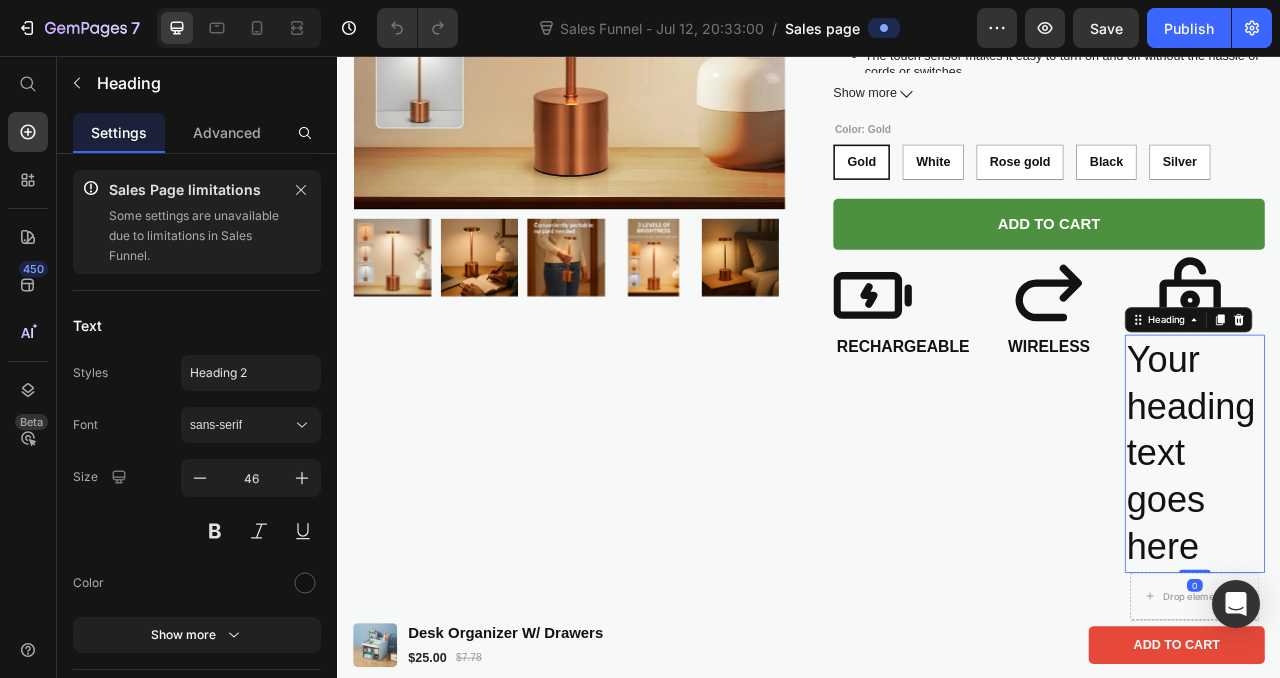 click on "Your heading text goes here" at bounding box center [1428, 562] 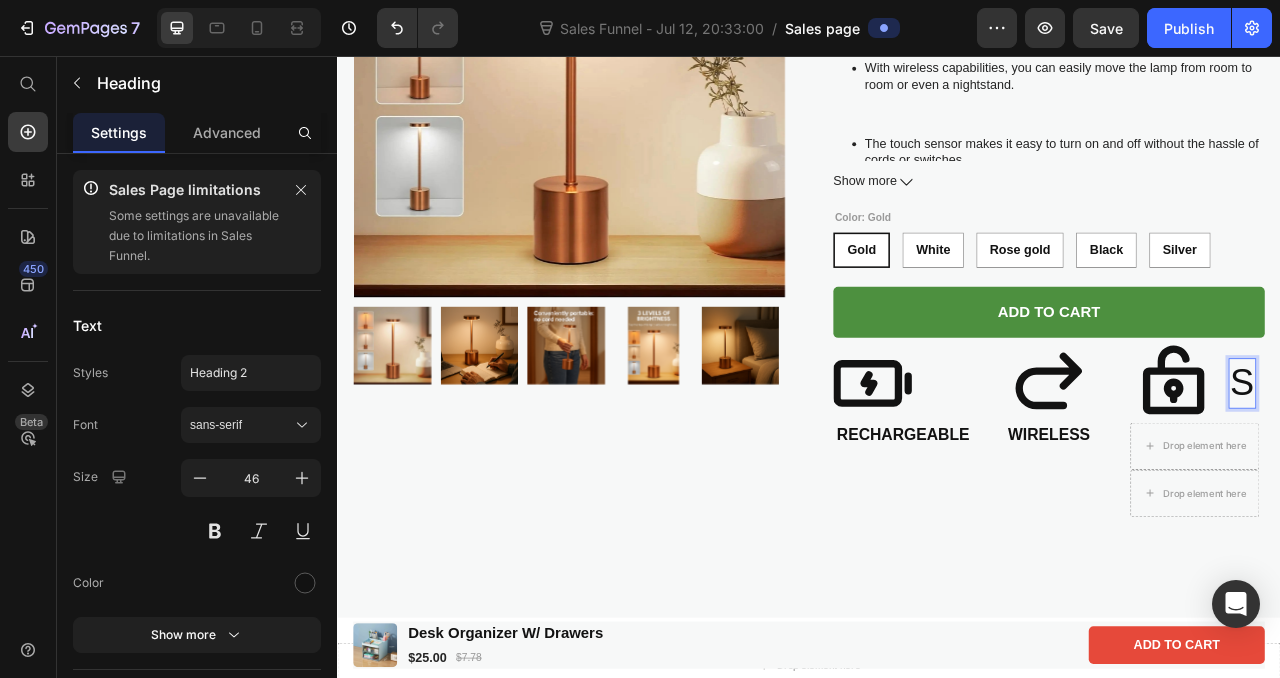 scroll, scrollTop: 412, scrollLeft: 0, axis: vertical 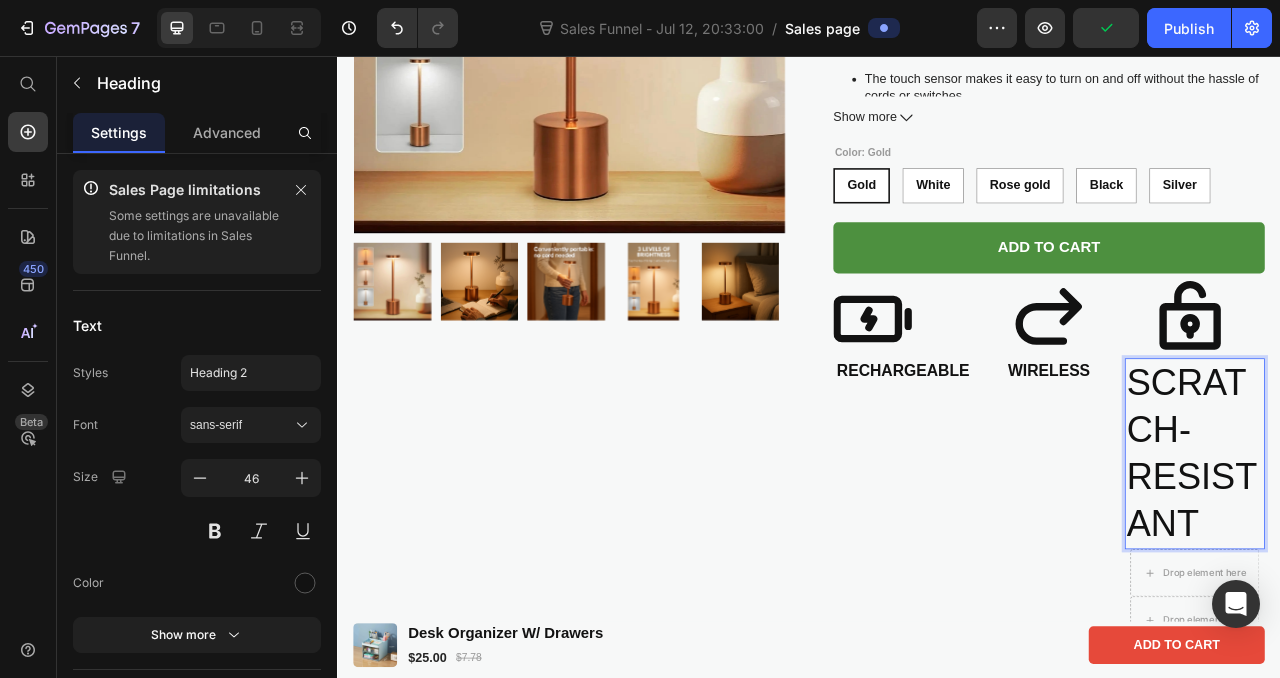 click on "SCRATCH-RESISTANT" at bounding box center (1428, 562) 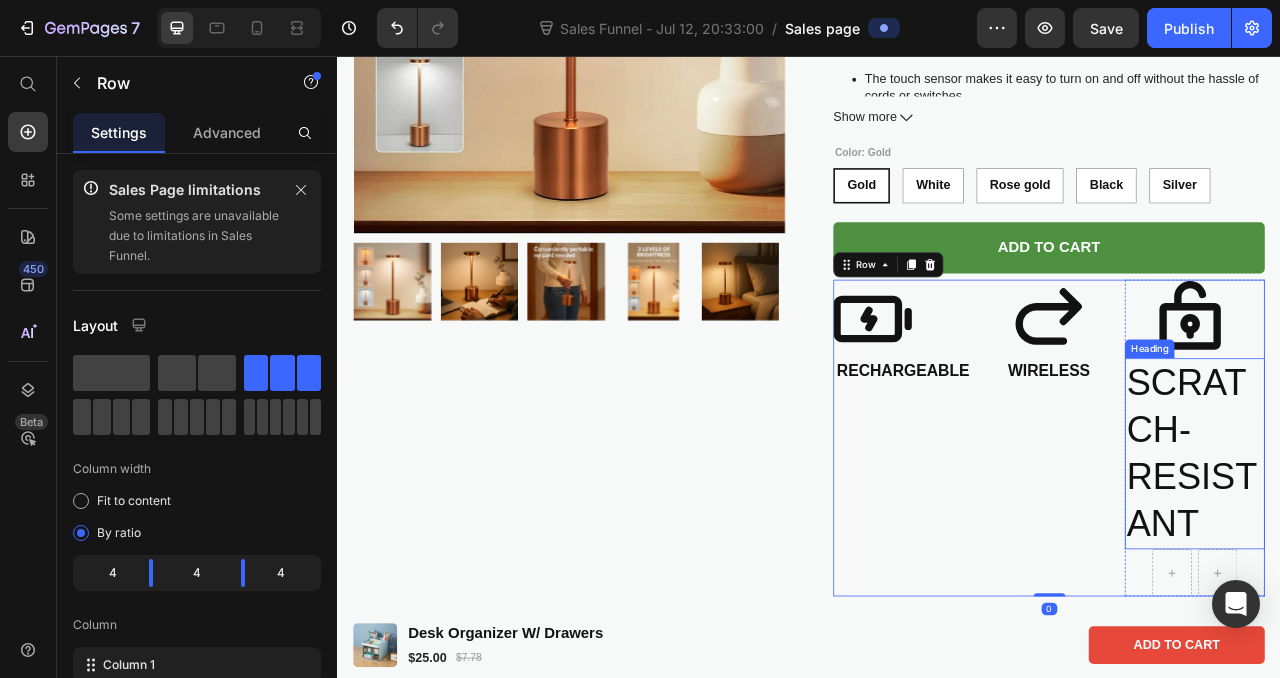 click on "SCRATCH-RESISTANT" at bounding box center (1428, 562) 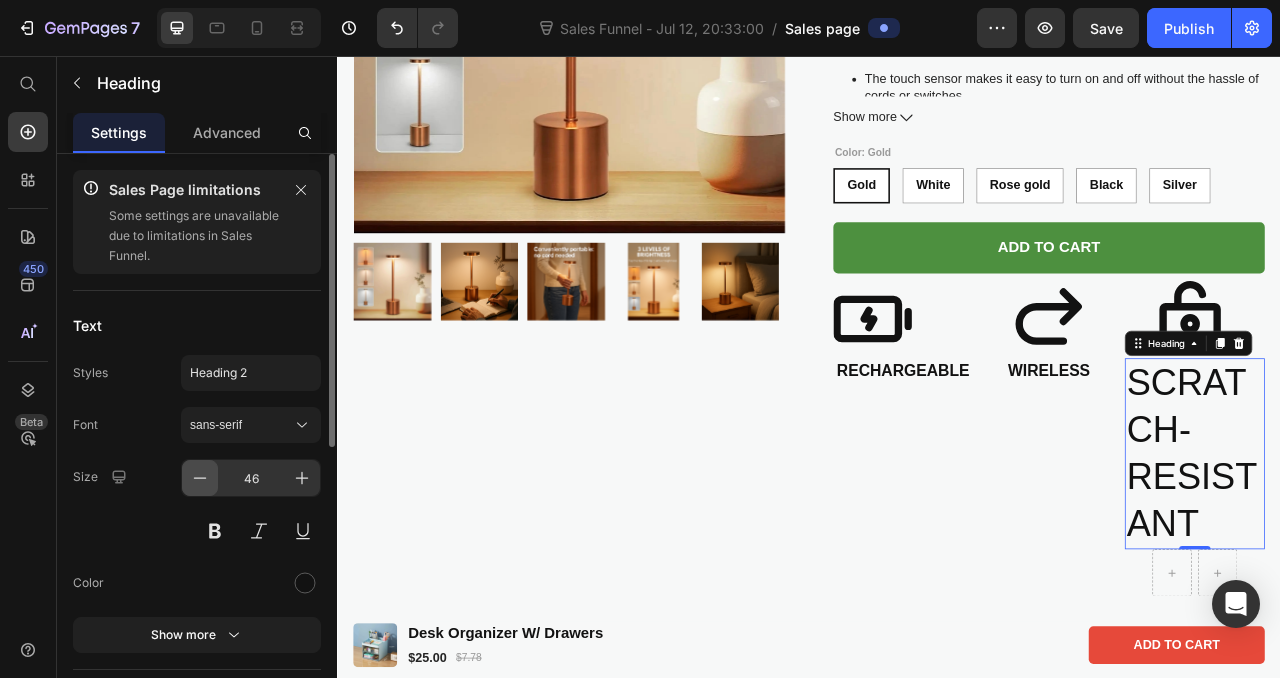 click 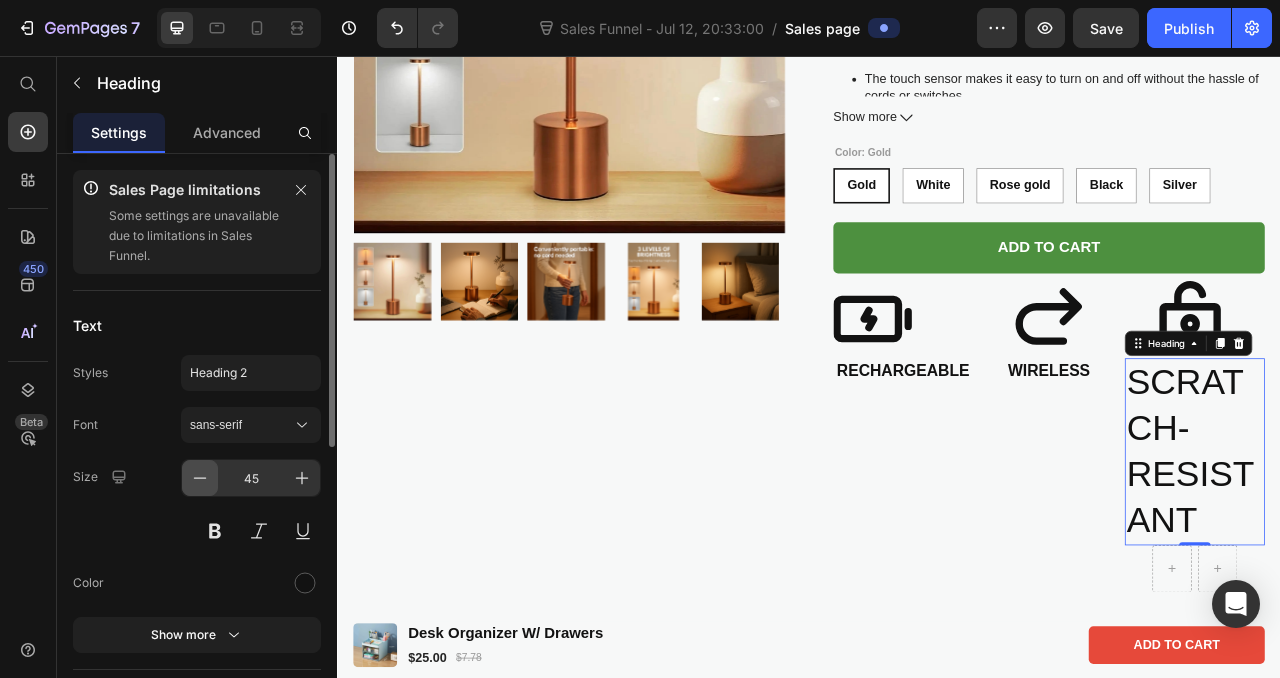 click 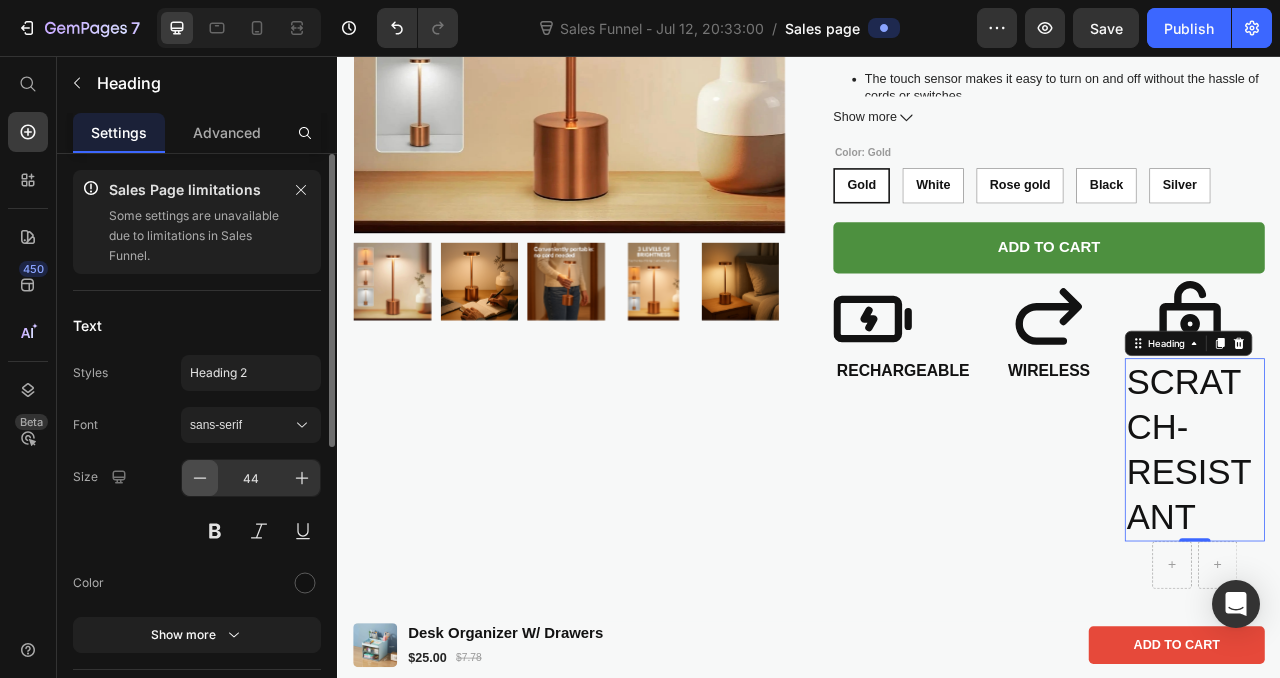 click 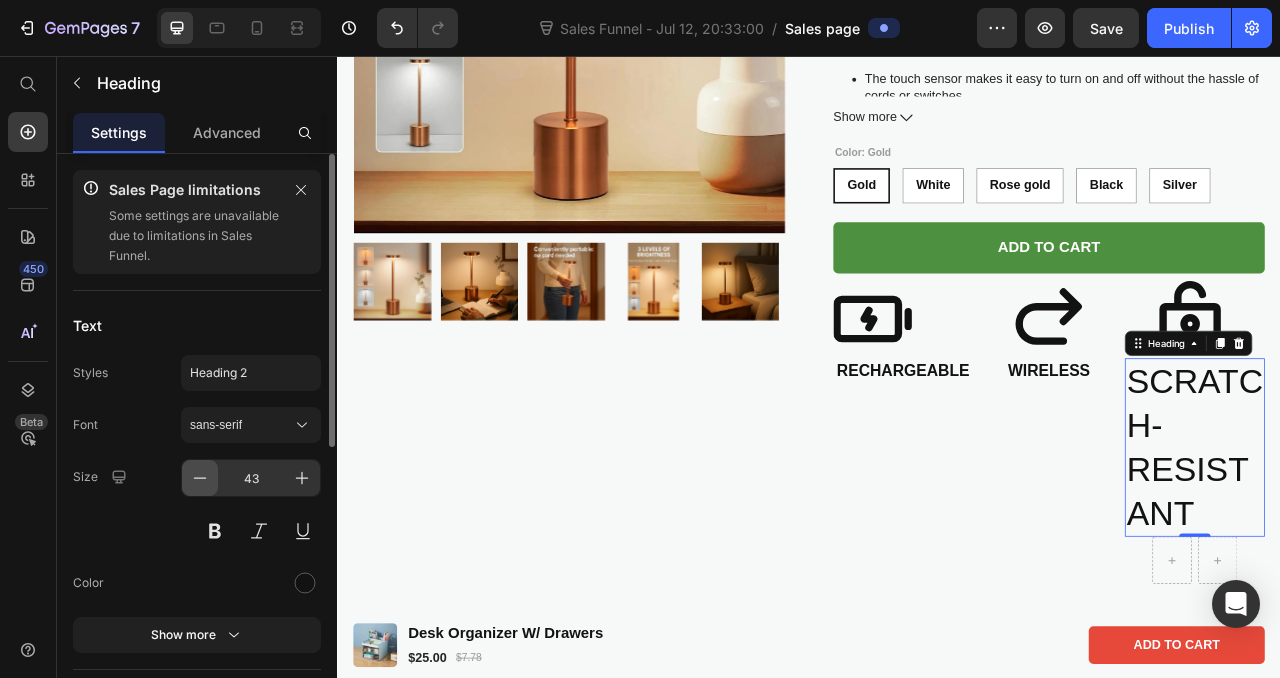 click 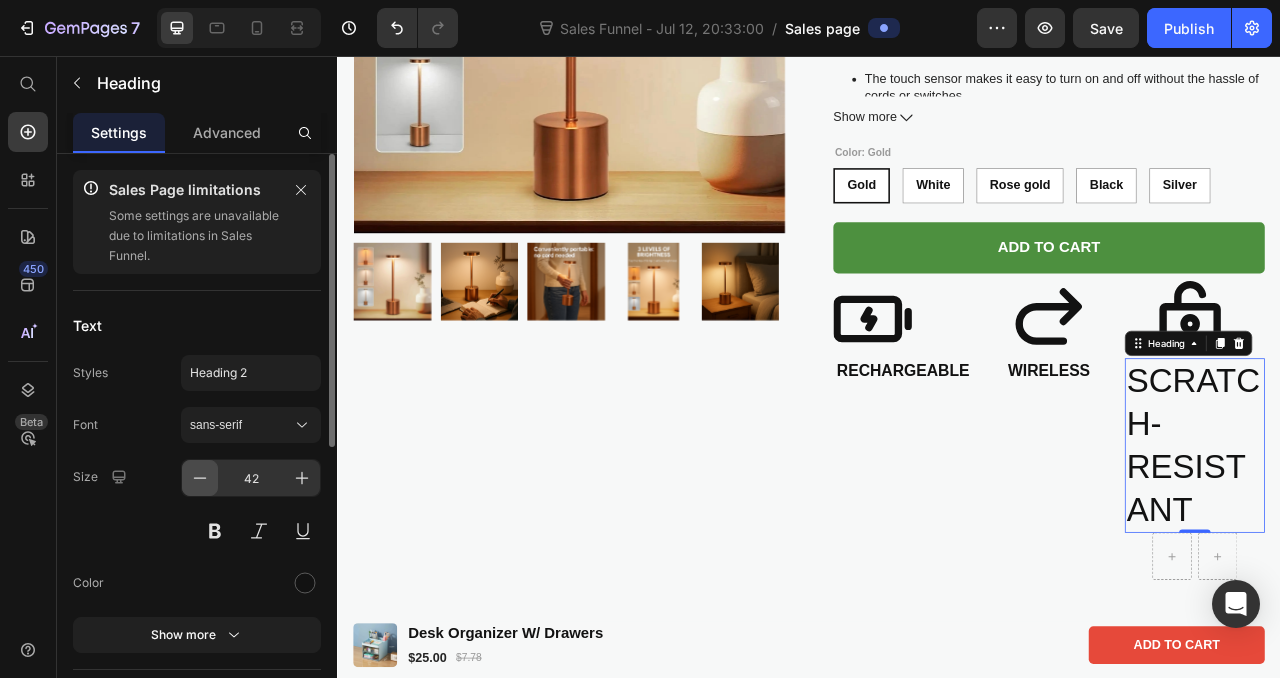 click 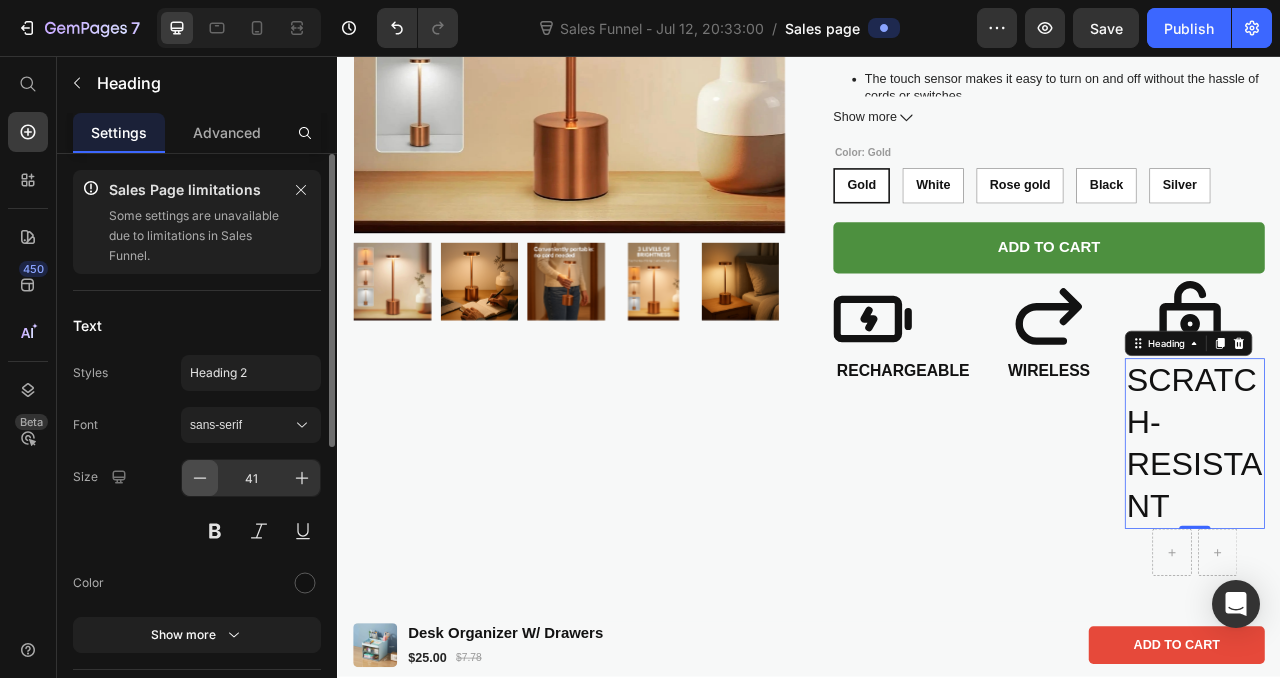 click 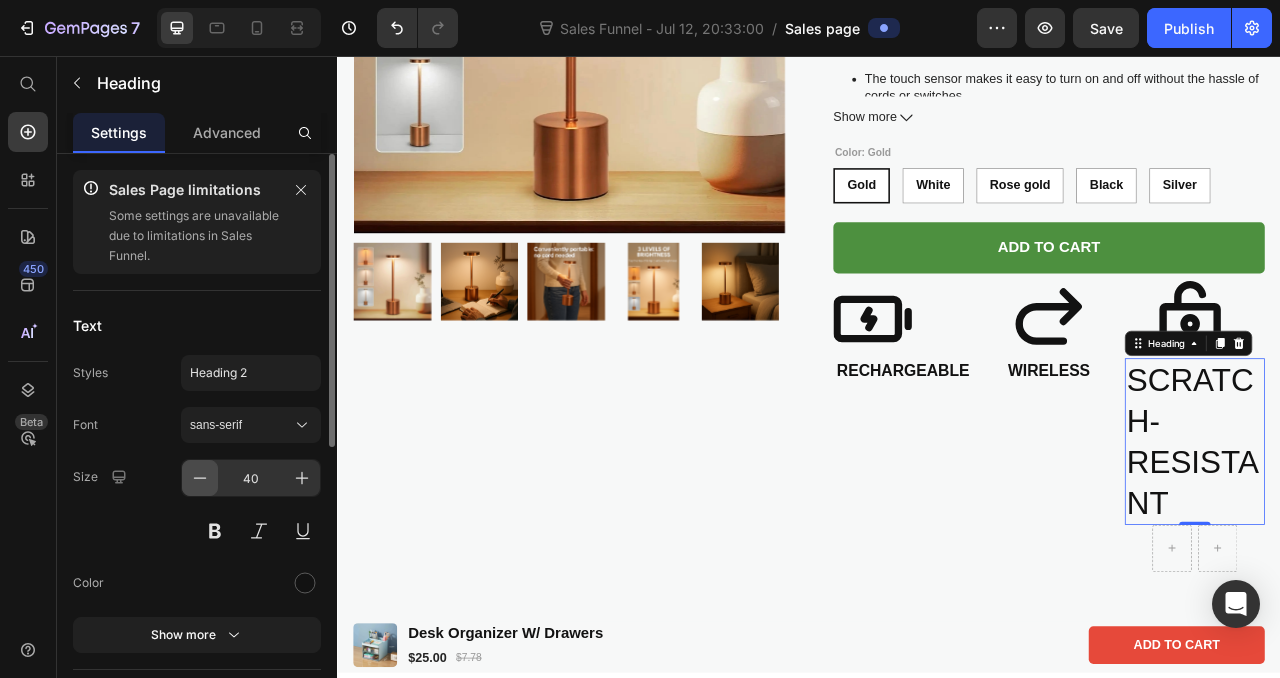 click 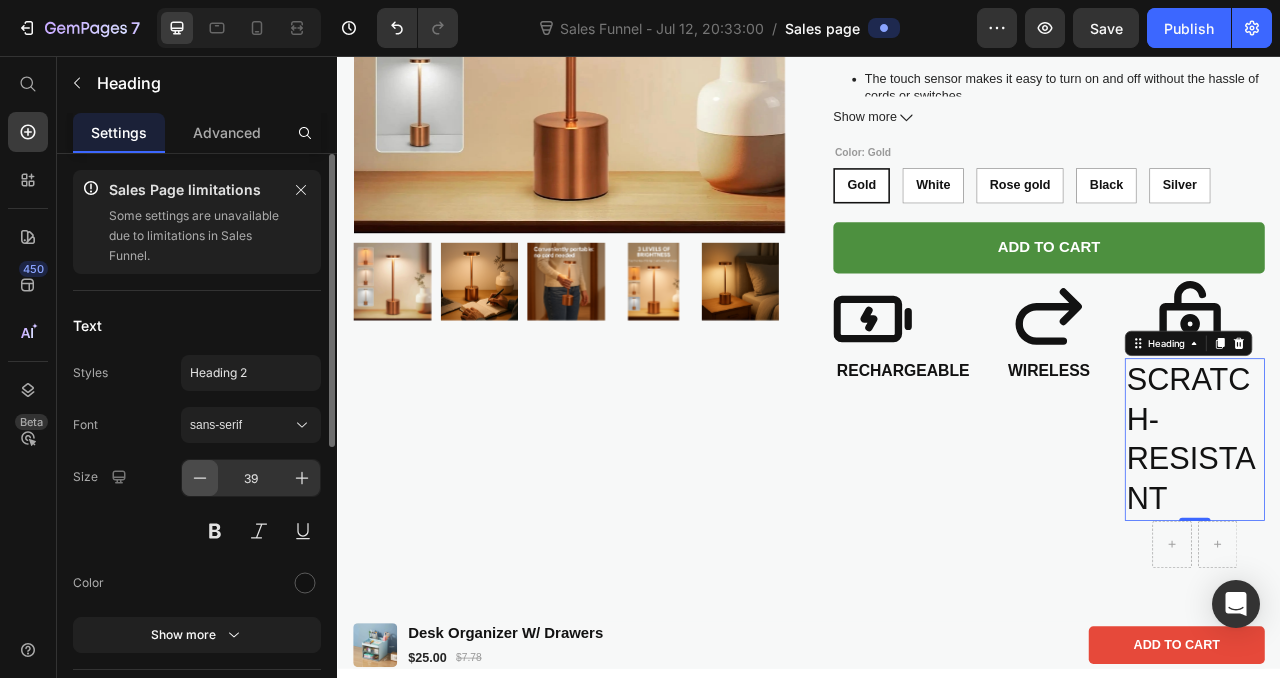 click 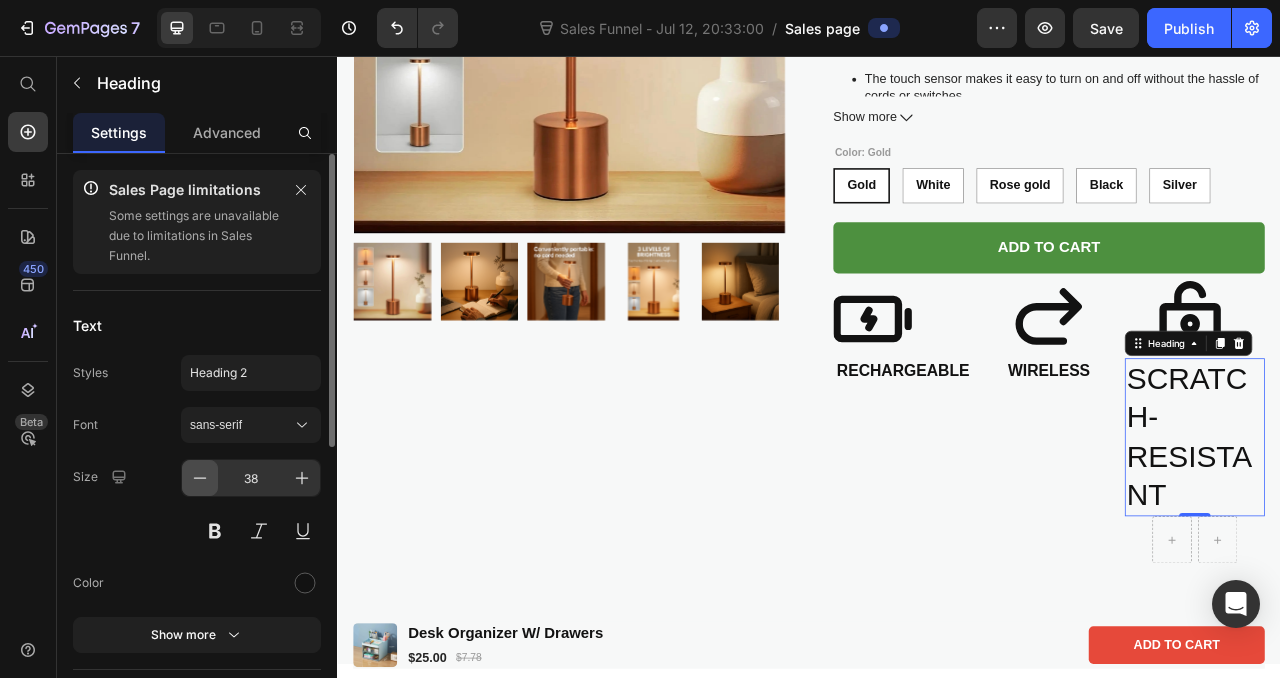 click 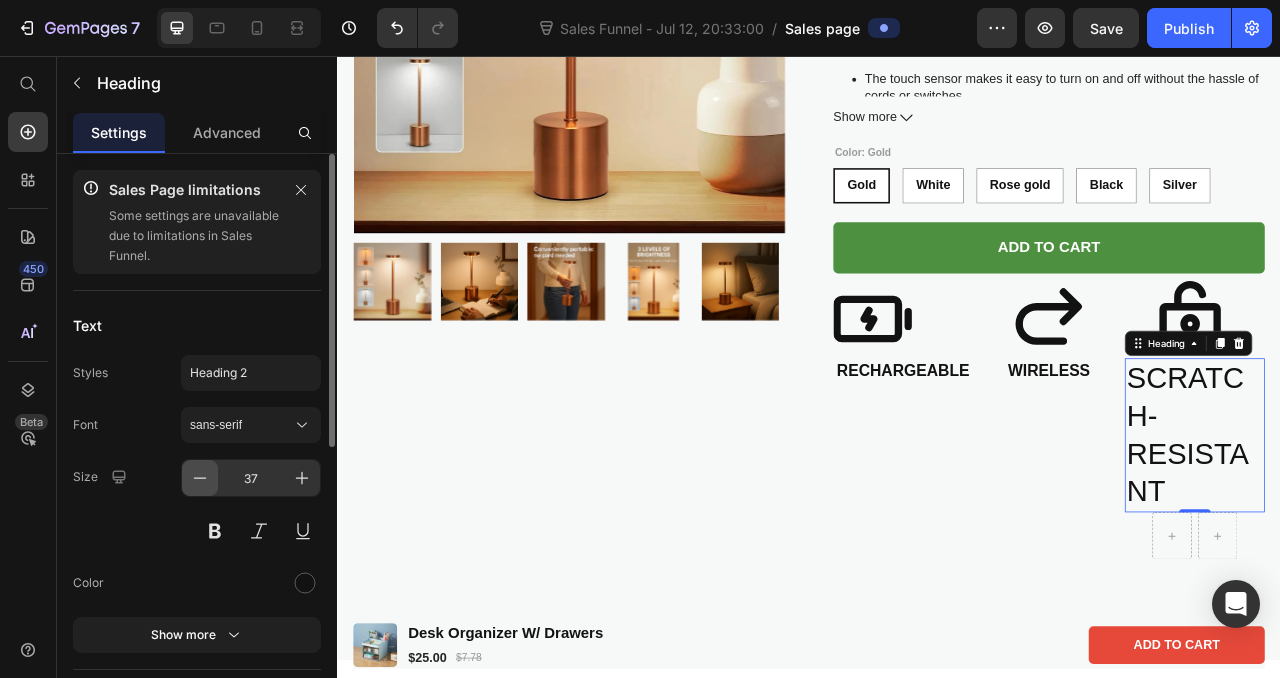 click 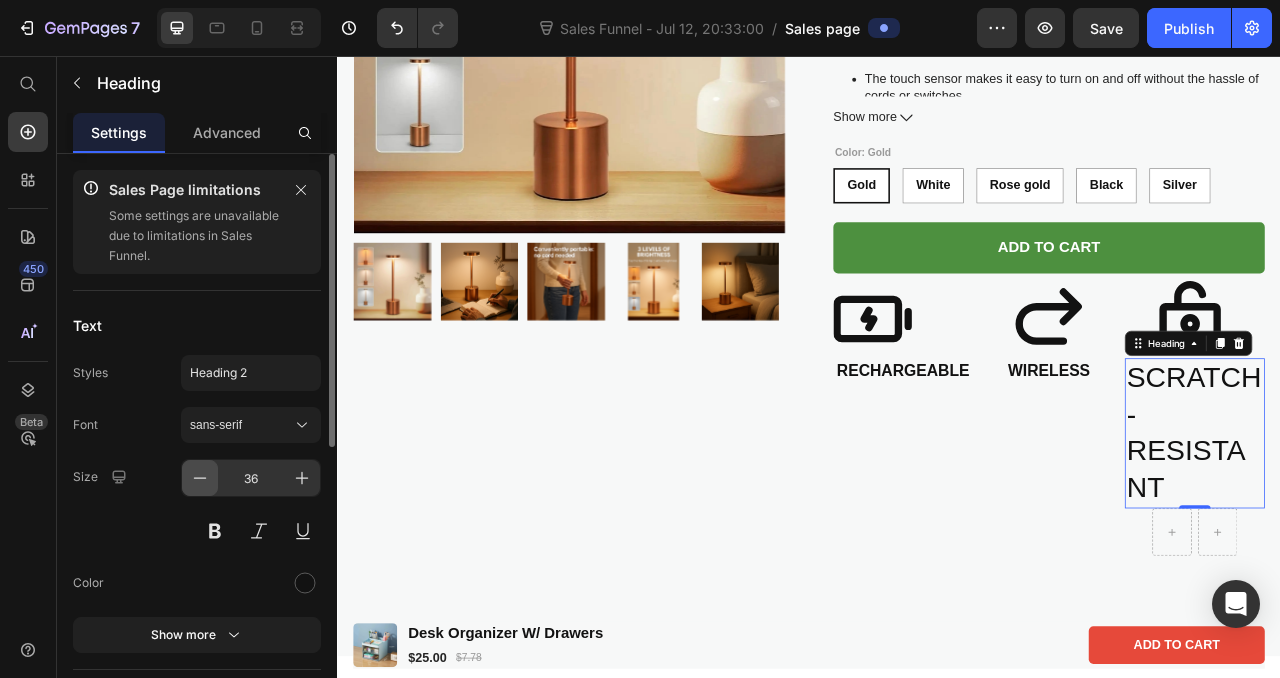 click 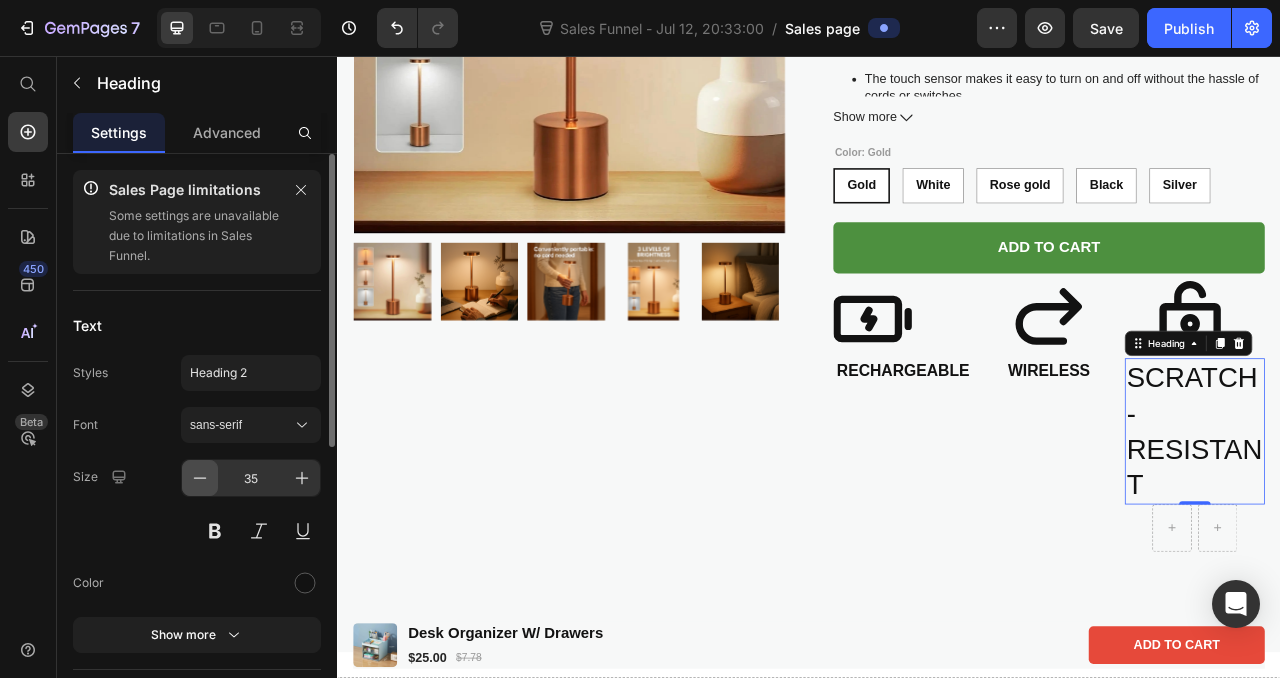 click 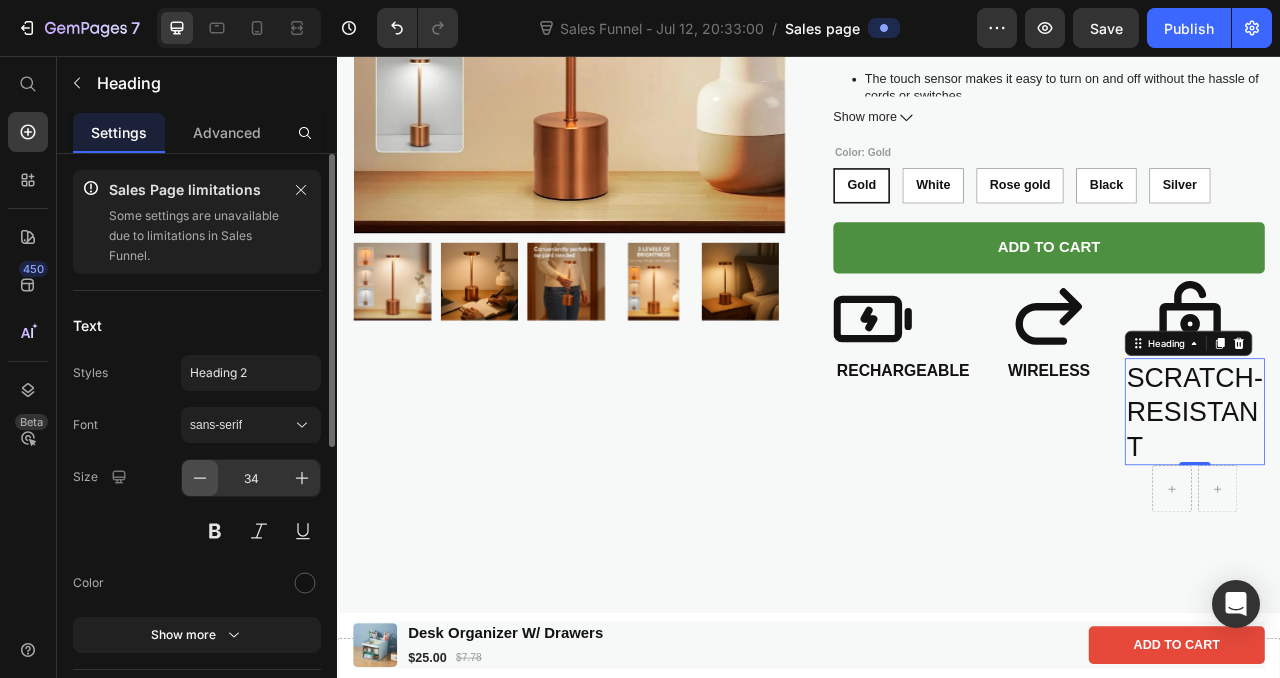 click 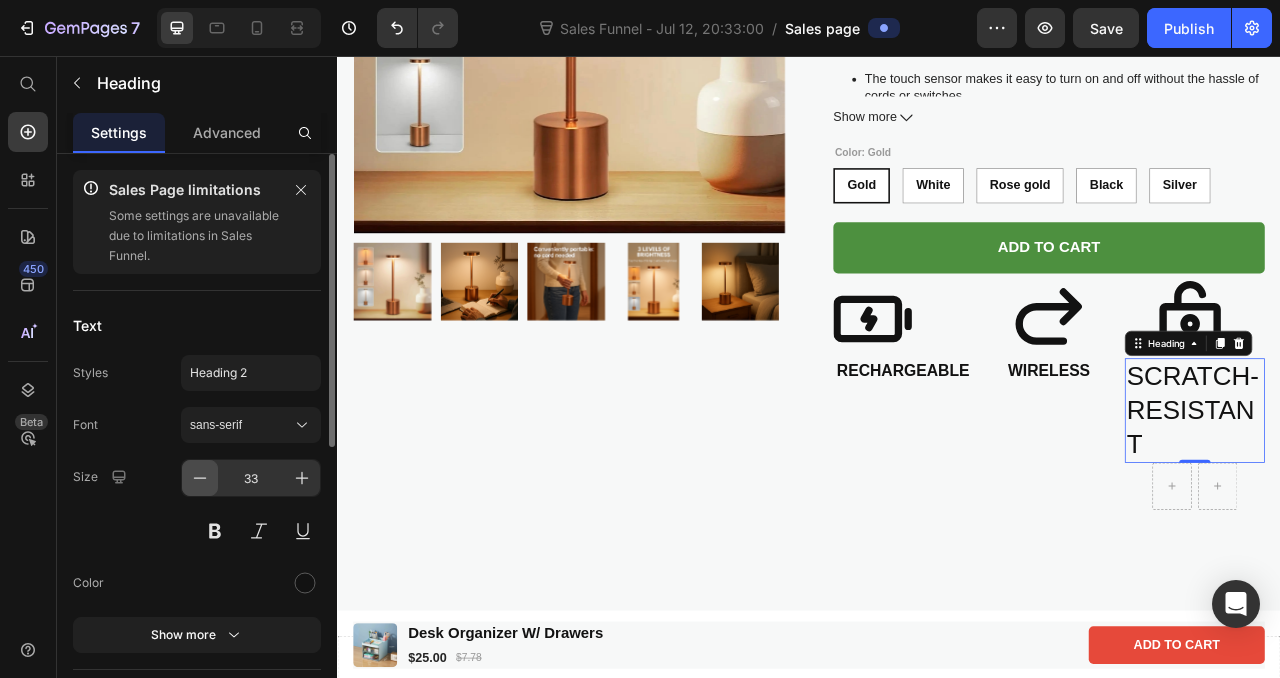 click 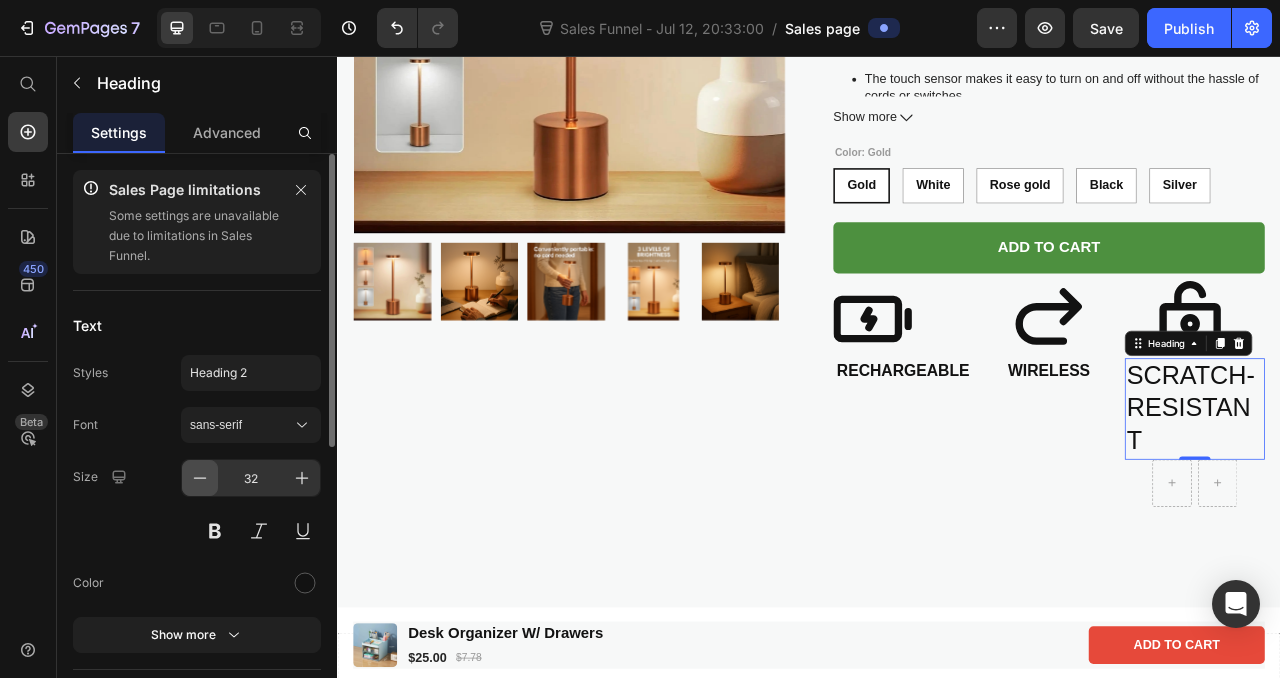 click 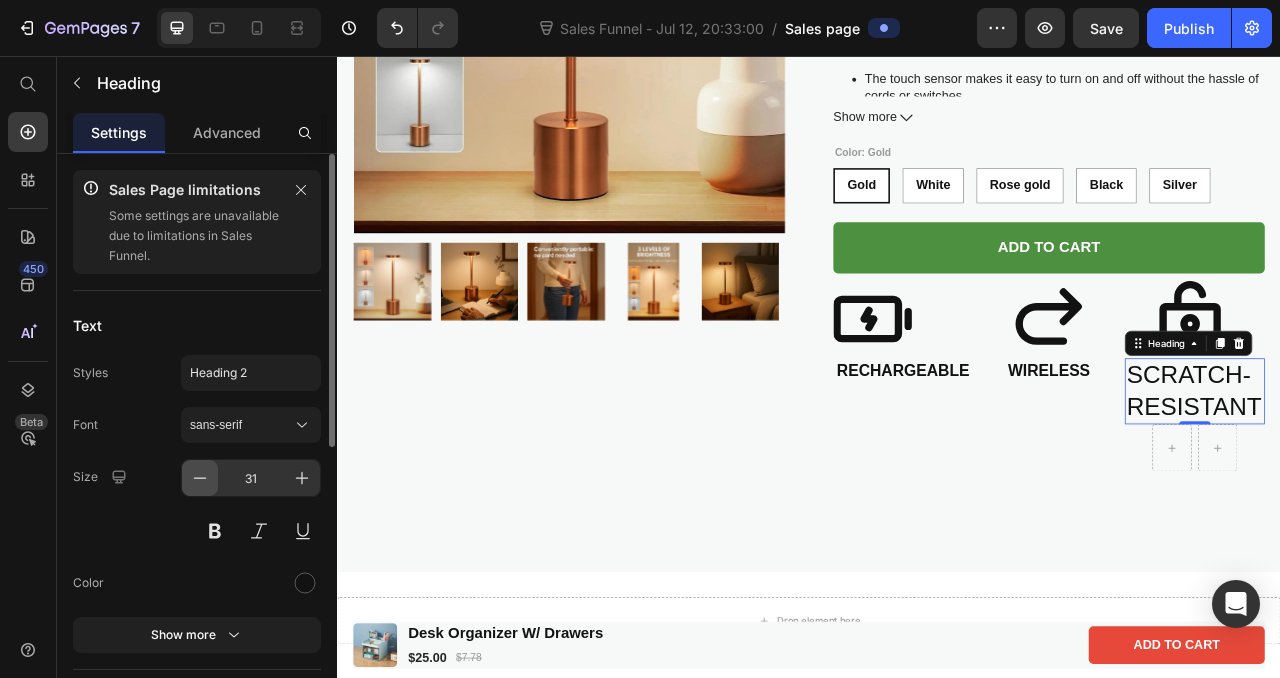 click 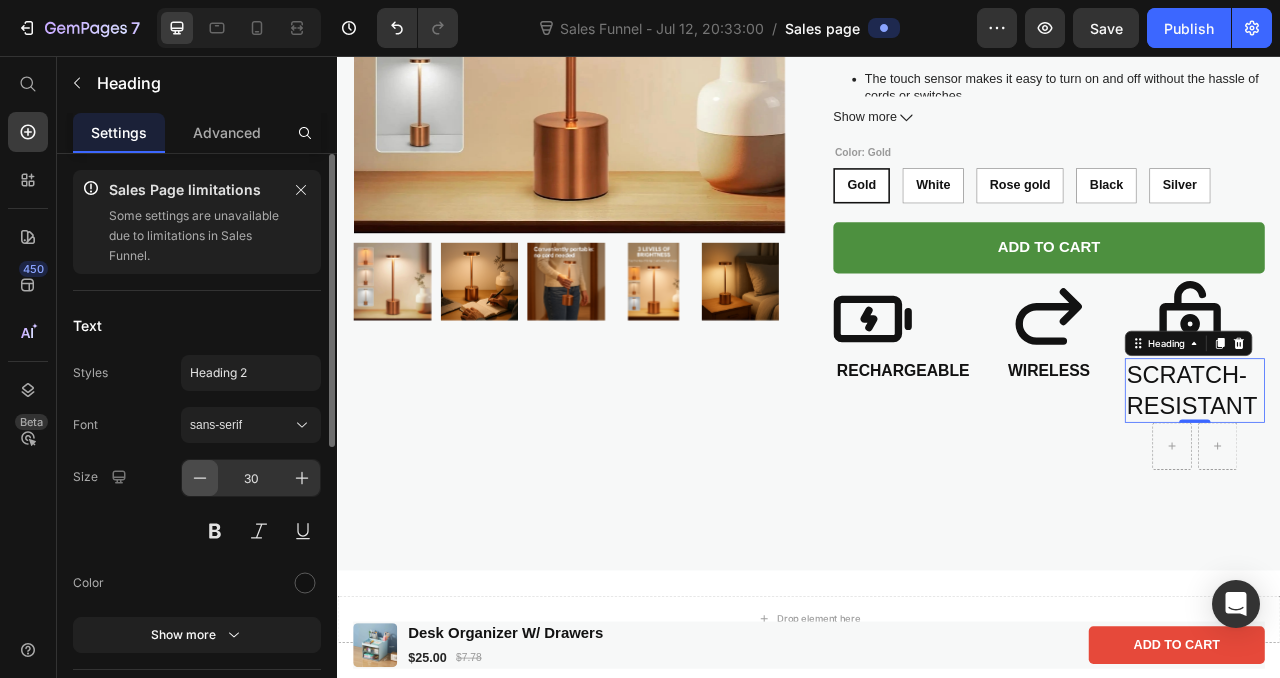 click 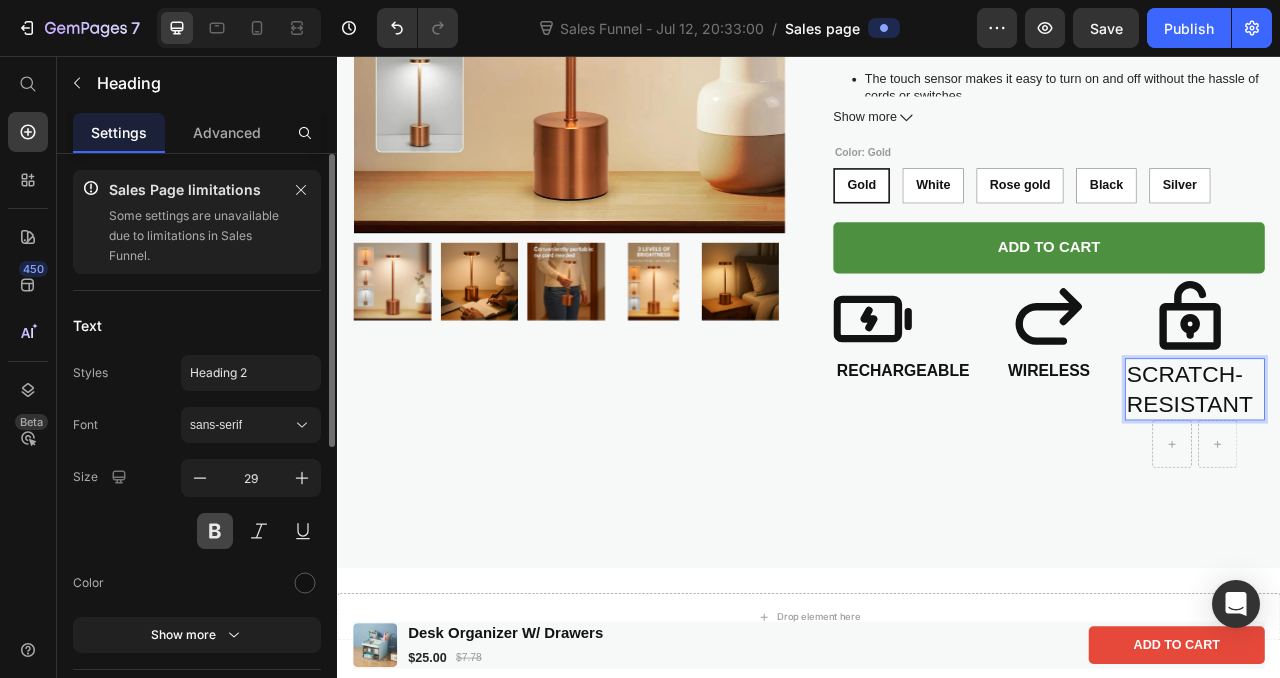 click at bounding box center (215, 531) 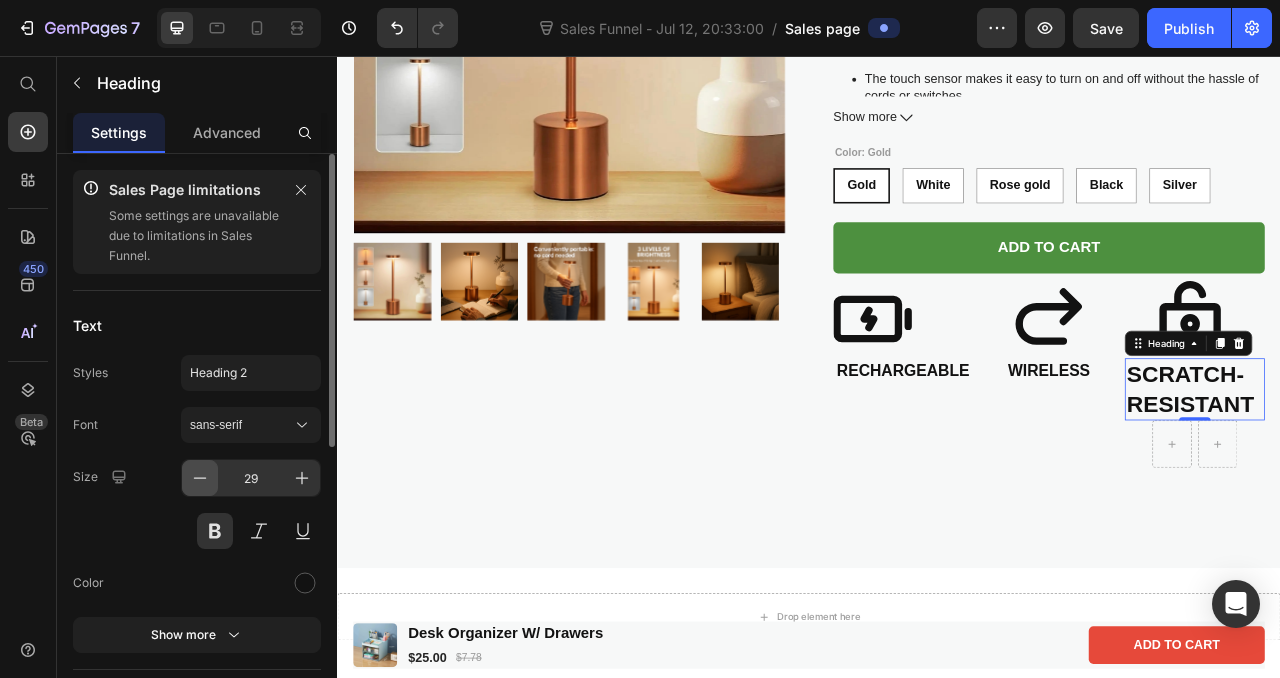 click at bounding box center (200, 478) 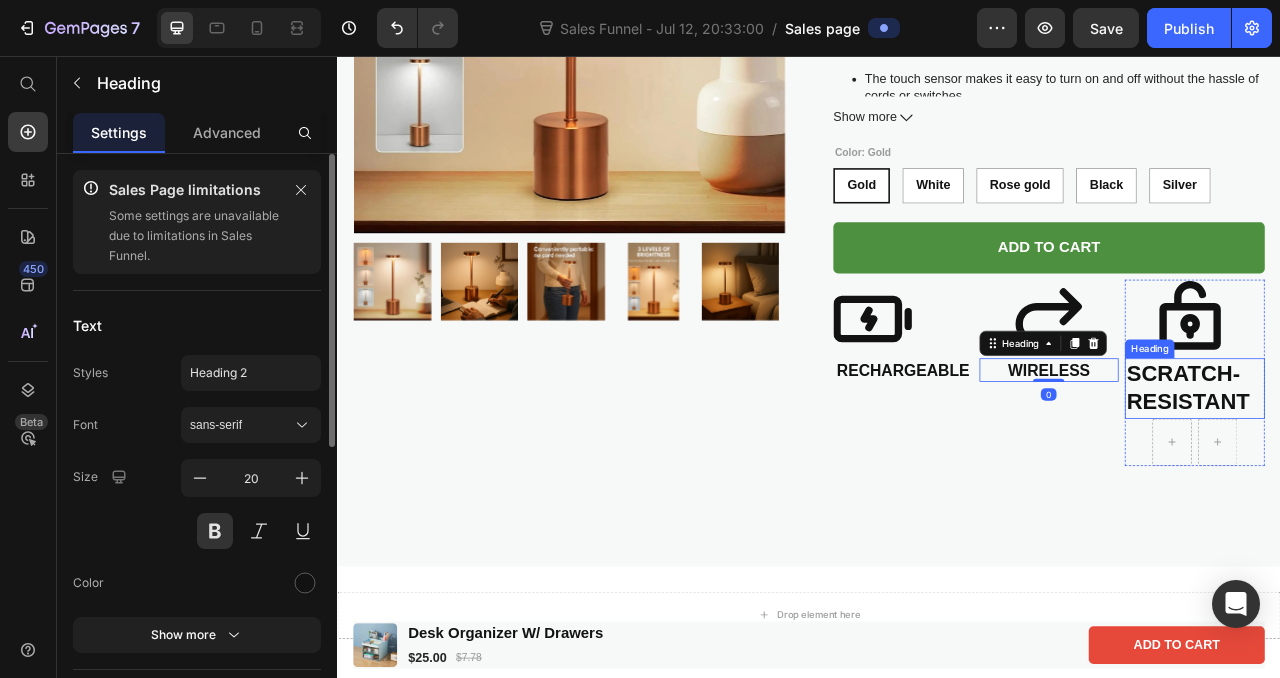 click on "SCRATCH-RESISTANT" at bounding box center [1428, 479] 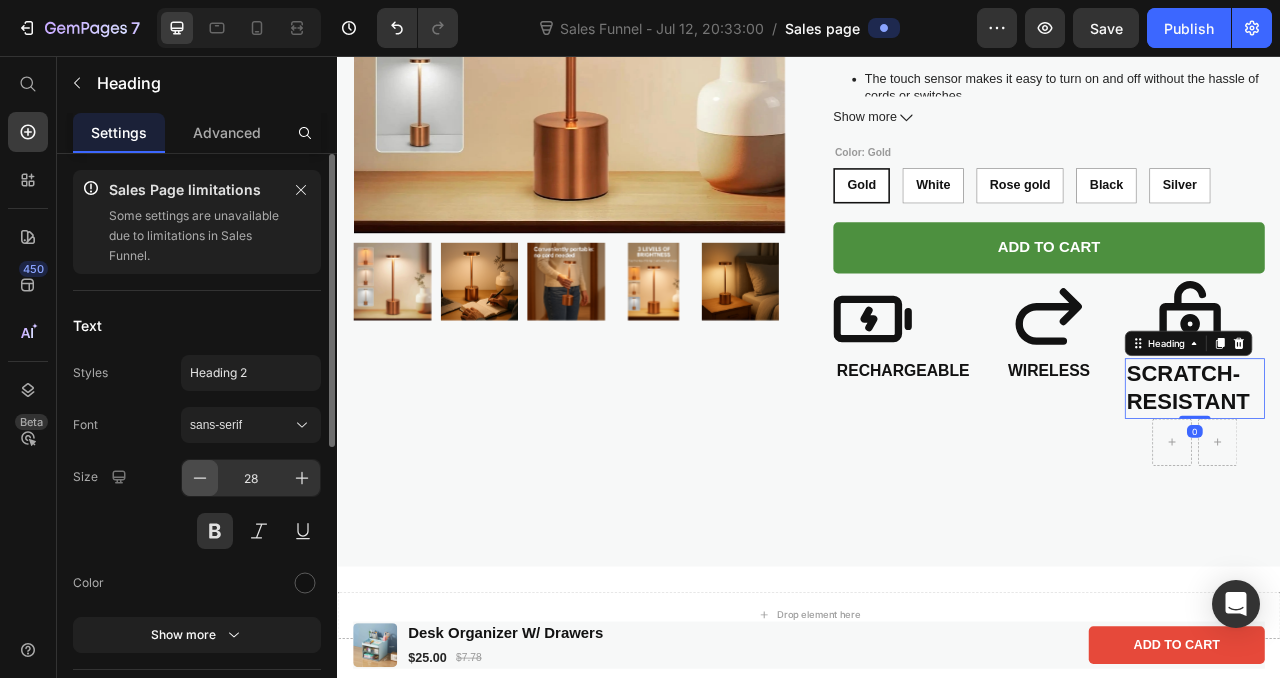 click 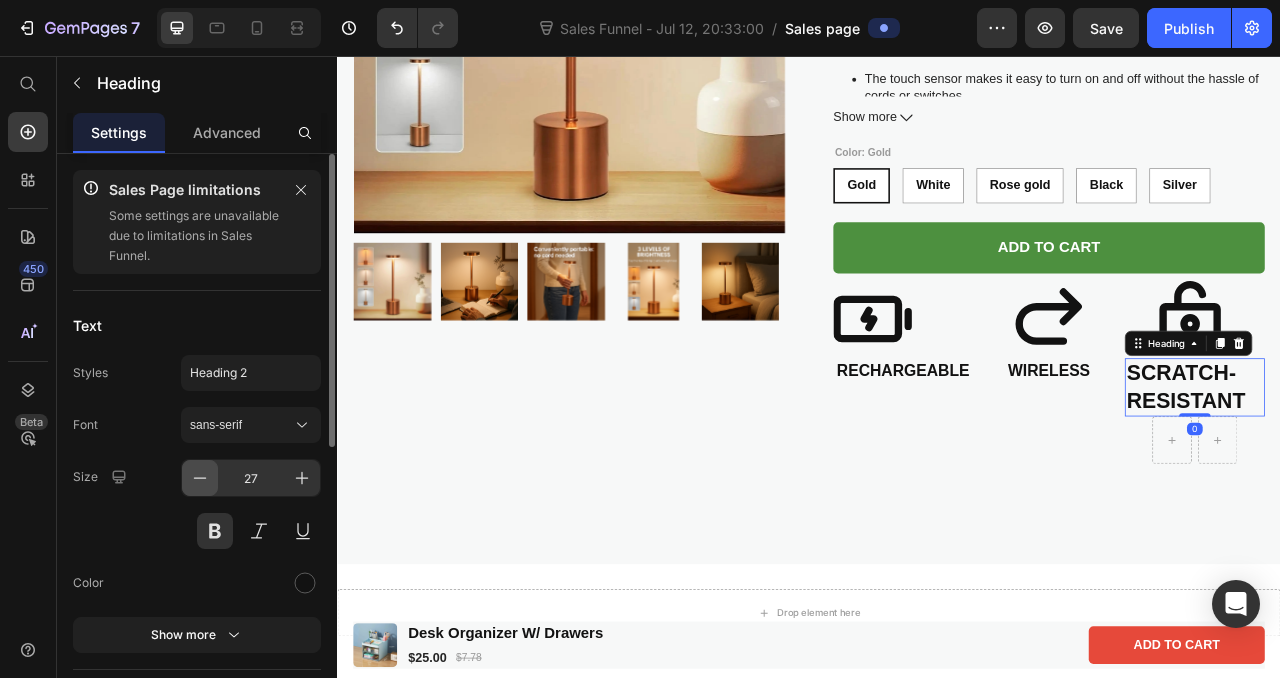 click 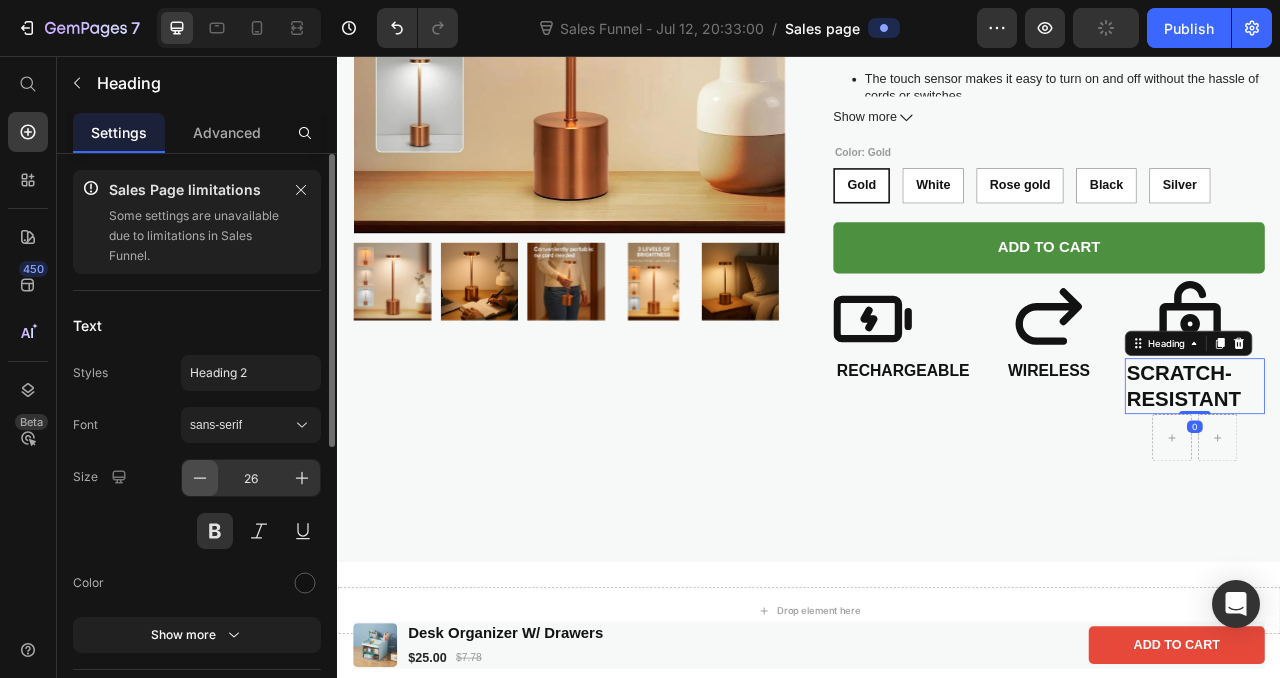 click 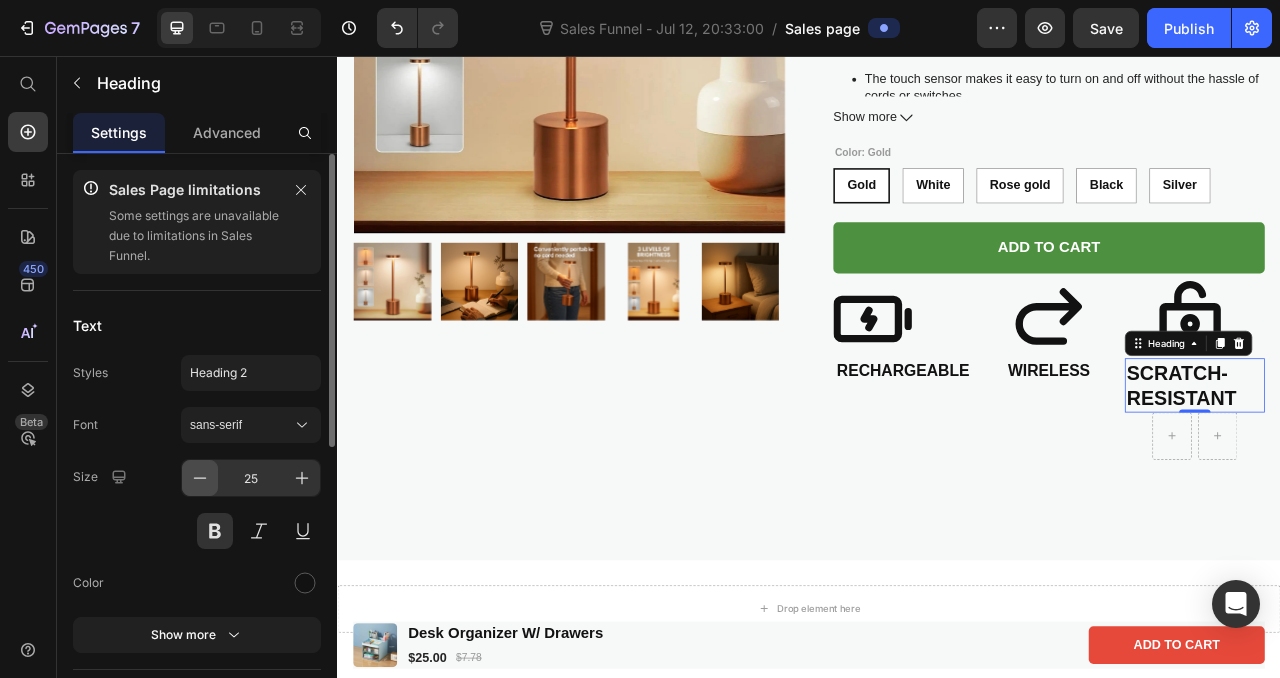 click 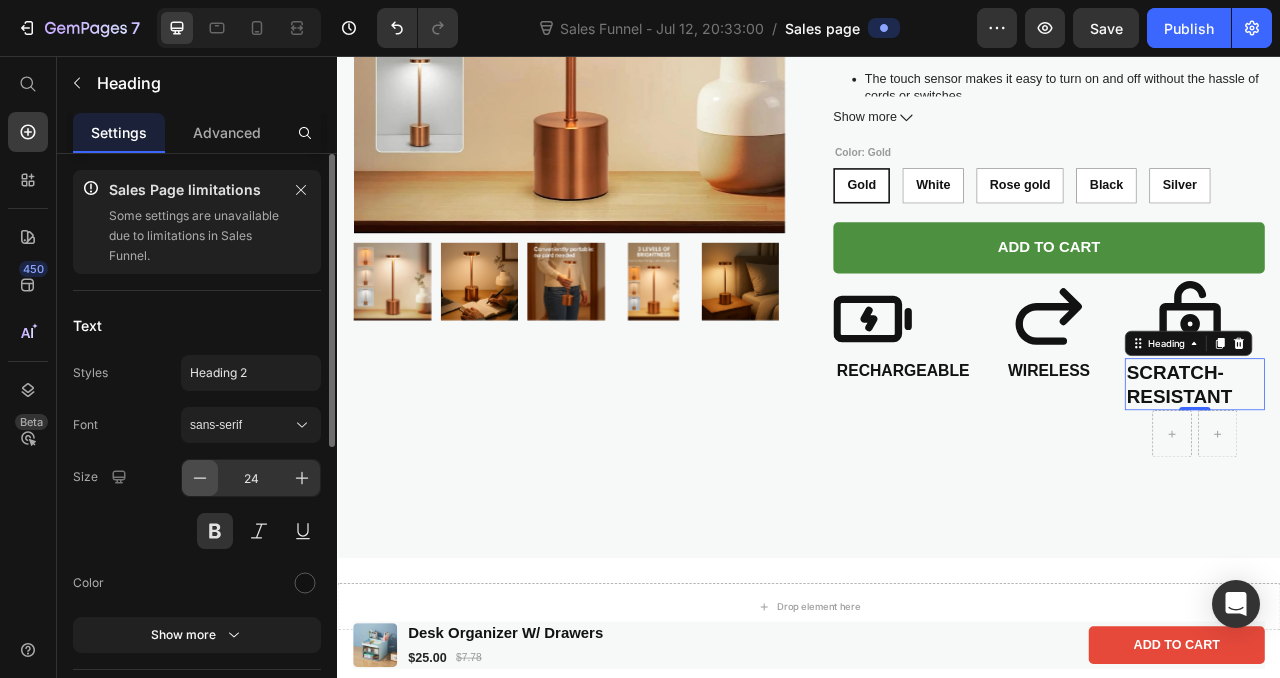 click 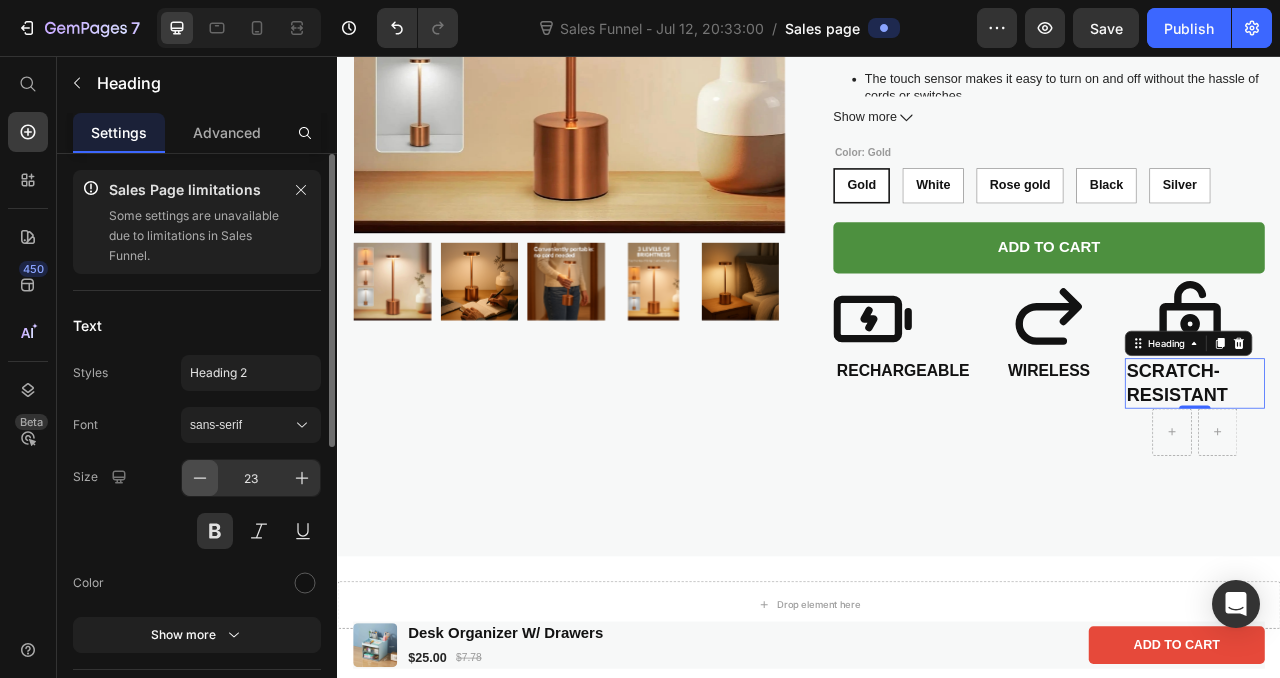 click 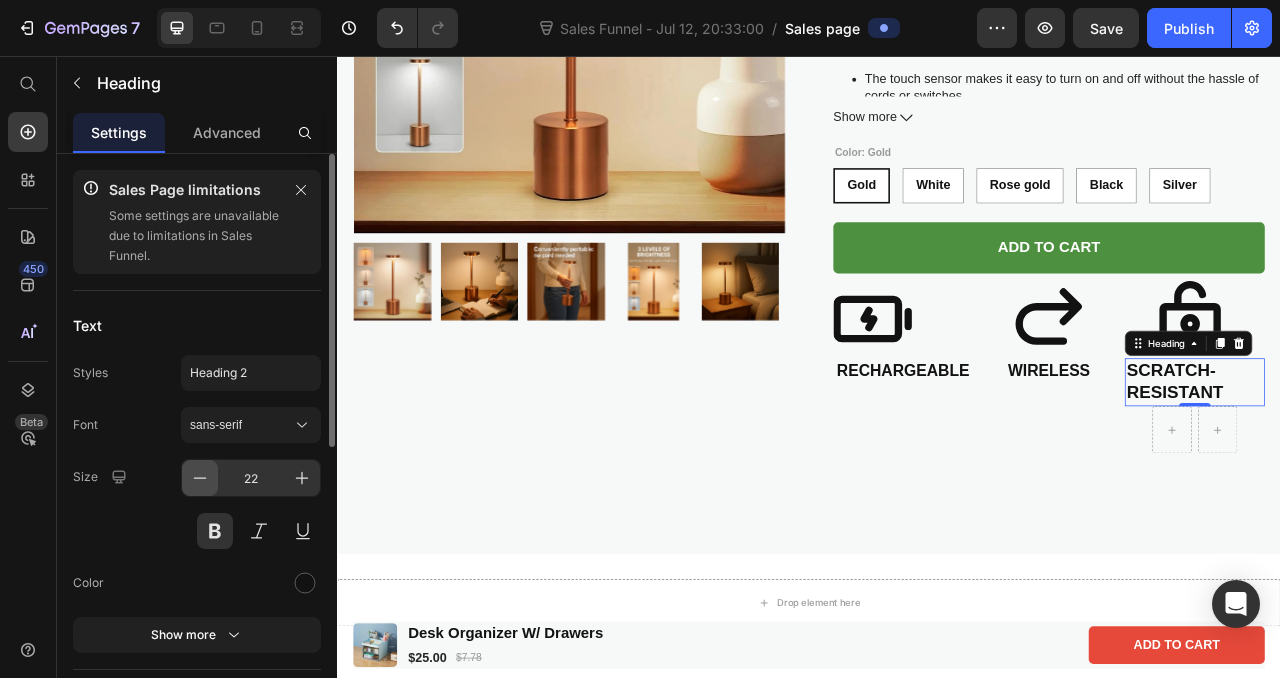click 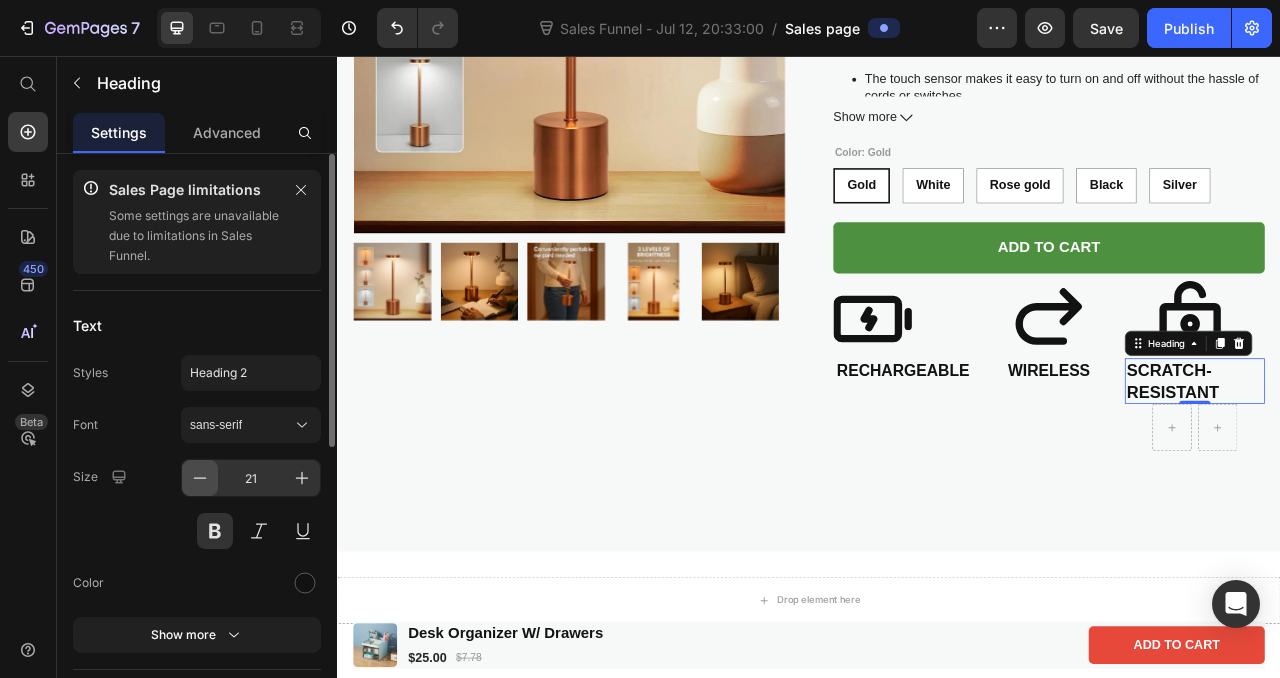 click 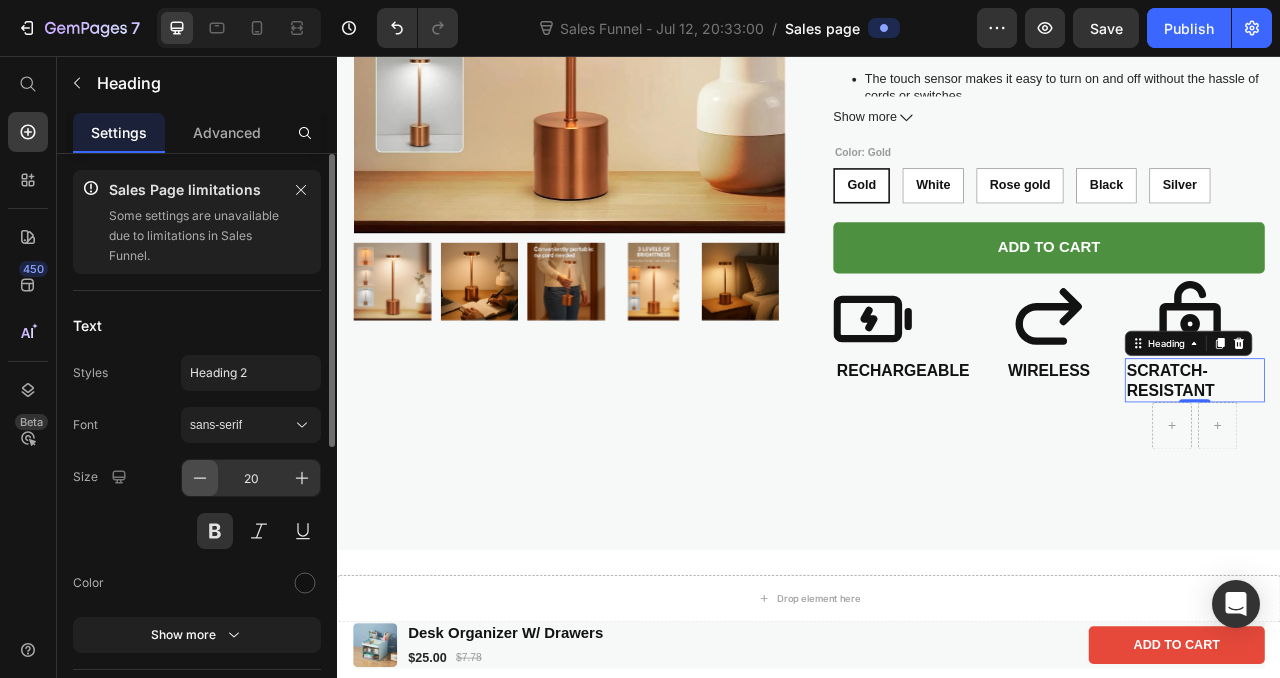 click 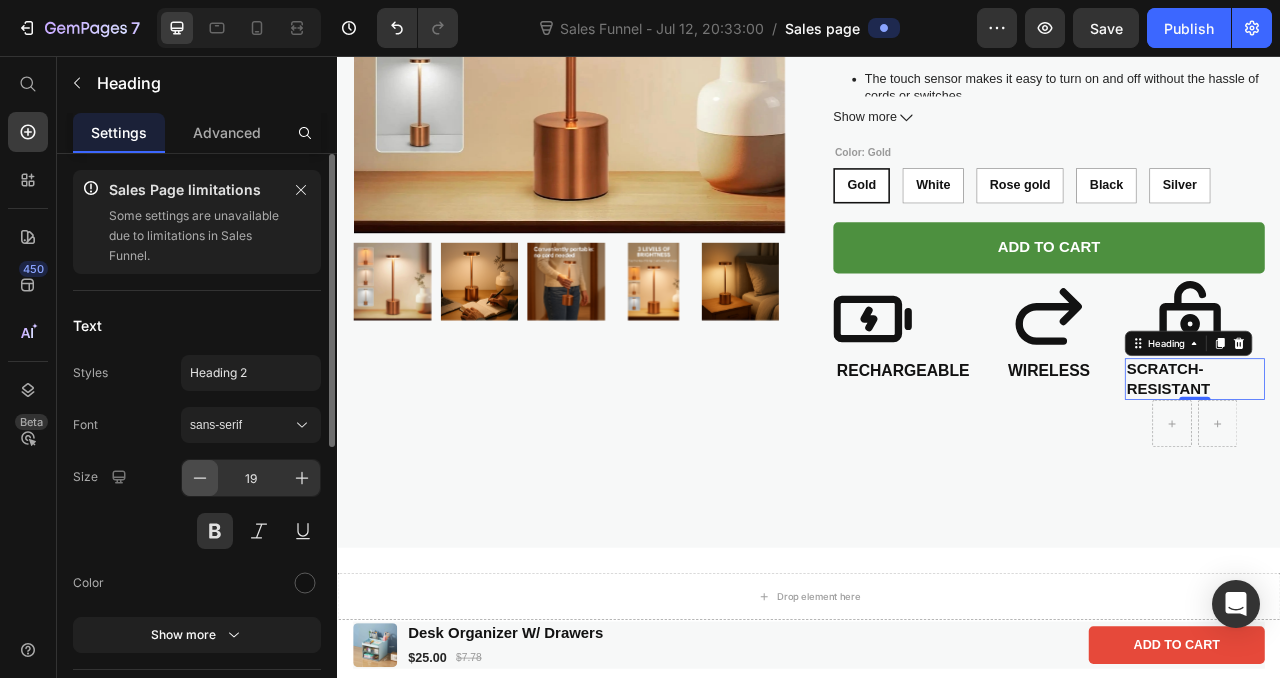 click 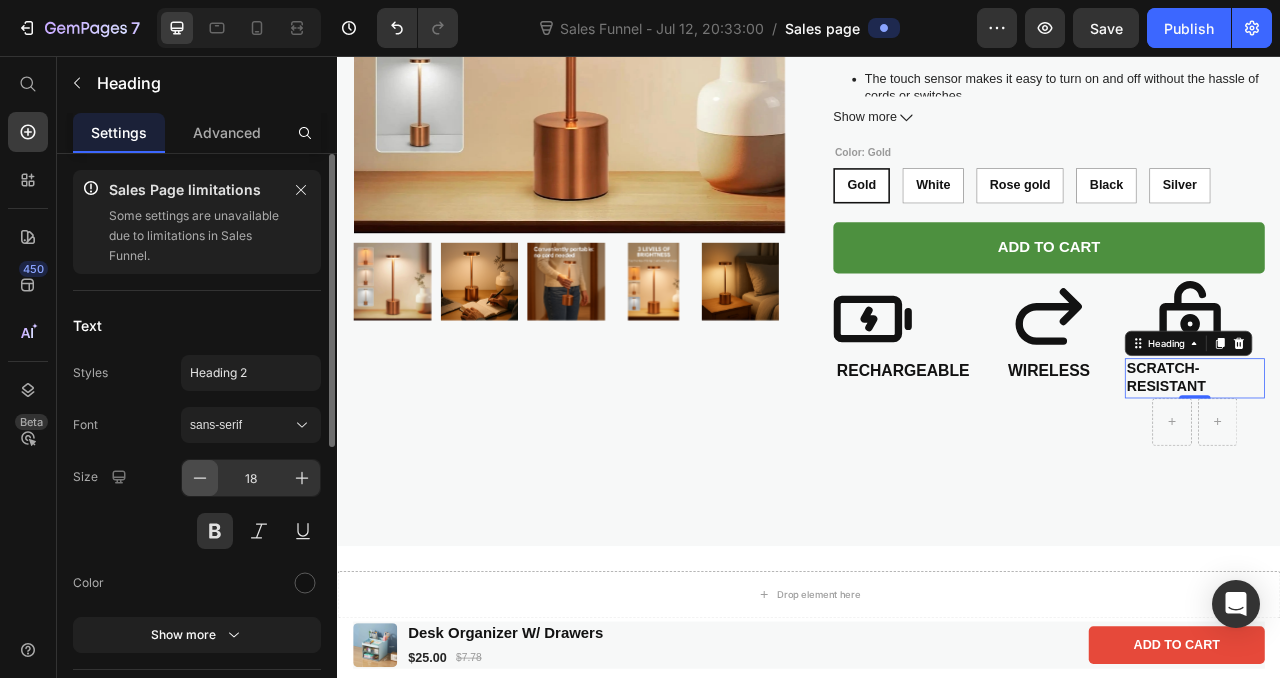 click 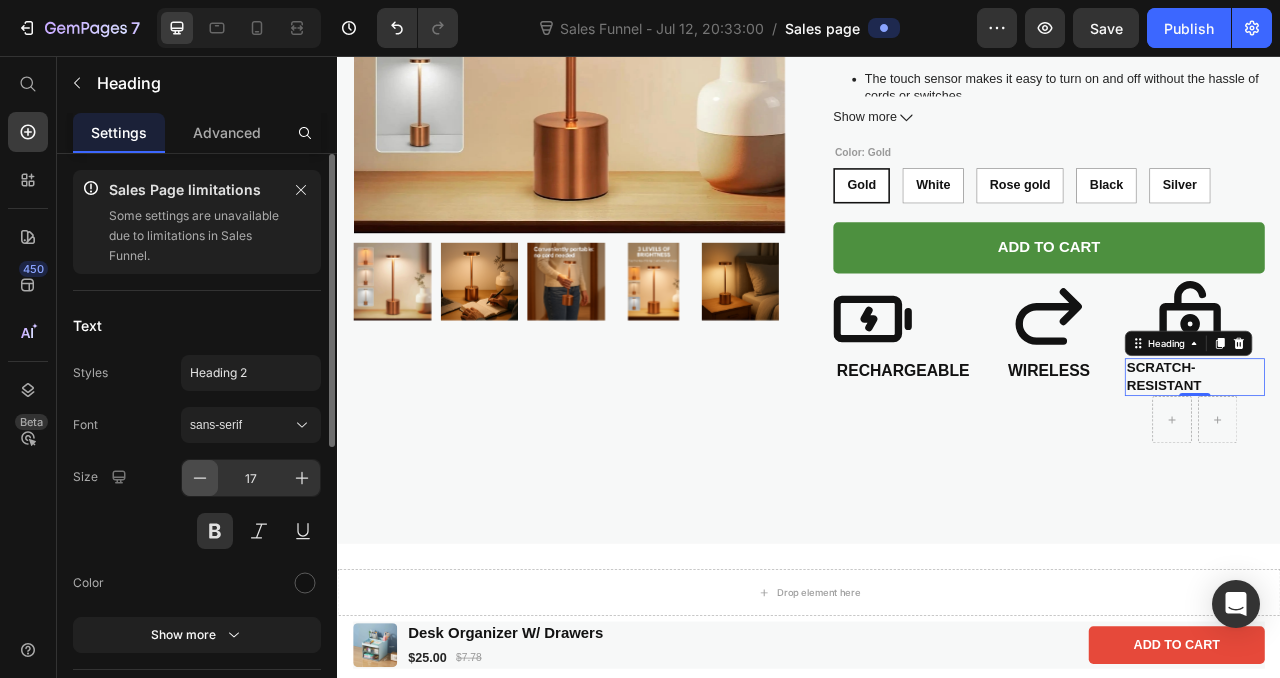 click 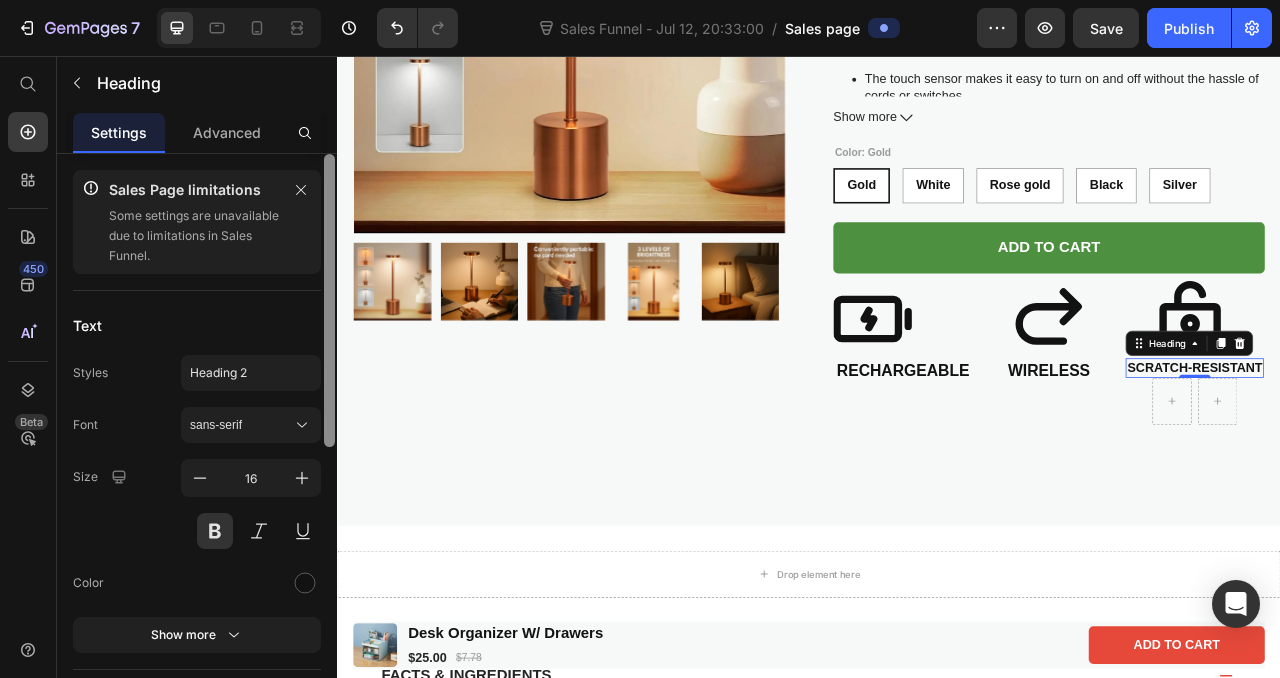 scroll, scrollTop: 568, scrollLeft: 0, axis: vertical 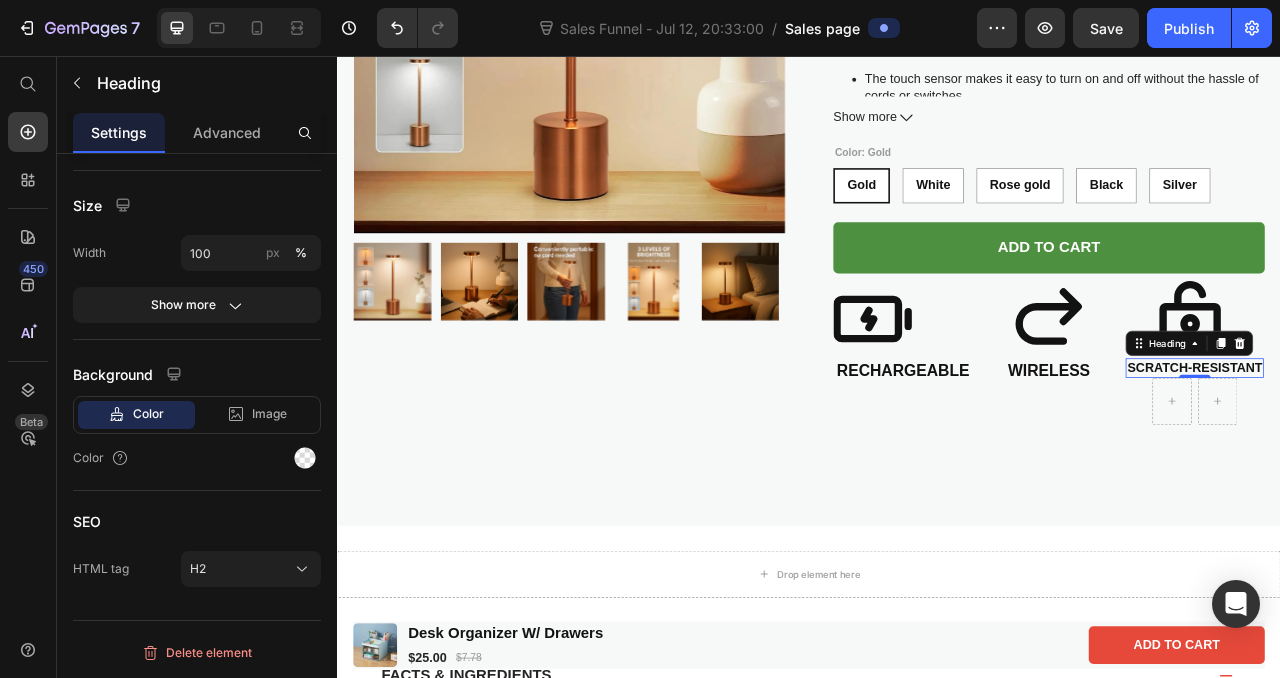 click at bounding box center (329, -124) 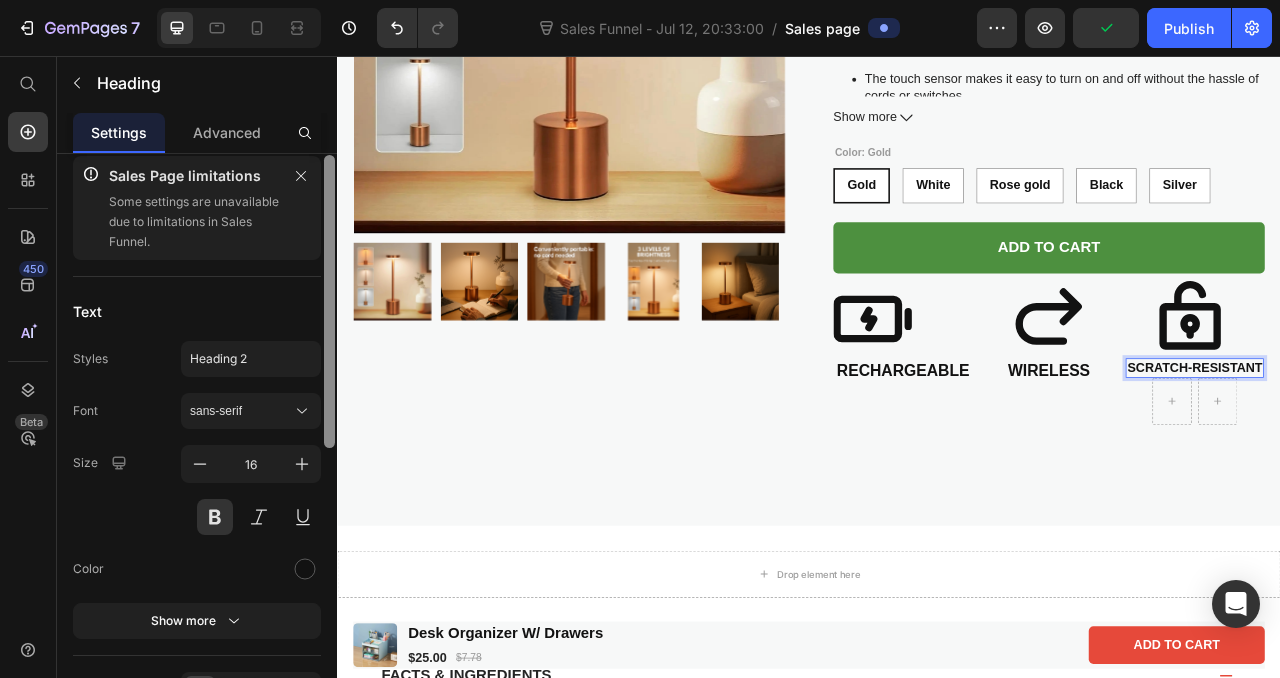 scroll, scrollTop: 0, scrollLeft: 0, axis: both 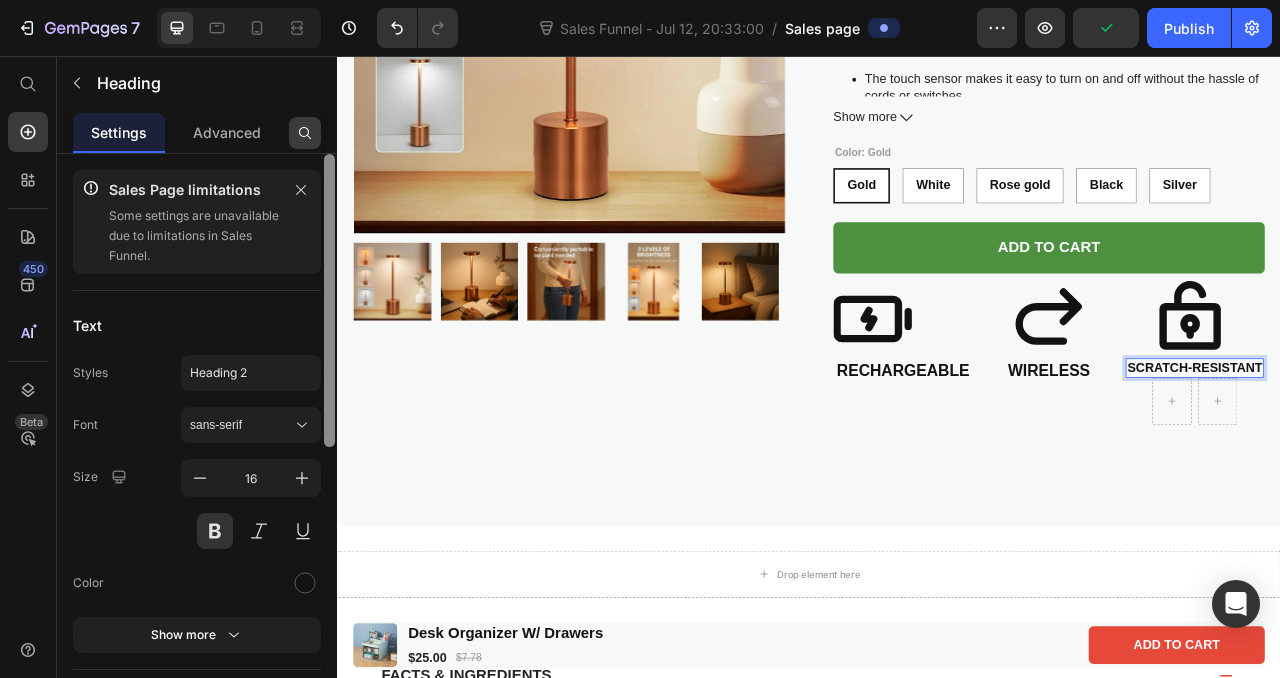 drag, startPoint x: 328, startPoint y: 457, endPoint x: 309, endPoint y: 145, distance: 312.578 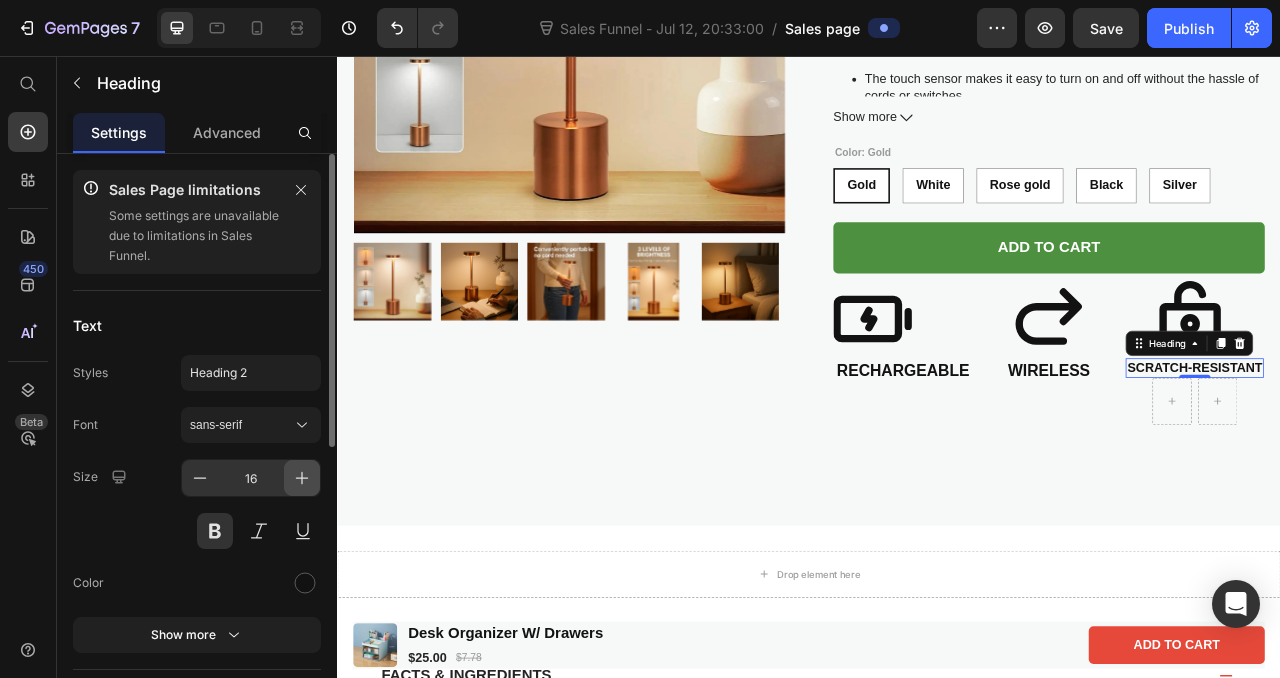 click 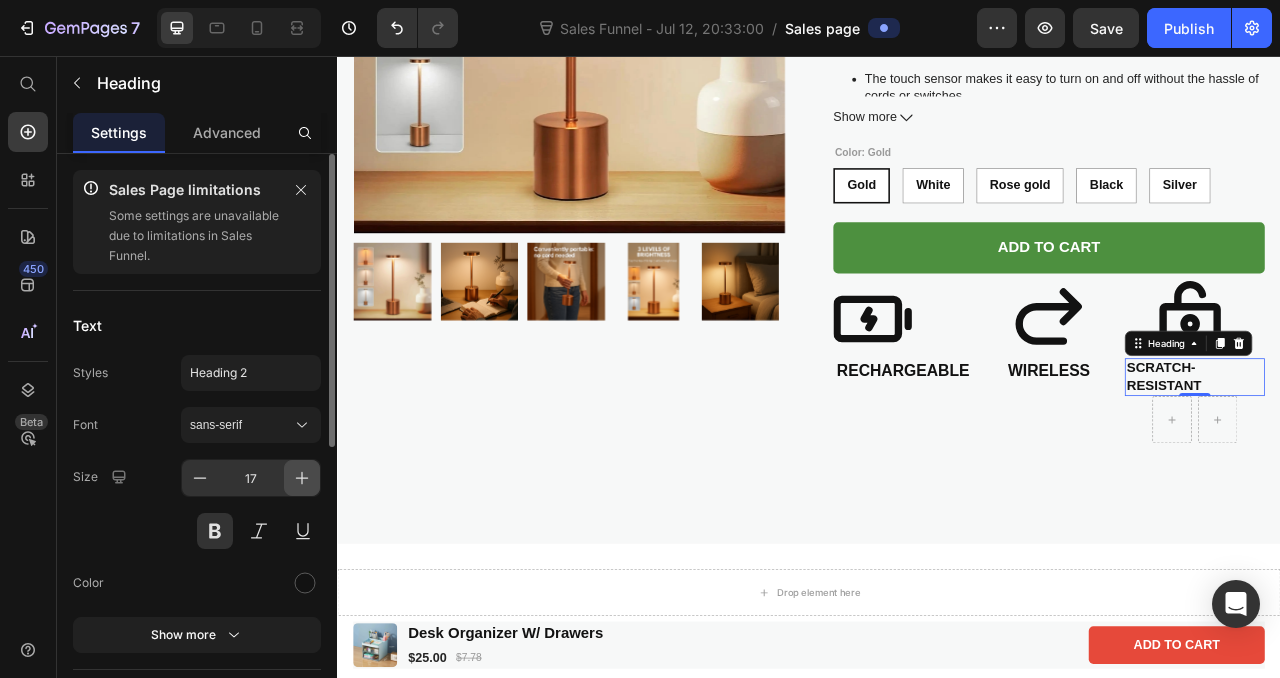 click 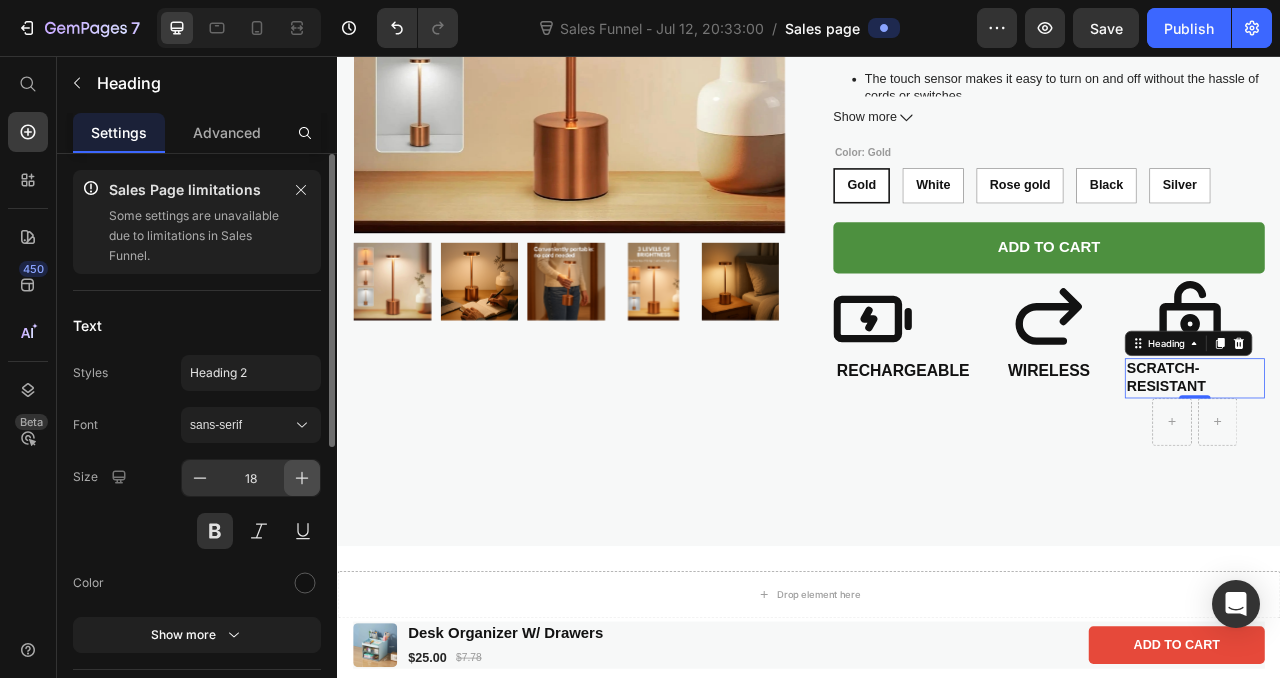 click 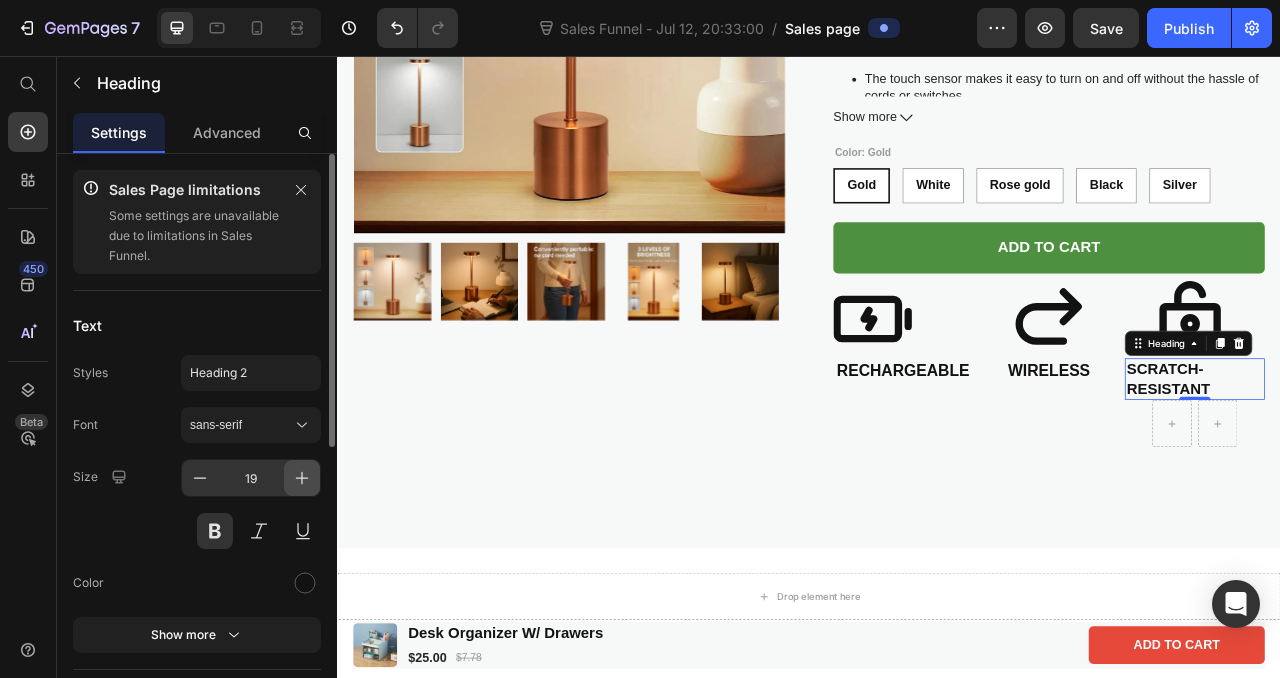 click 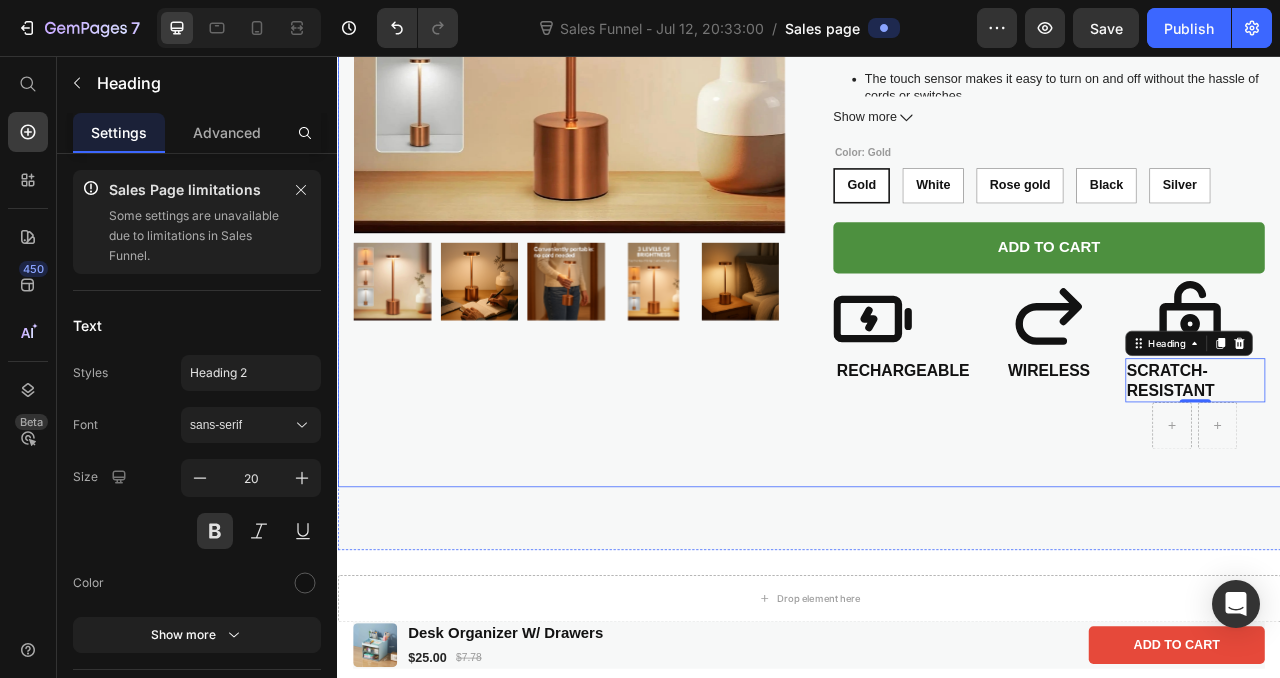 click on "Product Images Wireless Table Lamp W/Touch Sensor, Portable Product Title $55.00 Product Price
Drop element here Row
This Wireless Table Lamp with a touch sensor is the perfect solution for portable lighting.
With wireless capabilities, you can easily move the lamp from room to room or even a nightstand.
The touch sensor makes it easy to turn on and off without the hassle of cords or switches.
Enjoy the convenience of wireless lighting with this stylish, functional, and simple-to-use lamp.
This table lamp will work perfect as a desk lamp or as a bedside lamp on a bedside table.
Show more Product Description  Color: Gold Gold Gold Gold White White White Rose gold Rose gold Rose gold Black Black Black Silver Silver Silver Product Variants & Swatches Add to cart Add to Cart
Icon RECHARGEABLE Heading
Icon WIRELESS Heading
Icon Heading SCRATCH-RESISTANT Heading   0" at bounding box center [937, 145] 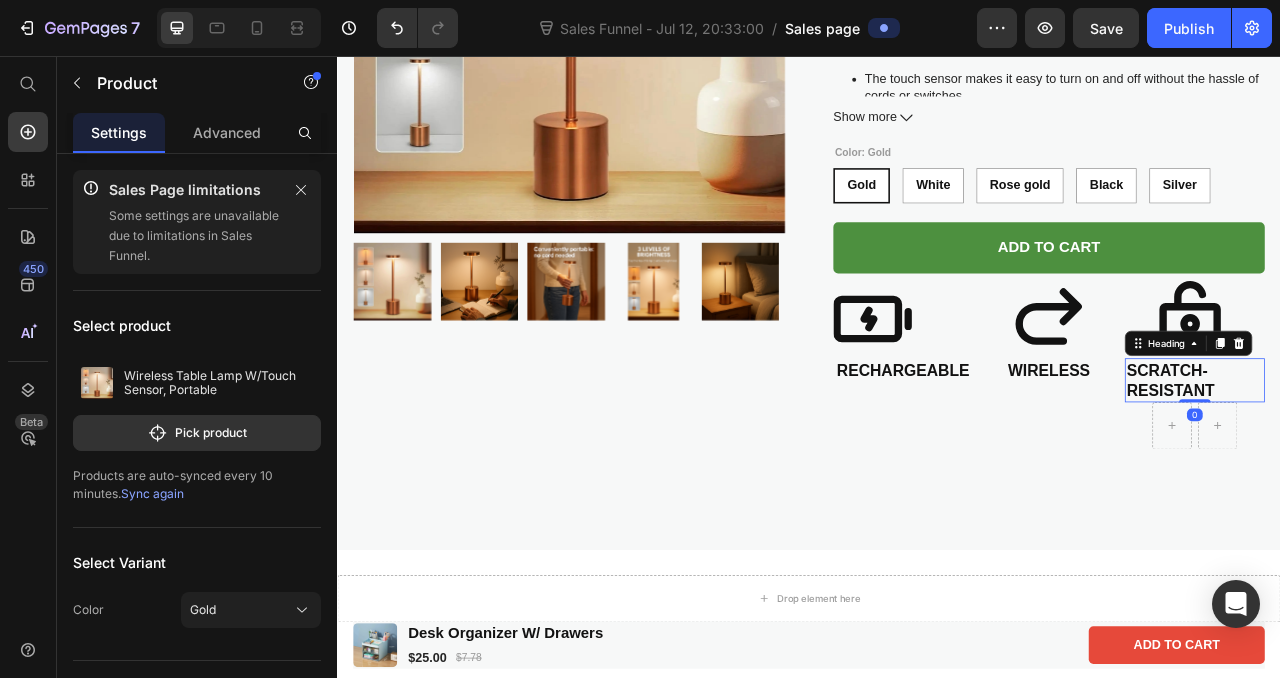 click on "SCRATCH-RESISTANT" at bounding box center (1428, 469) 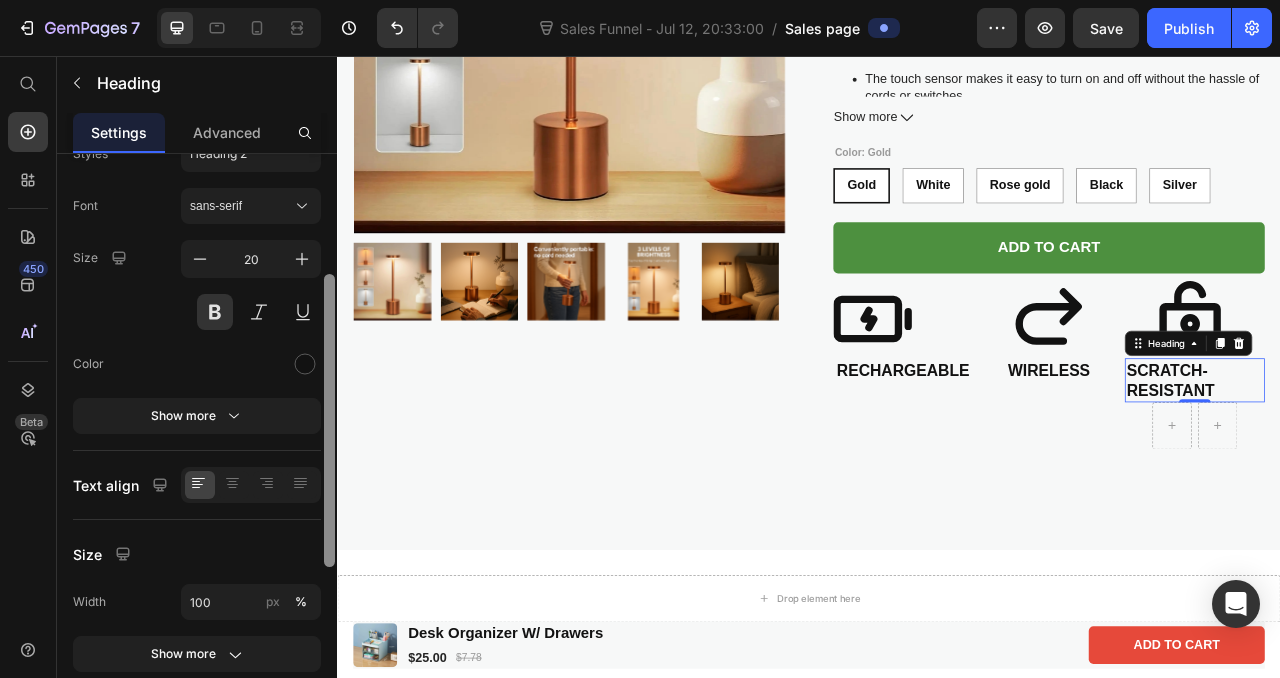 scroll, scrollTop: 225, scrollLeft: 0, axis: vertical 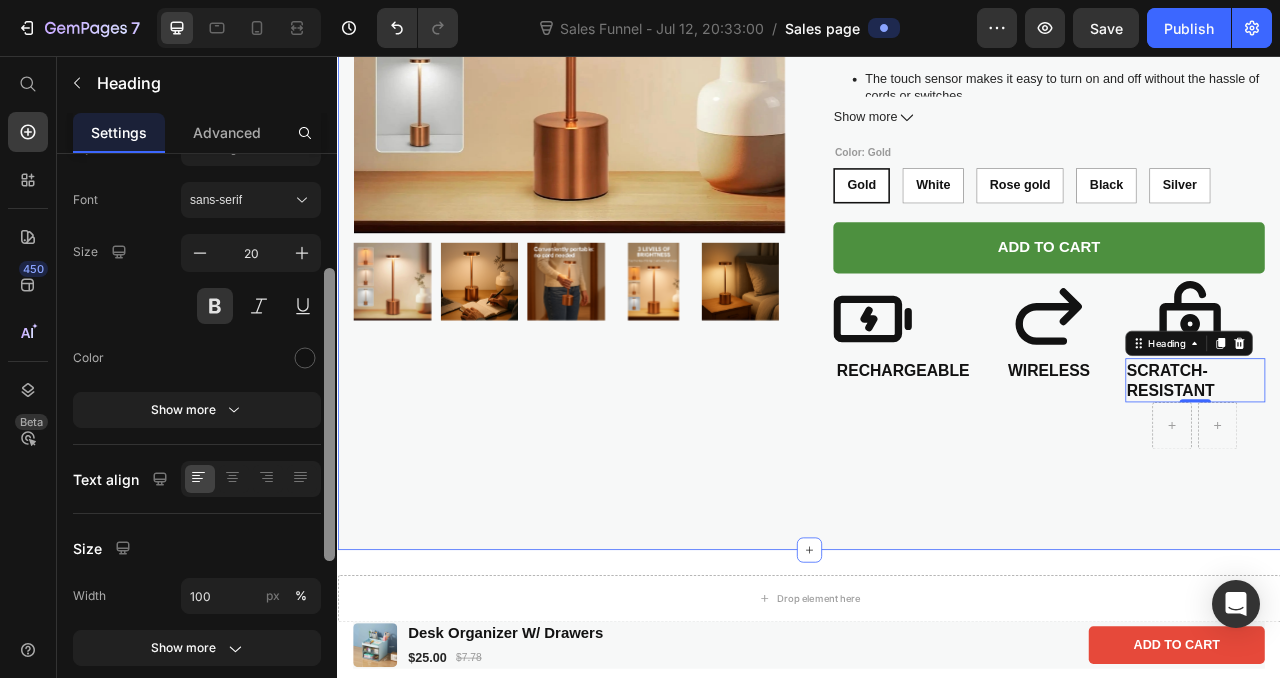 drag, startPoint x: 671, startPoint y: 445, endPoint x: 337, endPoint y: 666, distance: 400.49594 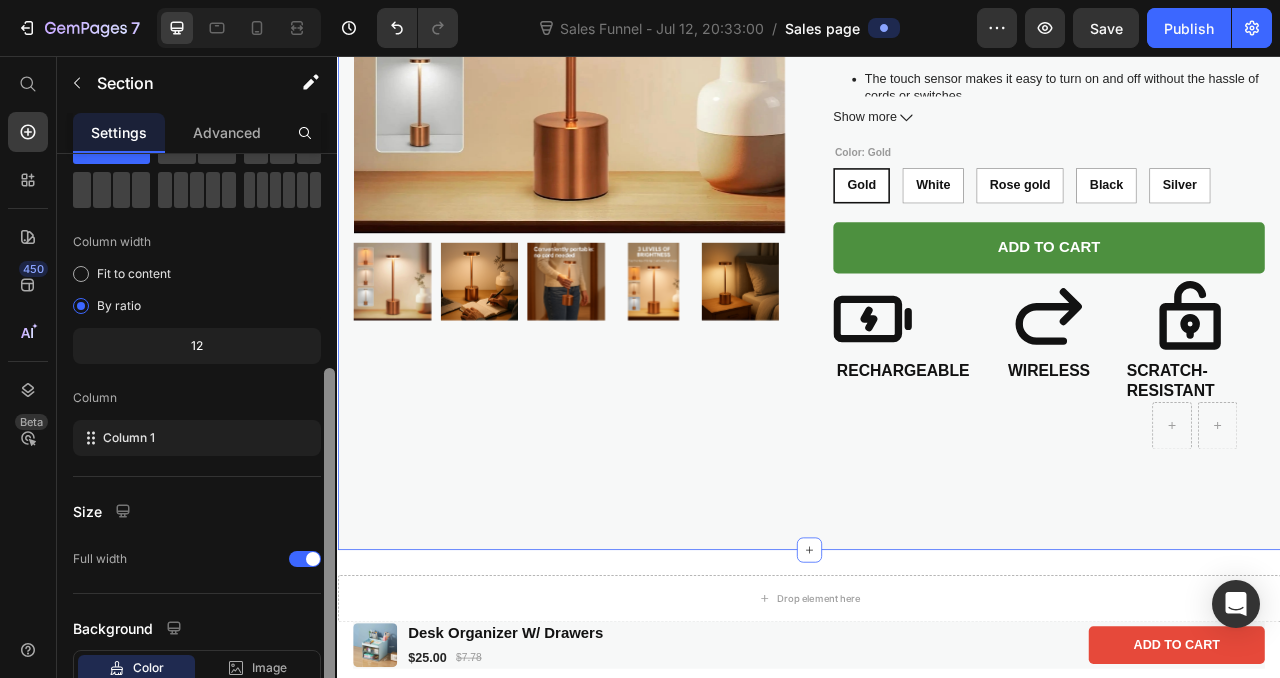 scroll, scrollTop: 364, scrollLeft: 0, axis: vertical 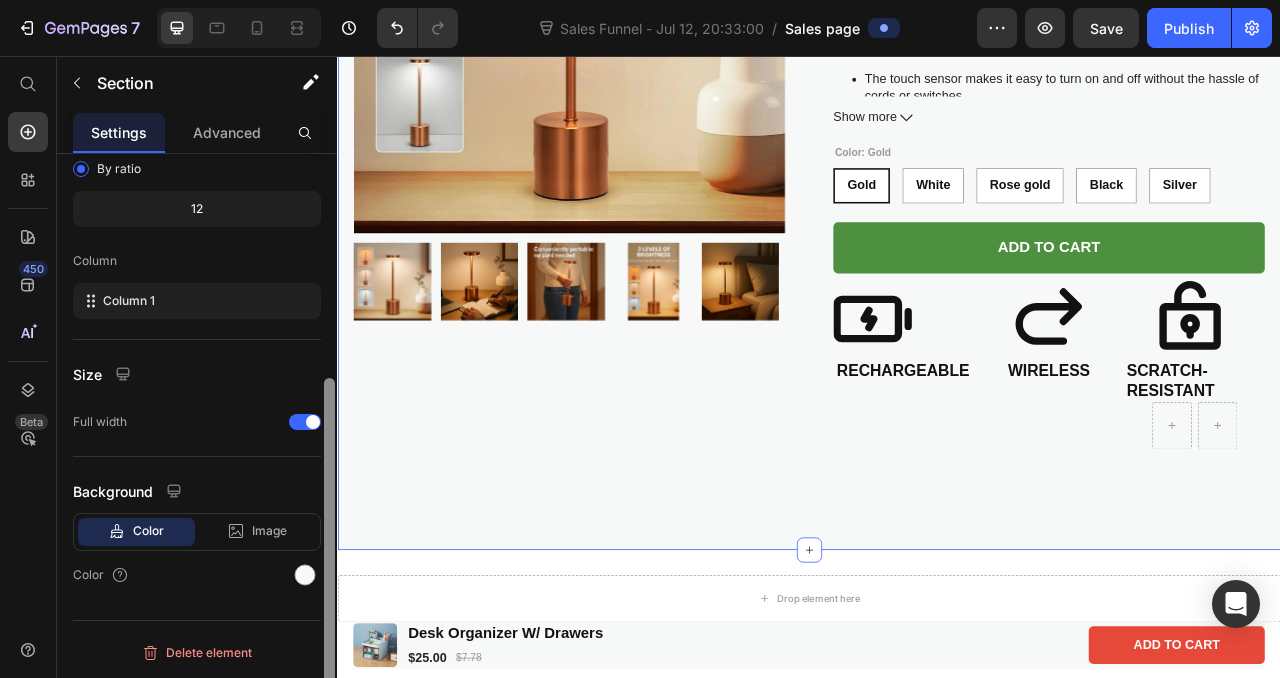 drag, startPoint x: 330, startPoint y: 260, endPoint x: 325, endPoint y: 570, distance: 310.0403 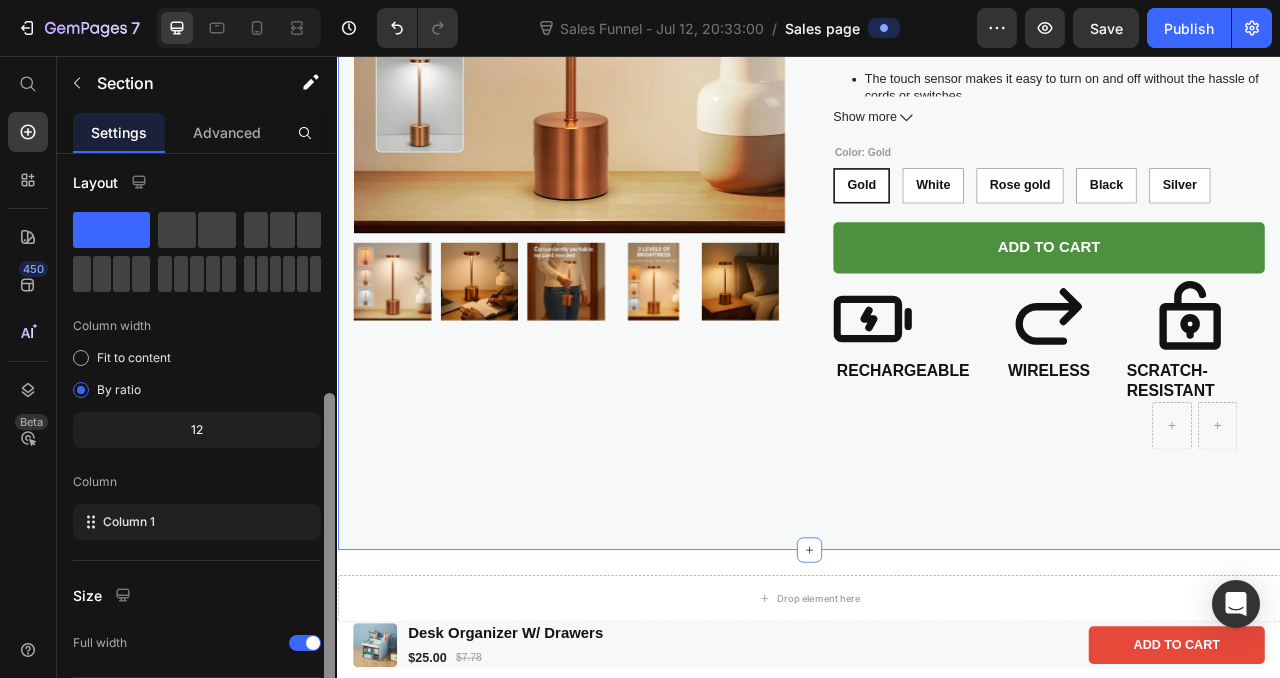 scroll, scrollTop: 0, scrollLeft: 0, axis: both 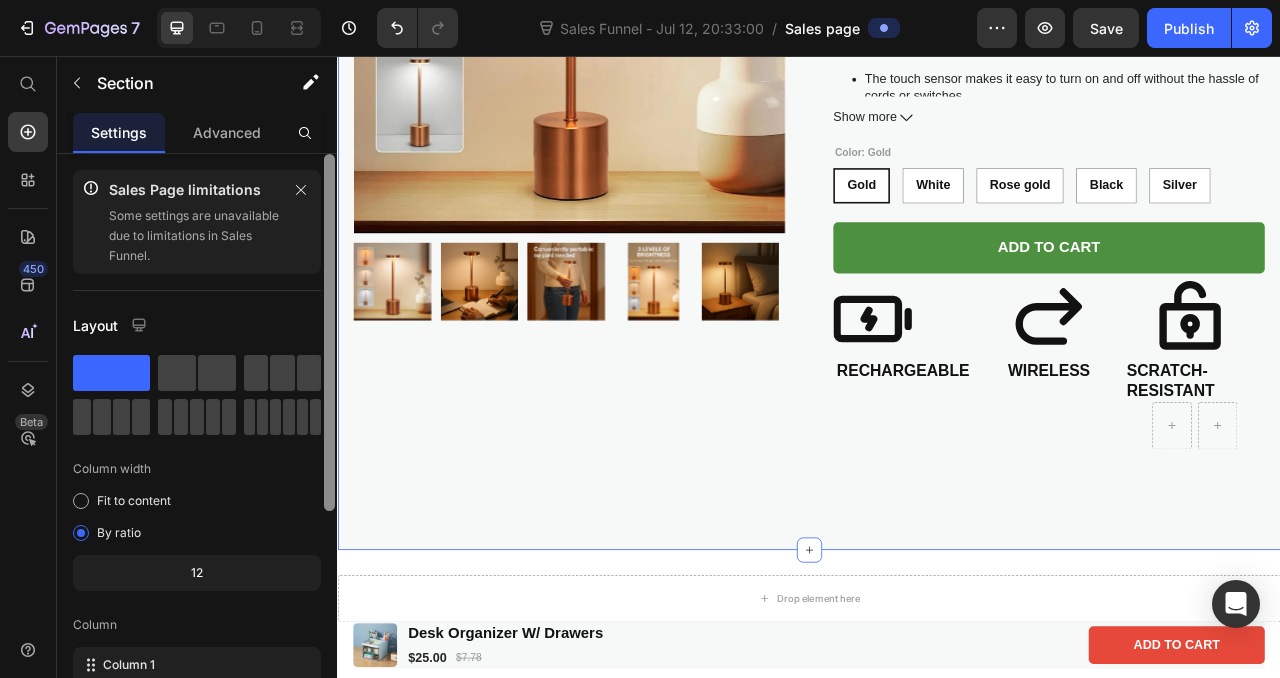 drag, startPoint x: 331, startPoint y: 495, endPoint x: 332, endPoint y: 225, distance: 270.00186 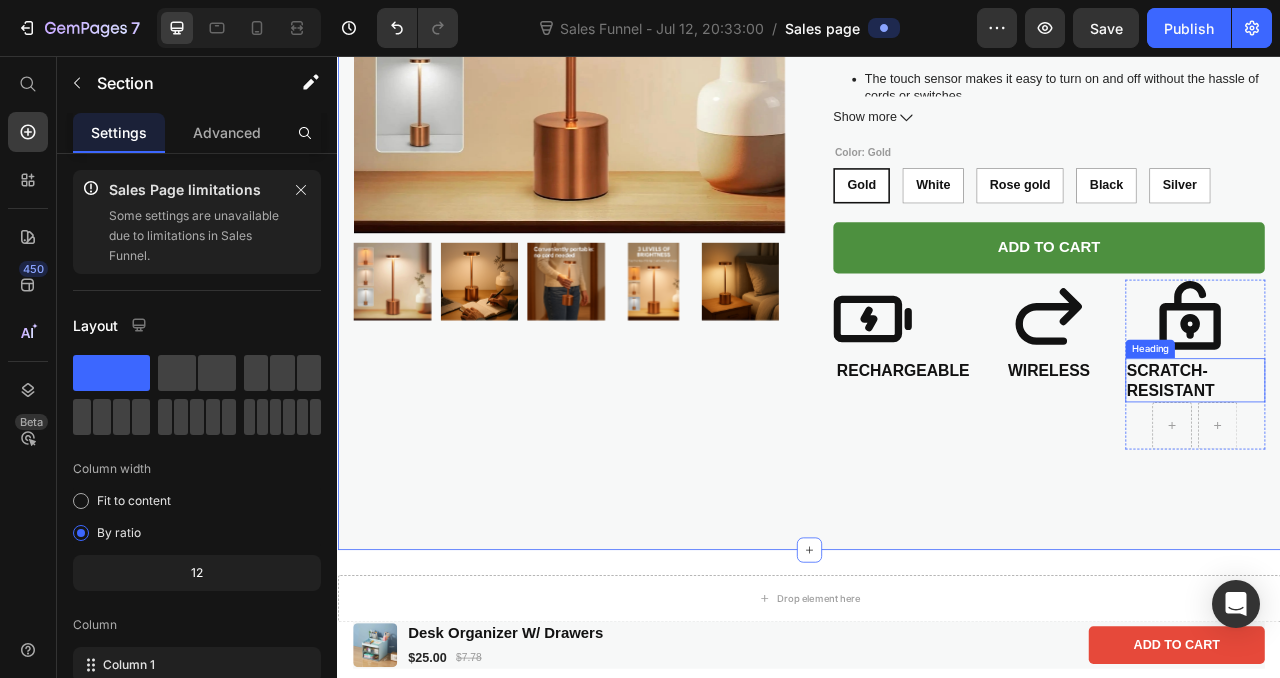 click on "SCRATCH-RESISTANT" at bounding box center [1428, 469] 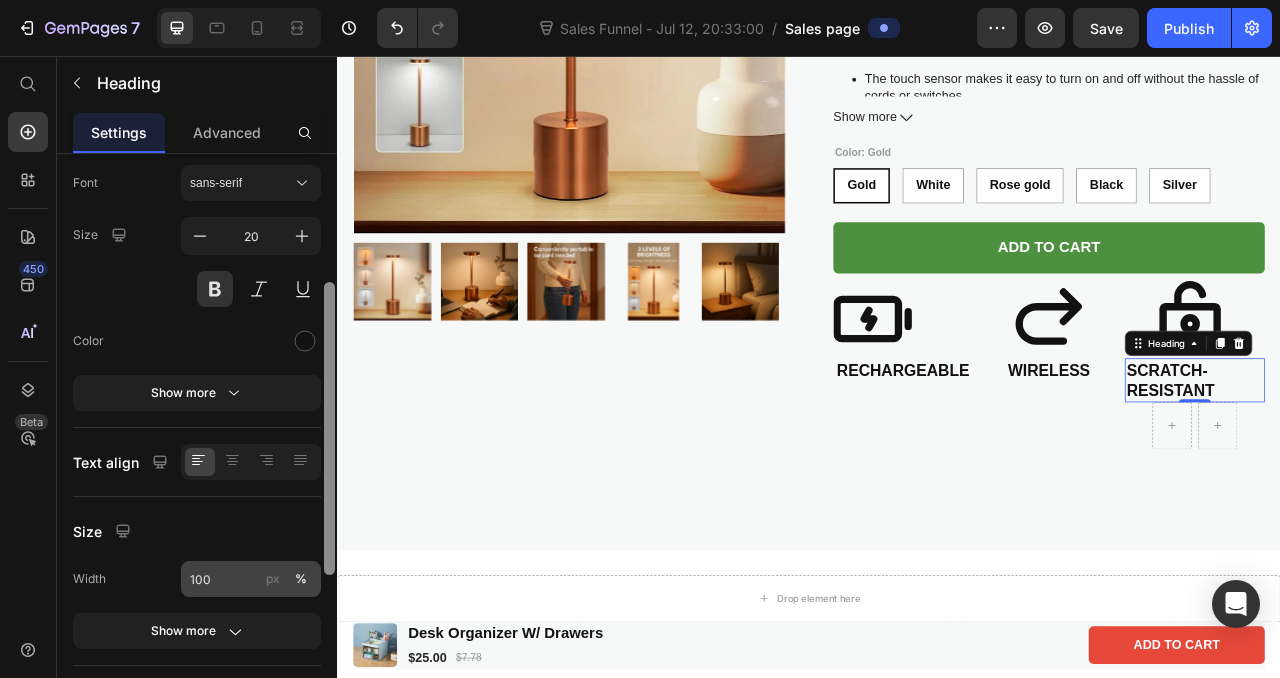 scroll, scrollTop: 278, scrollLeft: 0, axis: vertical 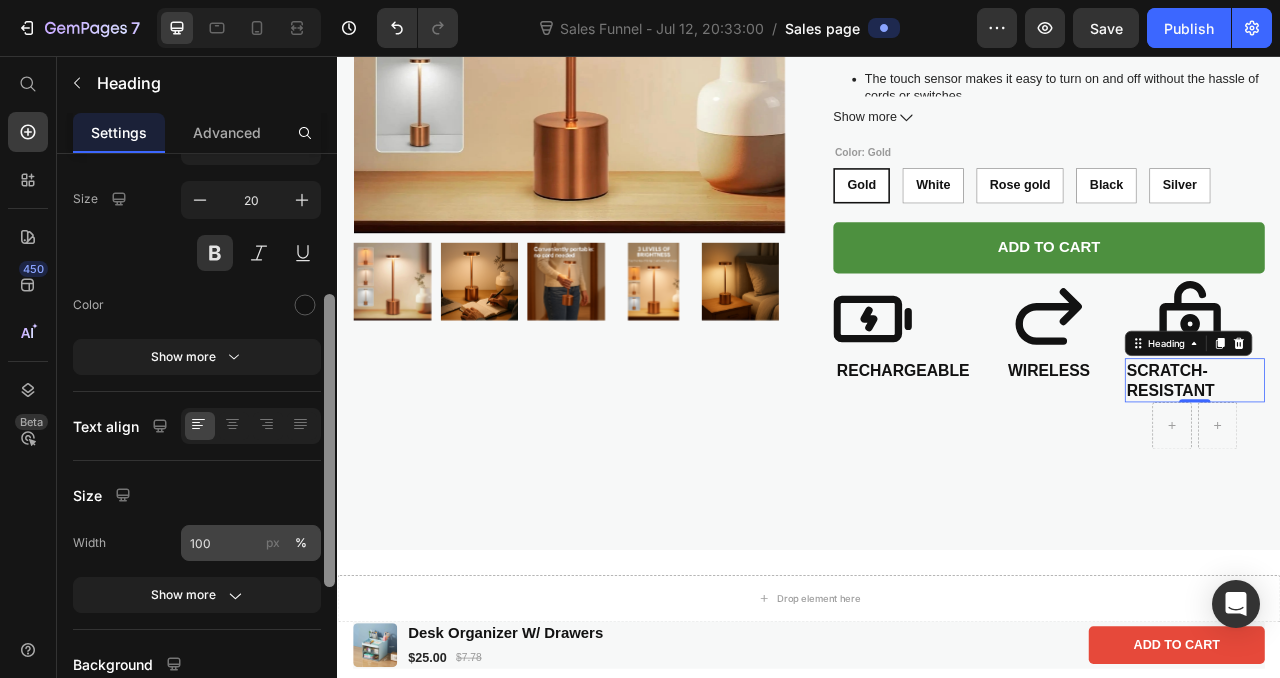 drag, startPoint x: 327, startPoint y: 413, endPoint x: 315, endPoint y: 554, distance: 141.50972 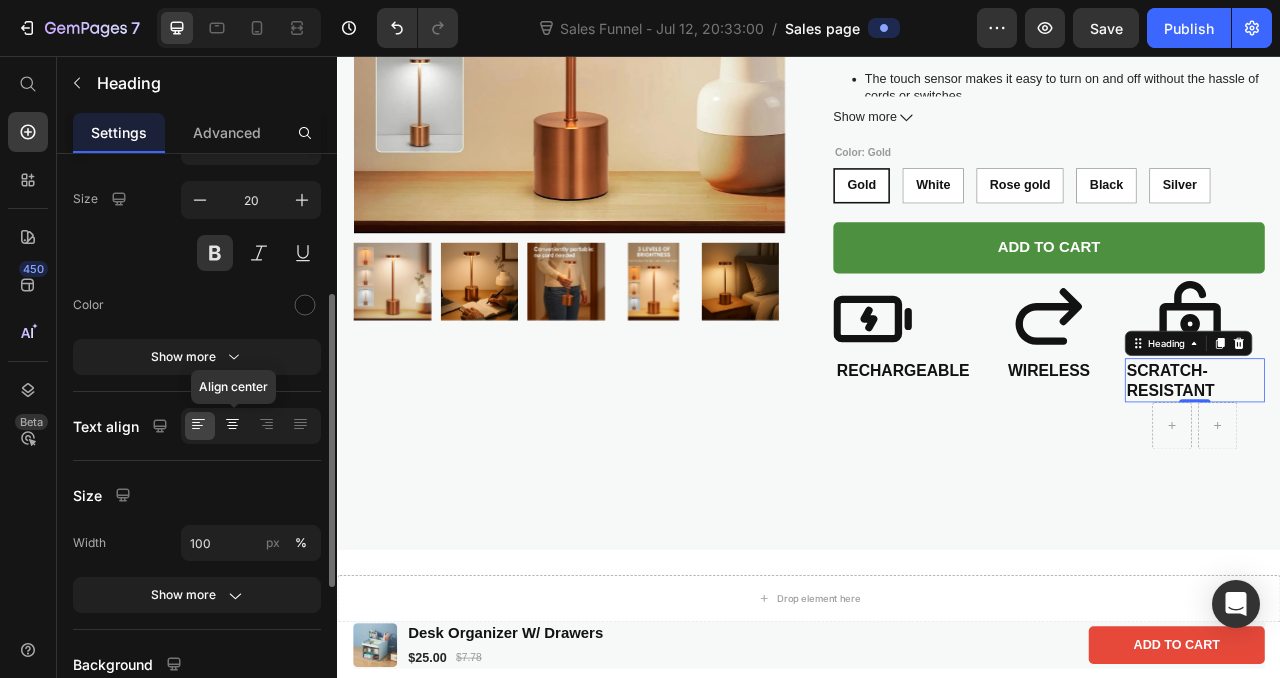 click 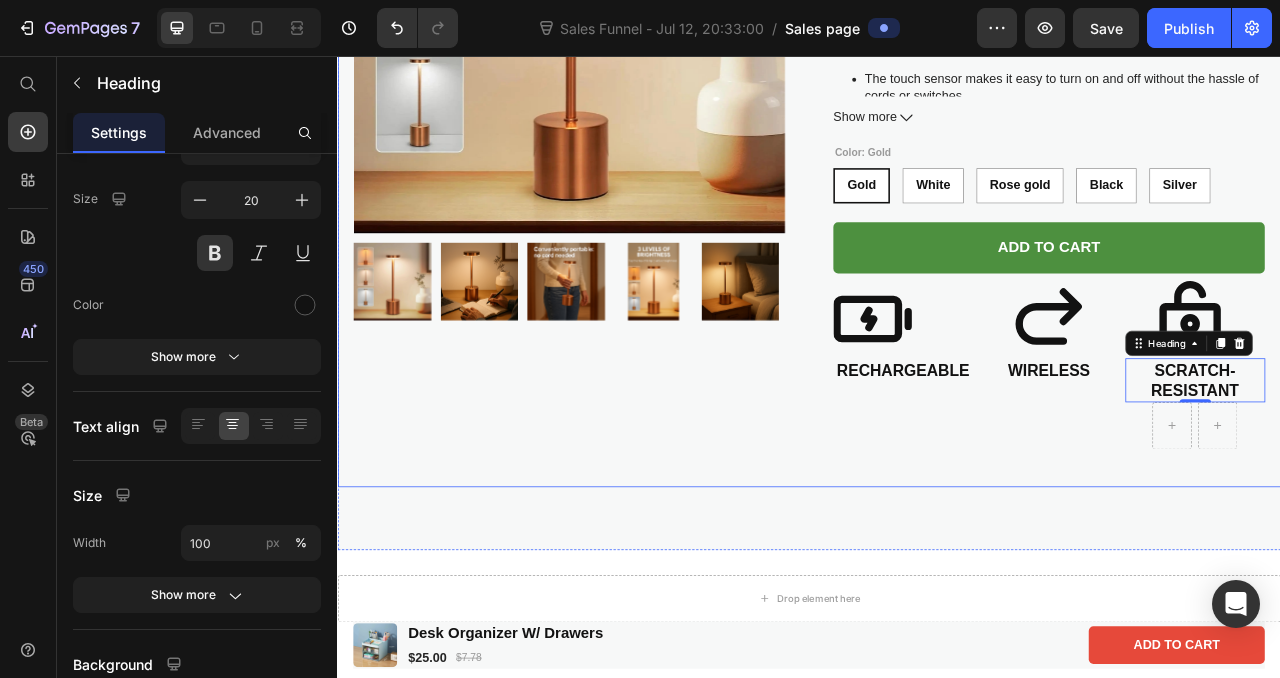 click on "Product Images Wireless Table Lamp W/Touch Sensor, Portable Product Title $55.00 Product Price
Drop element here Row
This Wireless Table Lamp with a touch sensor is the perfect solution for portable lighting.
With wireless capabilities, you can easily move the lamp from room to room or even a nightstand.
The touch sensor makes it easy to turn on and off without the hassle of cords or switches.
Enjoy the convenience of wireless lighting with this stylish, functional, and simple-to-use lamp.
This table lamp will work perfect as a desk lamp or as a bedside lamp on a bedside table.
Show more Product Description  Color: Gold Gold Gold Gold White White White Rose gold Rose gold Rose gold Black Black Black Silver Silver Silver Product Variants & Swatches Add to cart Add to Cart
Icon RECHARGEABLE Heading
Icon WIRELESS Heading
Icon Heading SCRATCH-RESISTANT Heading   0" at bounding box center (937, 145) 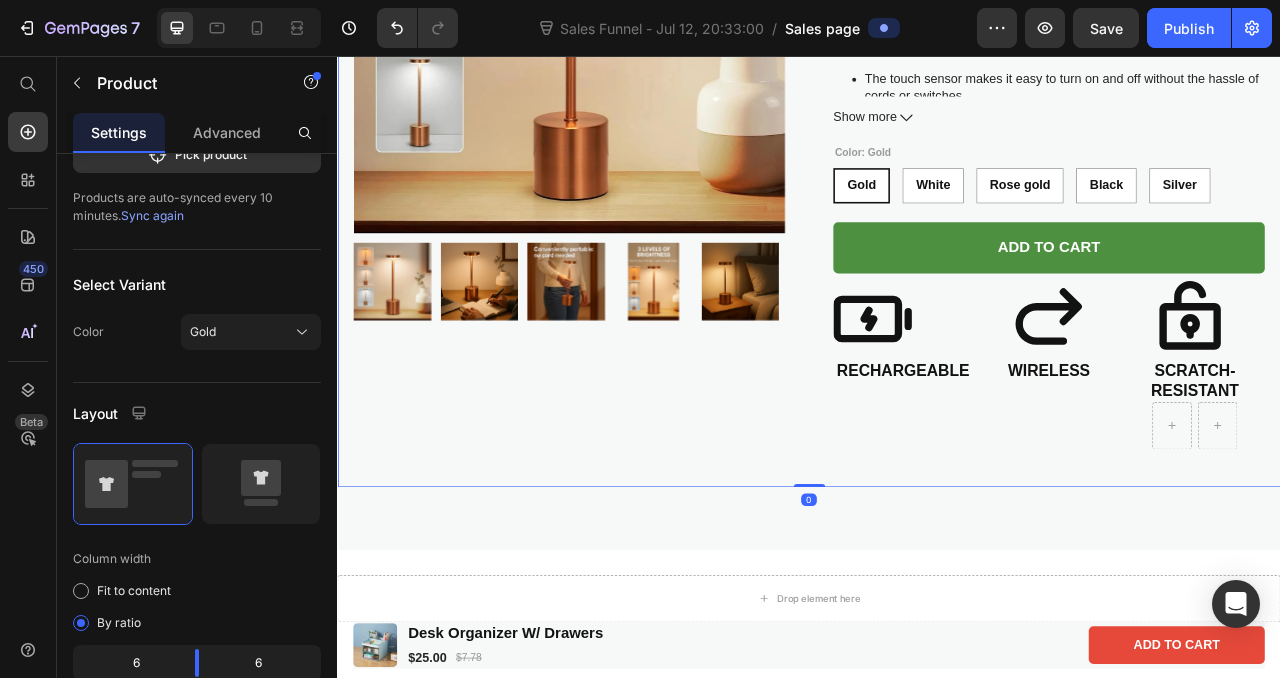 scroll, scrollTop: 0, scrollLeft: 0, axis: both 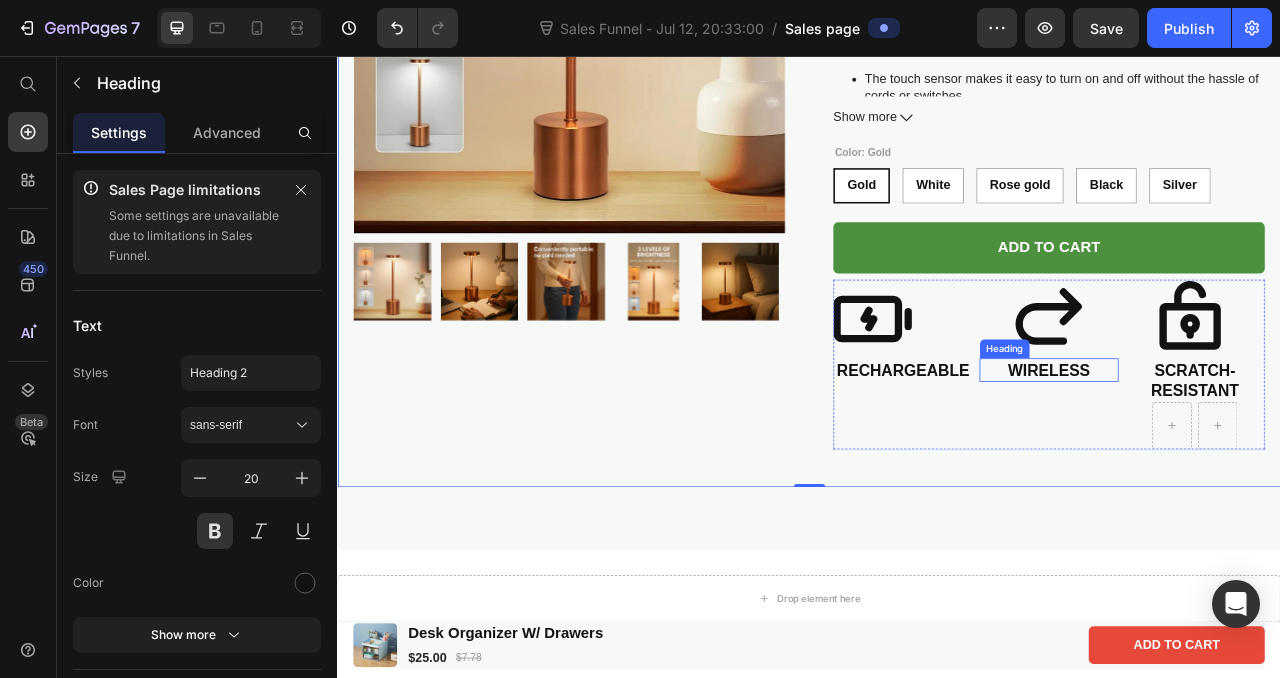 click on "WIRELESS" at bounding box center (1243, 456) 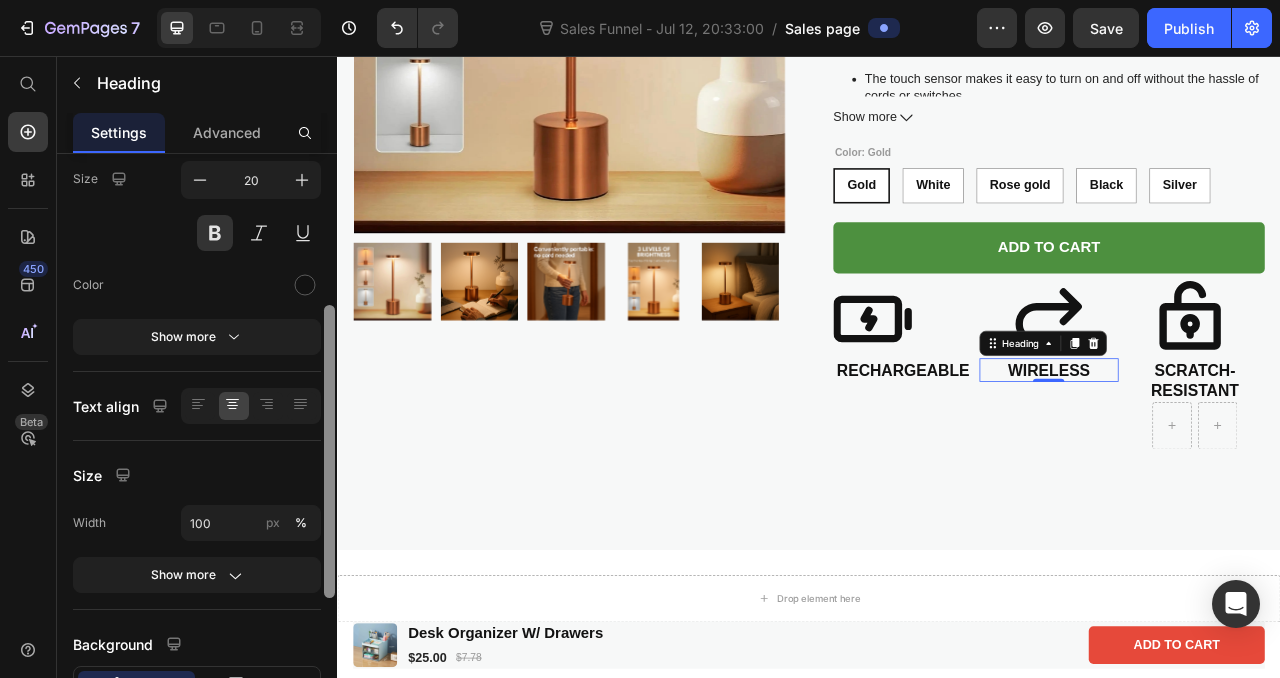 drag, startPoint x: 333, startPoint y: 329, endPoint x: 328, endPoint y: 478, distance: 149.08386 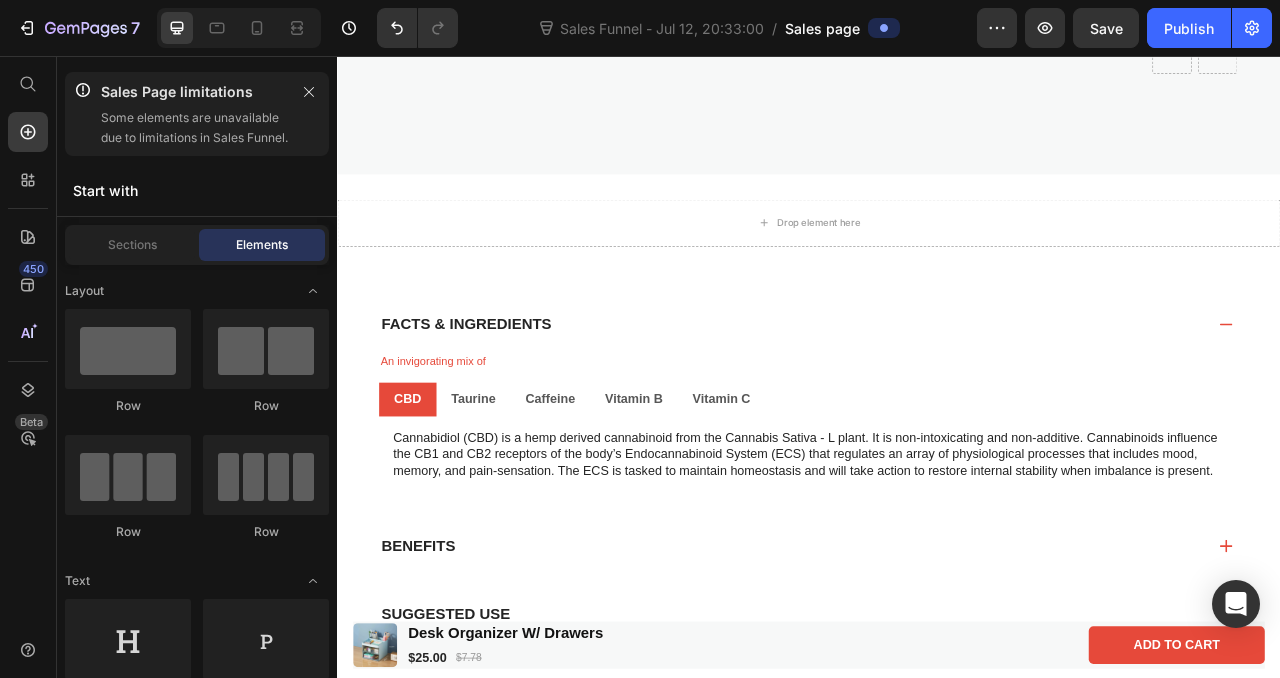 scroll, scrollTop: 927, scrollLeft: 0, axis: vertical 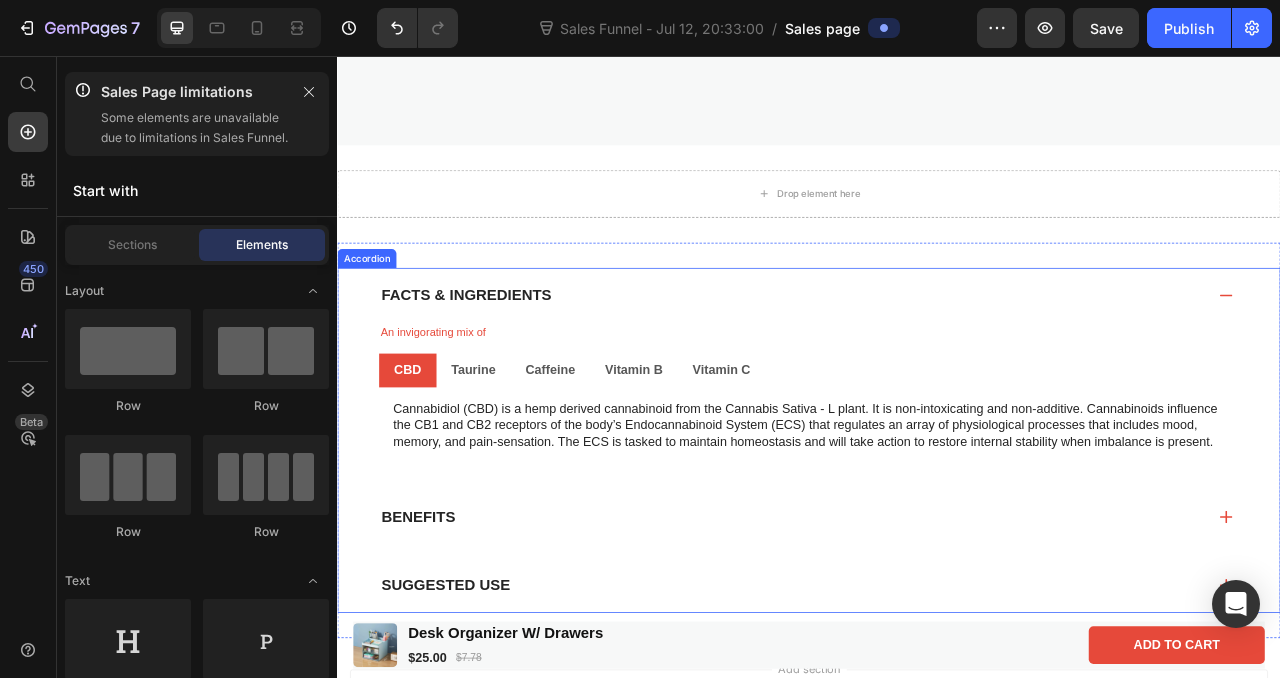 click on "Facts & Ingredients" at bounding box center [937, 361] 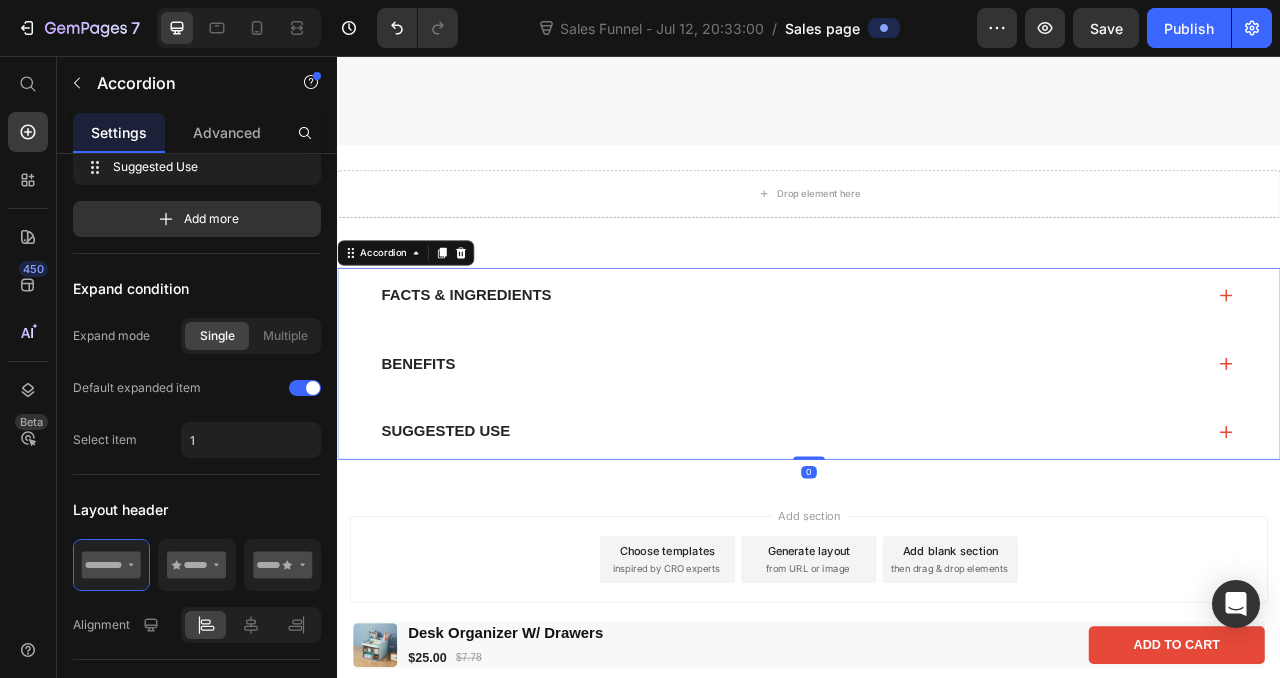 scroll, scrollTop: 0, scrollLeft: 0, axis: both 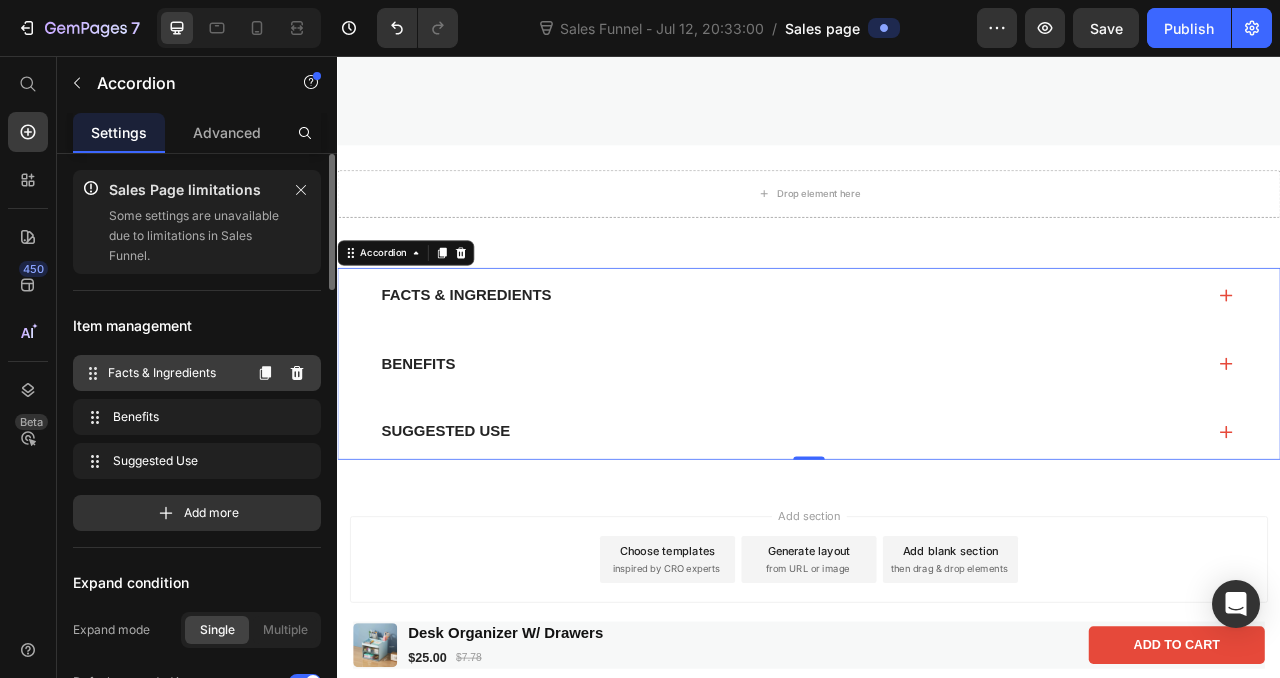 click on "Facts & Ingredients" at bounding box center (174, 373) 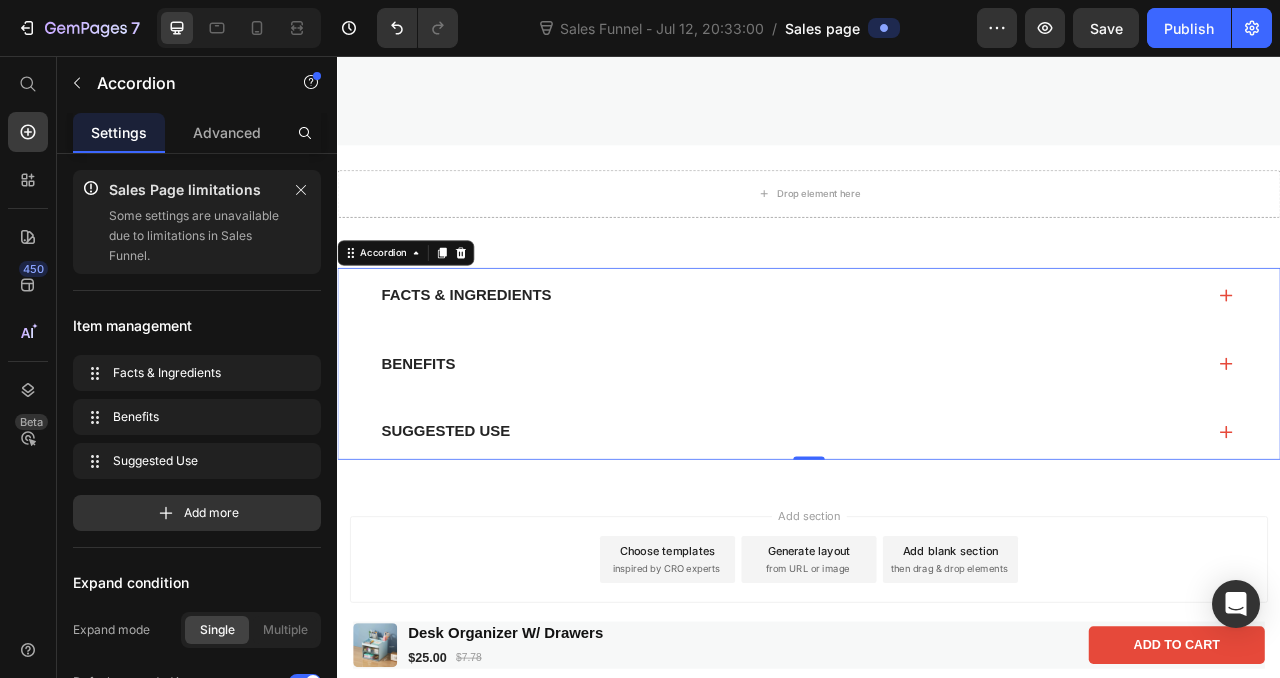 click on "Facts & Ingredients" at bounding box center (937, 361) 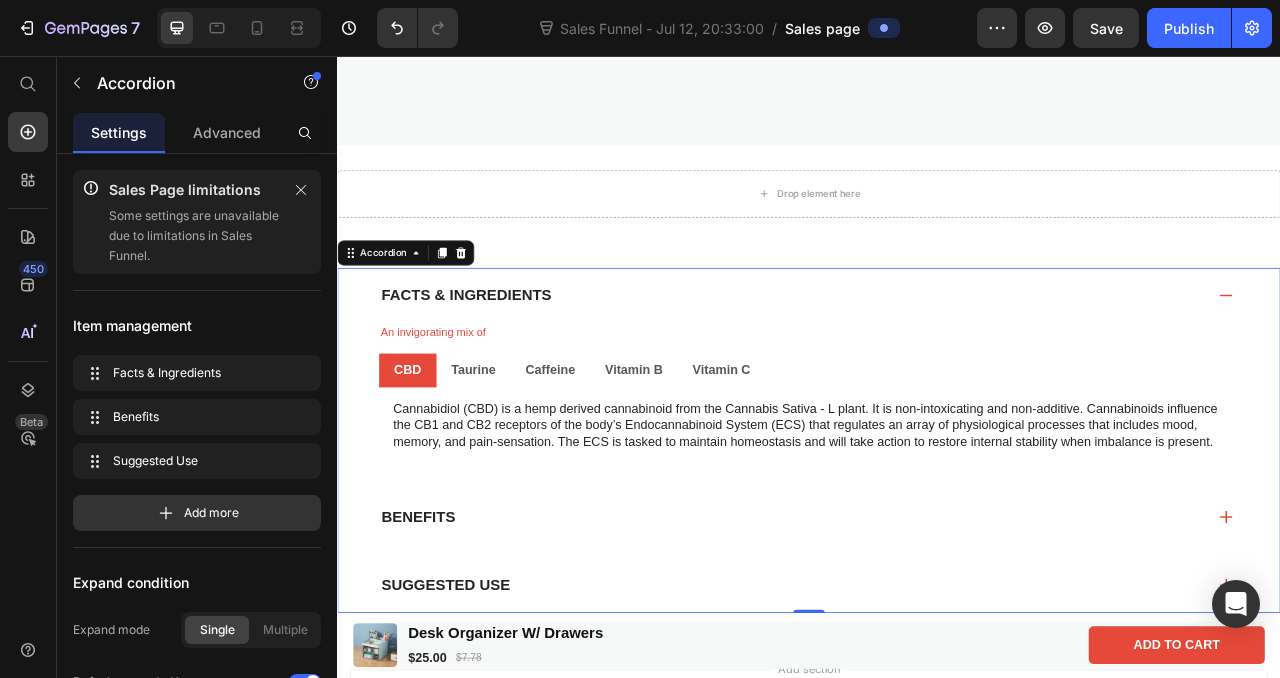 click on "Facts & Ingredients" at bounding box center (501, 361) 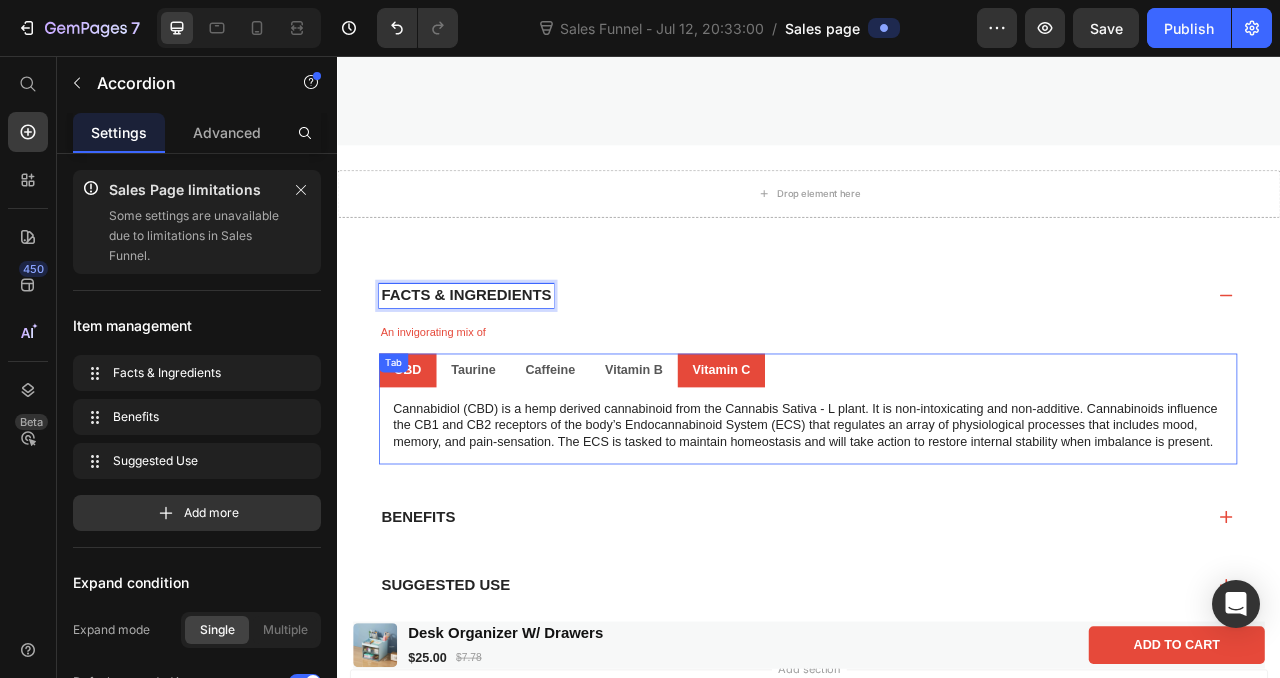 click on "Vitamin C" at bounding box center (826, 456) 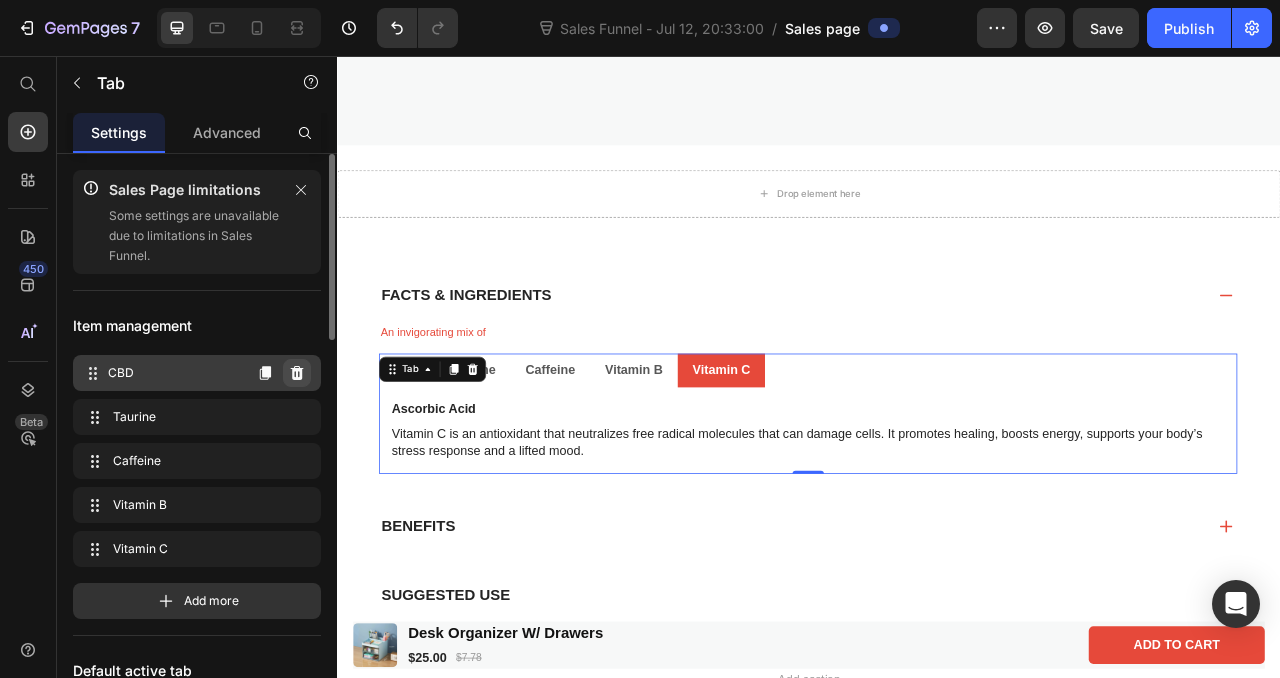click 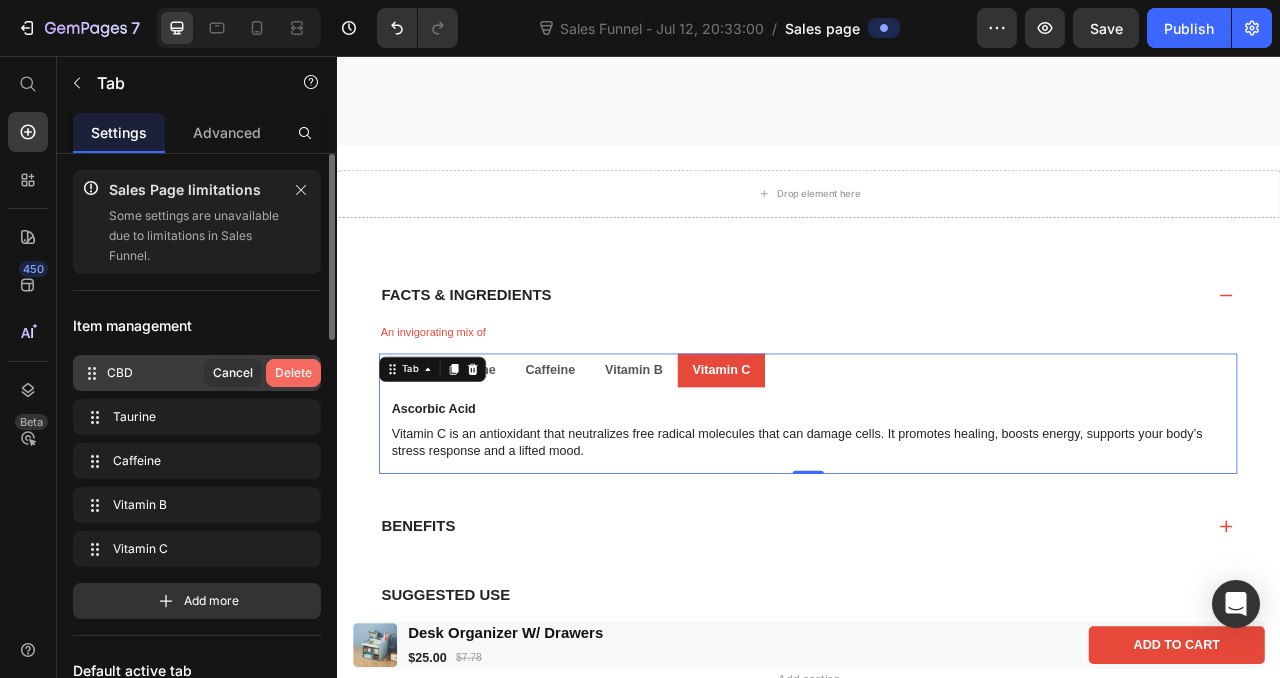 click on "Delete" at bounding box center [293, 373] 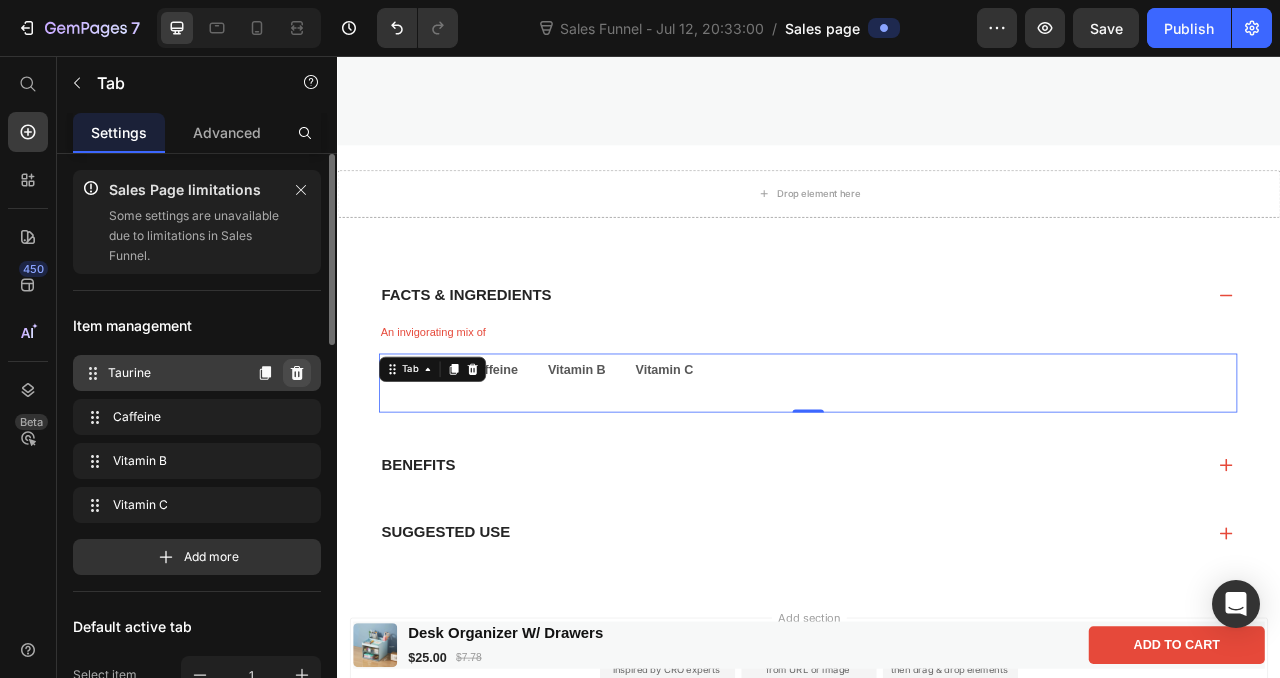 click 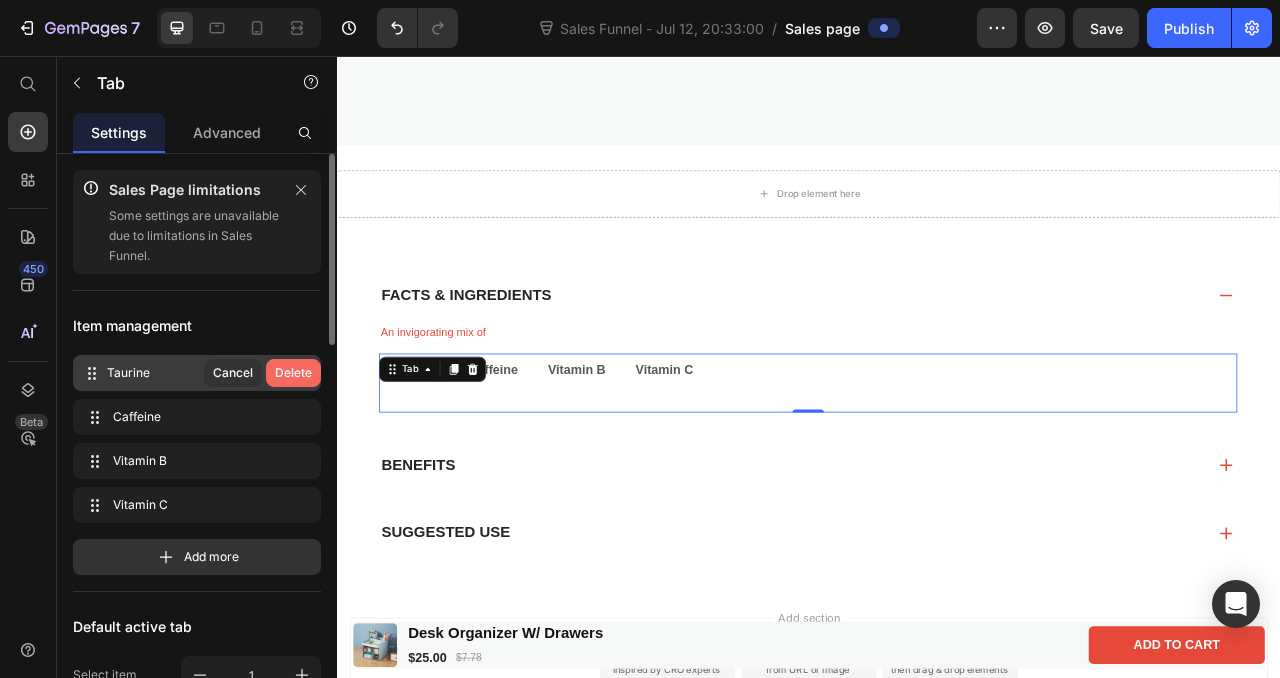 click on "Delete" at bounding box center (293, 373) 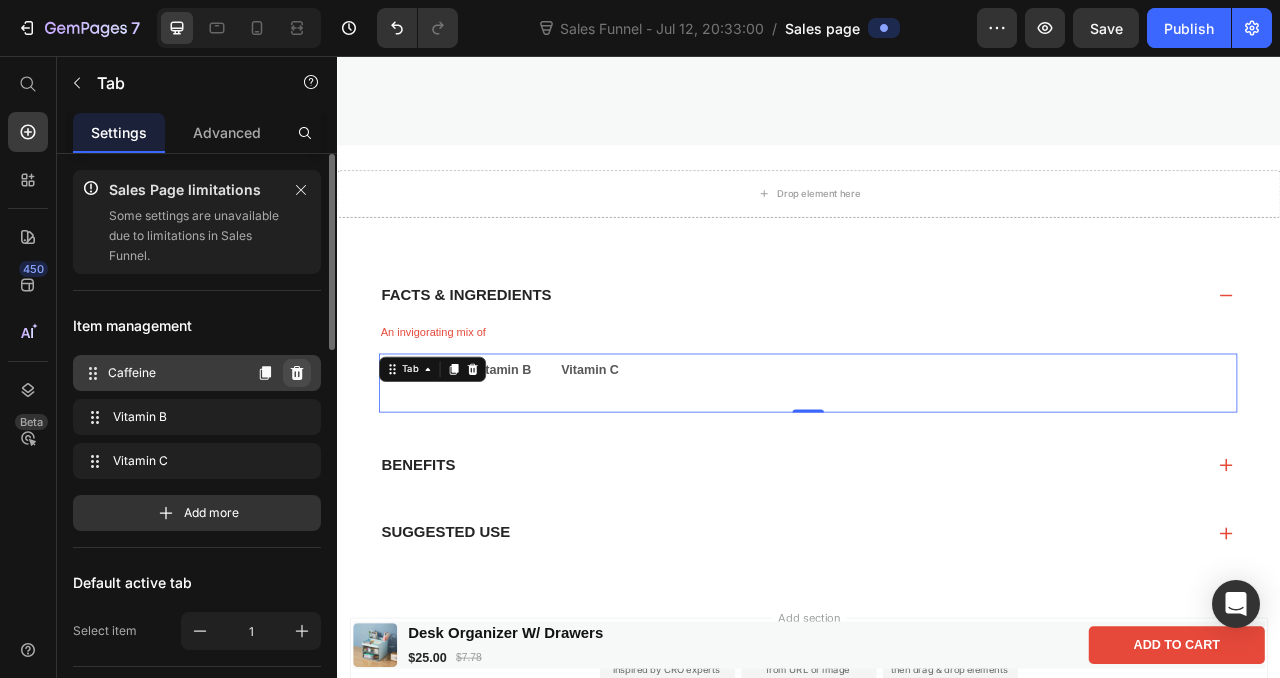 click 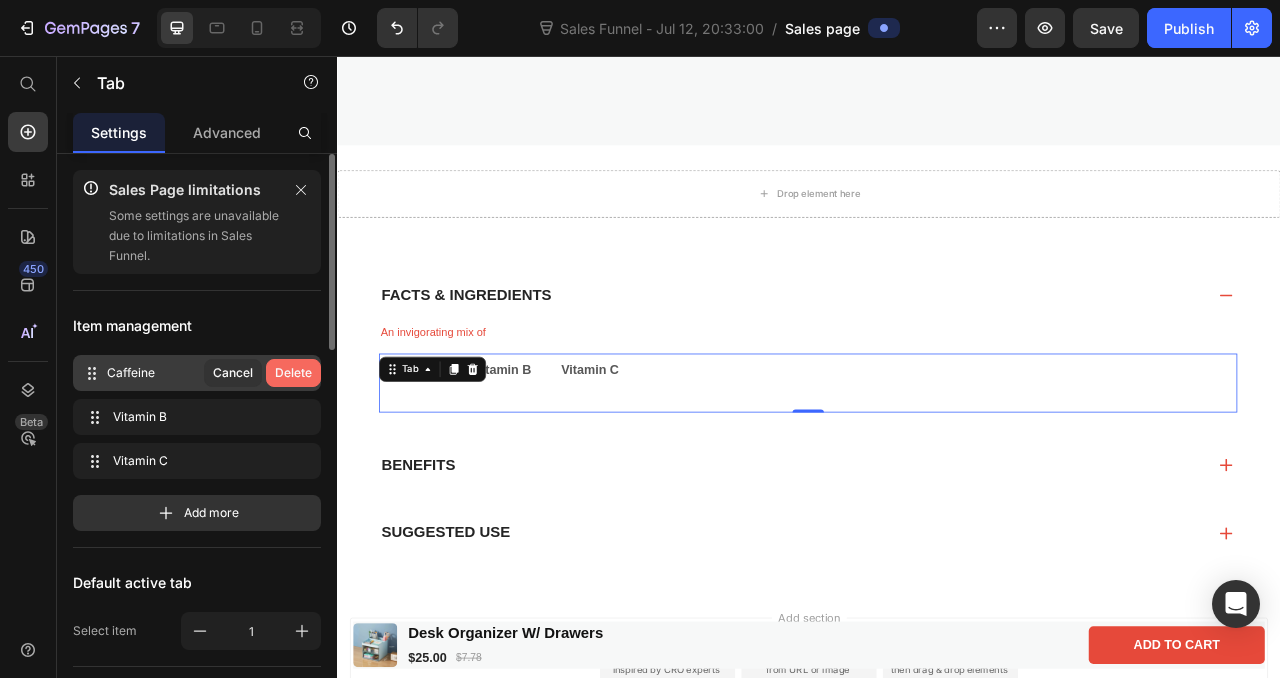 click on "Delete" at bounding box center [293, 373] 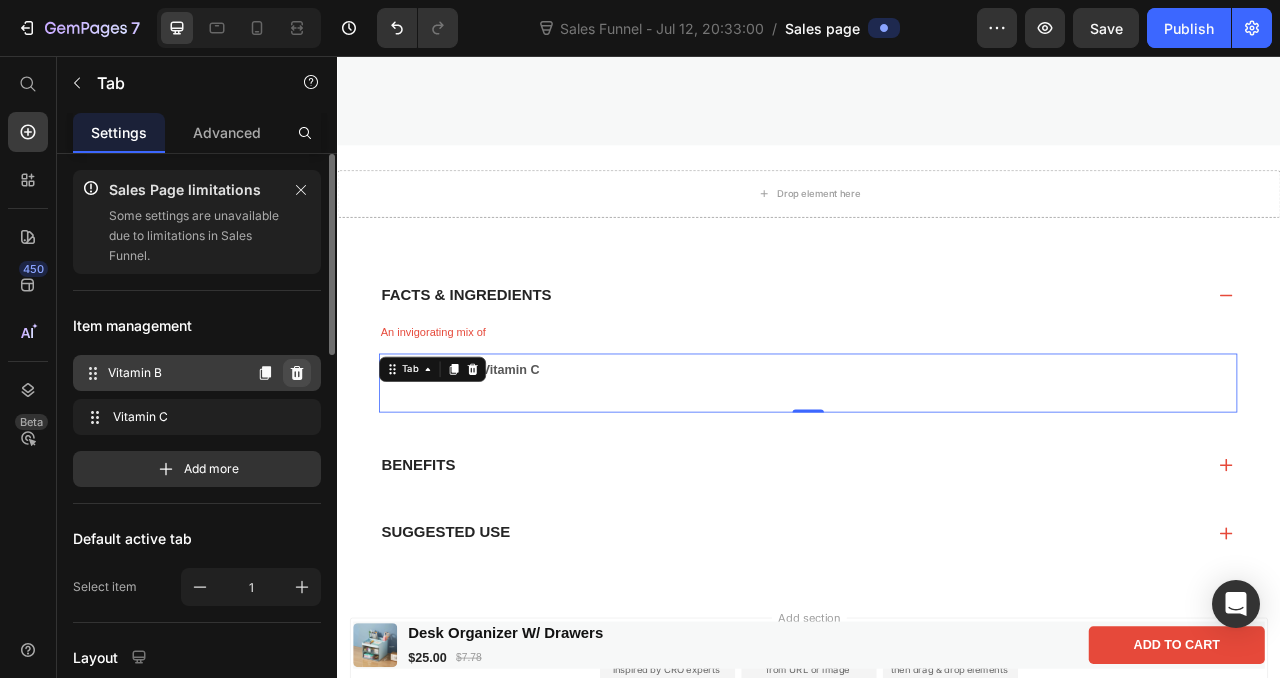 click 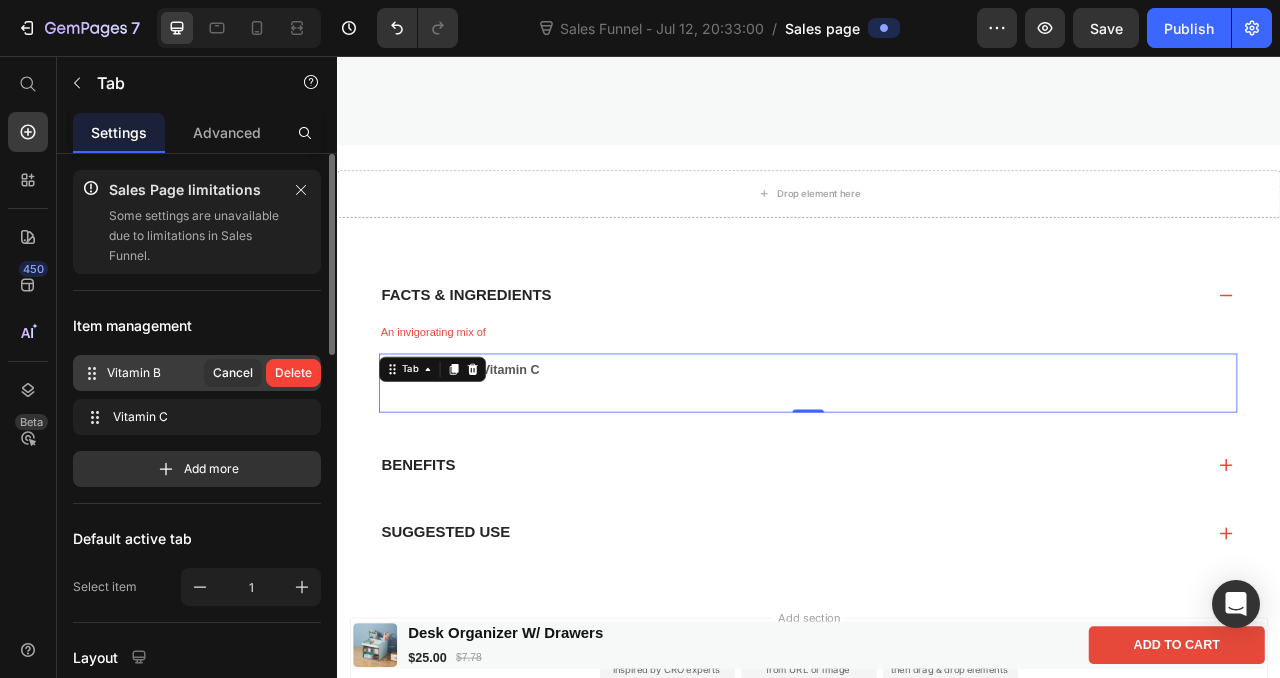 click on "Delete" at bounding box center [293, 373] 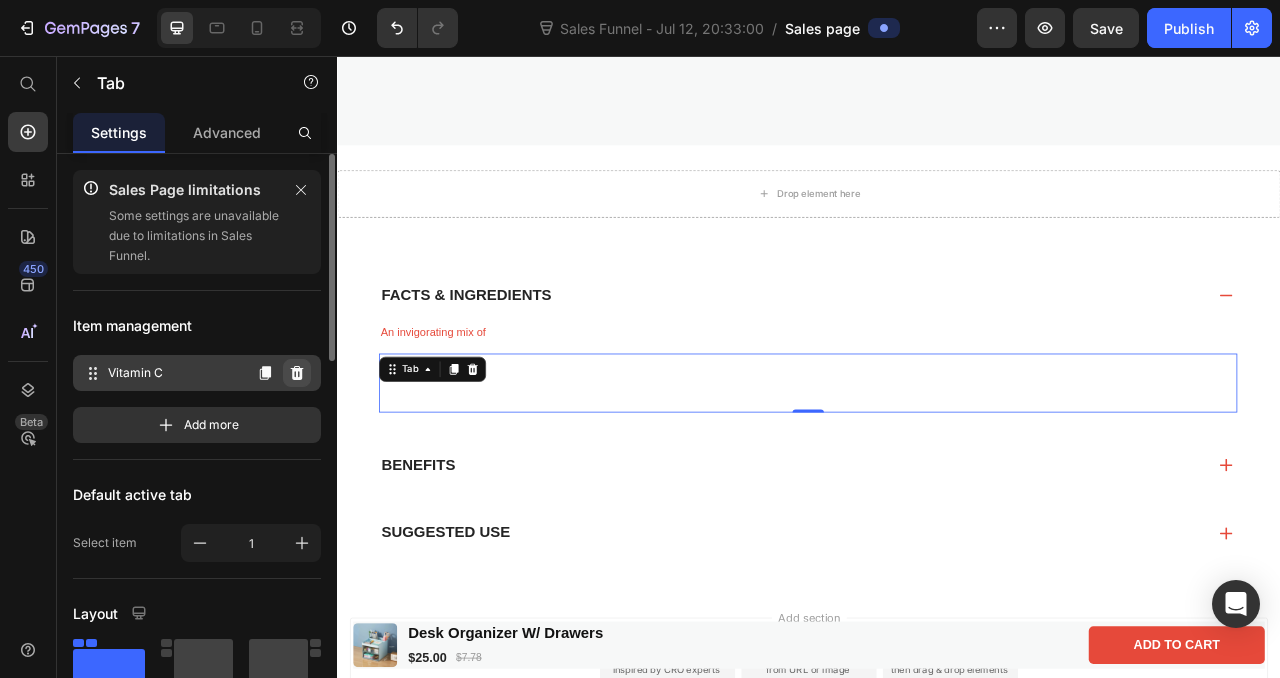 click 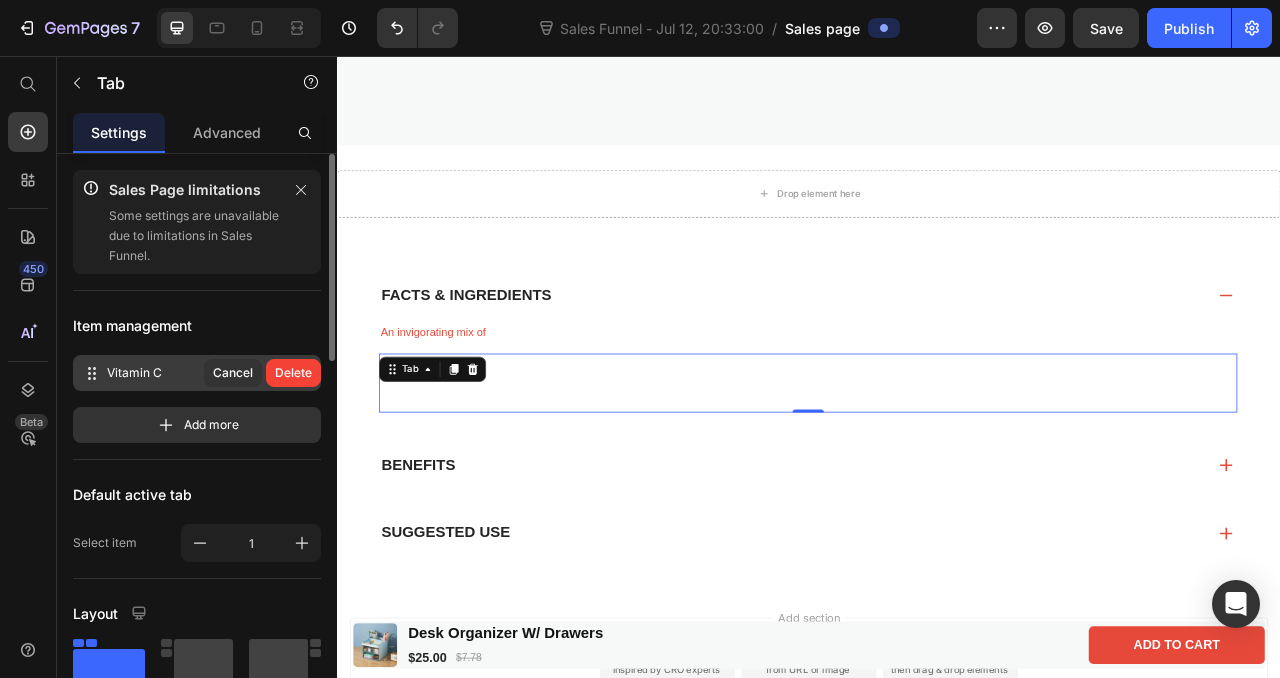 click on "Delete" at bounding box center (293, 373) 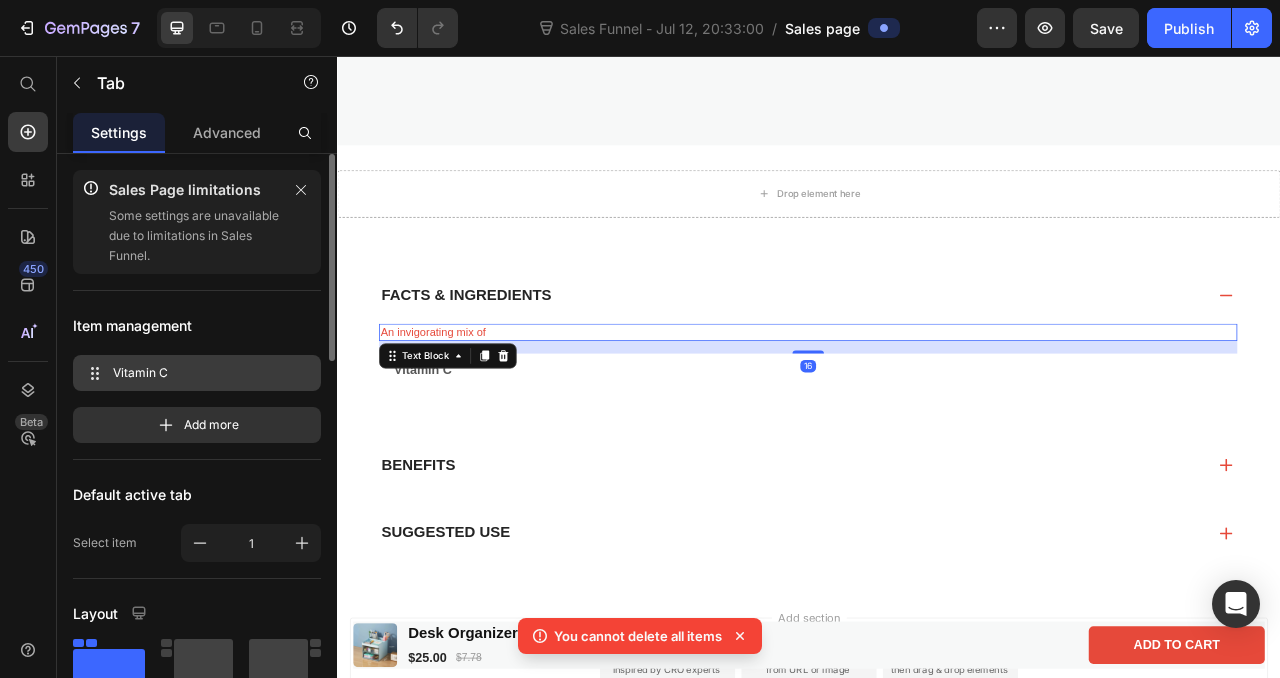 click on "An invigorating mix of" at bounding box center [936, 408] 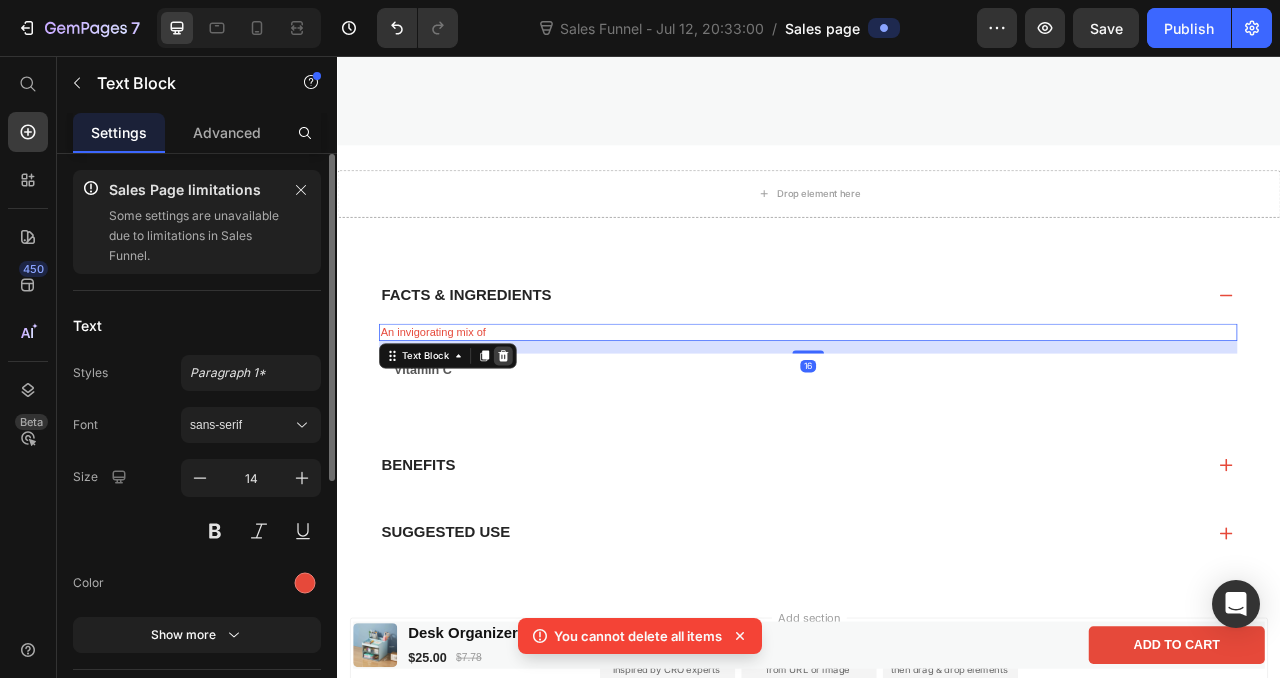 click 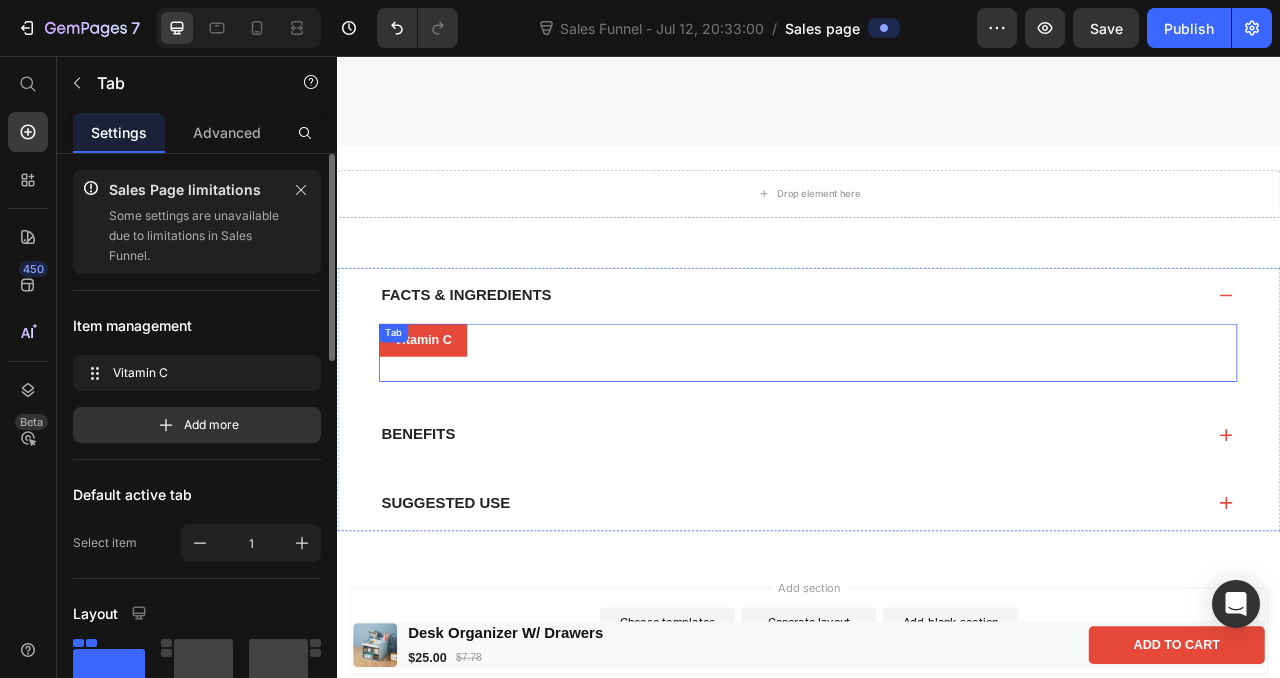 click on "Vitamin C Ascorbic Acid Text Block Vitamin C is an antioxidant that neutralizes free radical molecules that can damage cells. It promotes healing, boosts energy, supports your body’s stress response and a lifted mood. Text Block Tab" at bounding box center [936, 434] 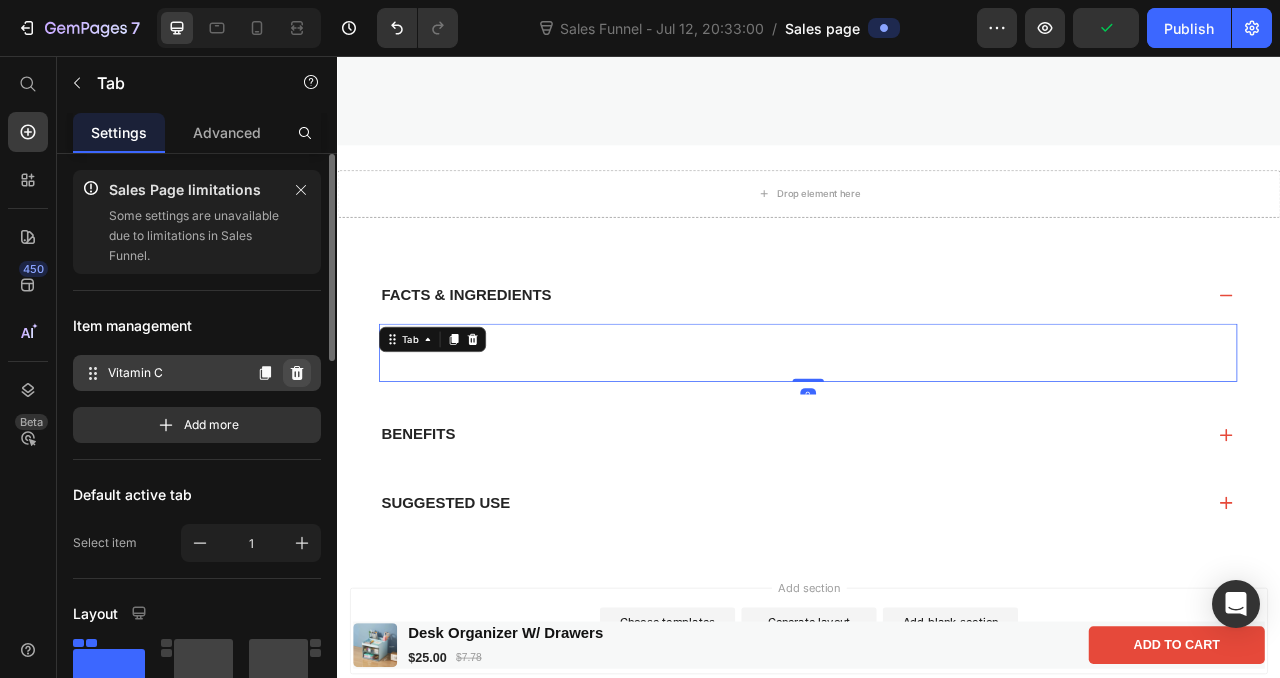 click 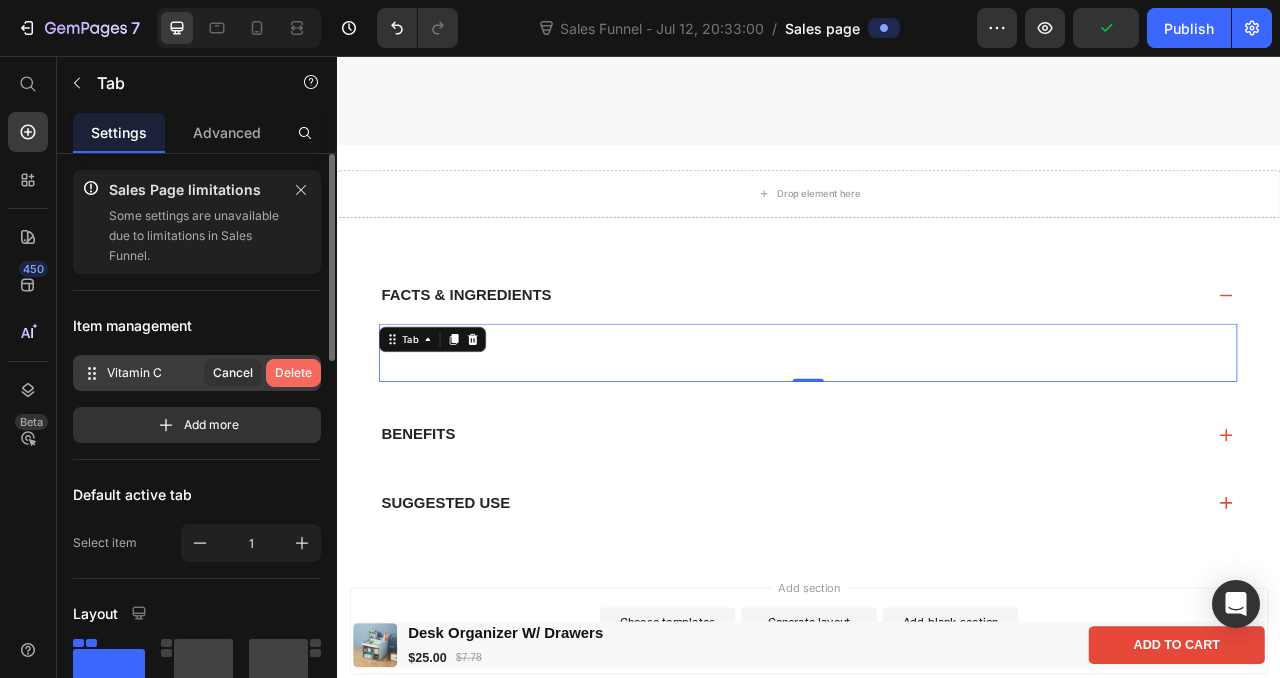 click on "Delete" at bounding box center (293, 373) 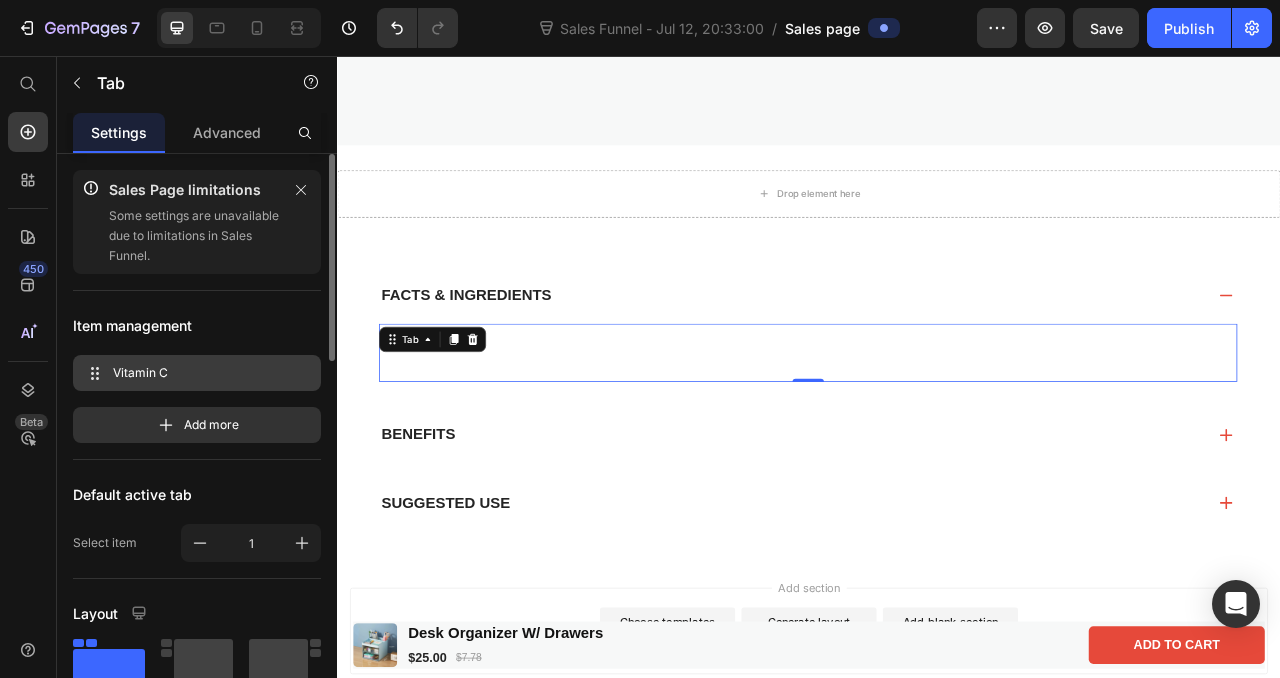 click on "Ascorbic Acid Text Block Vitamin C is an antioxidant that neutralizes free radical molecules that can damage cells. It promotes healing, boosts energy, supports your body’s stress response and a lifted mood. Text Block" at bounding box center (936, 447) 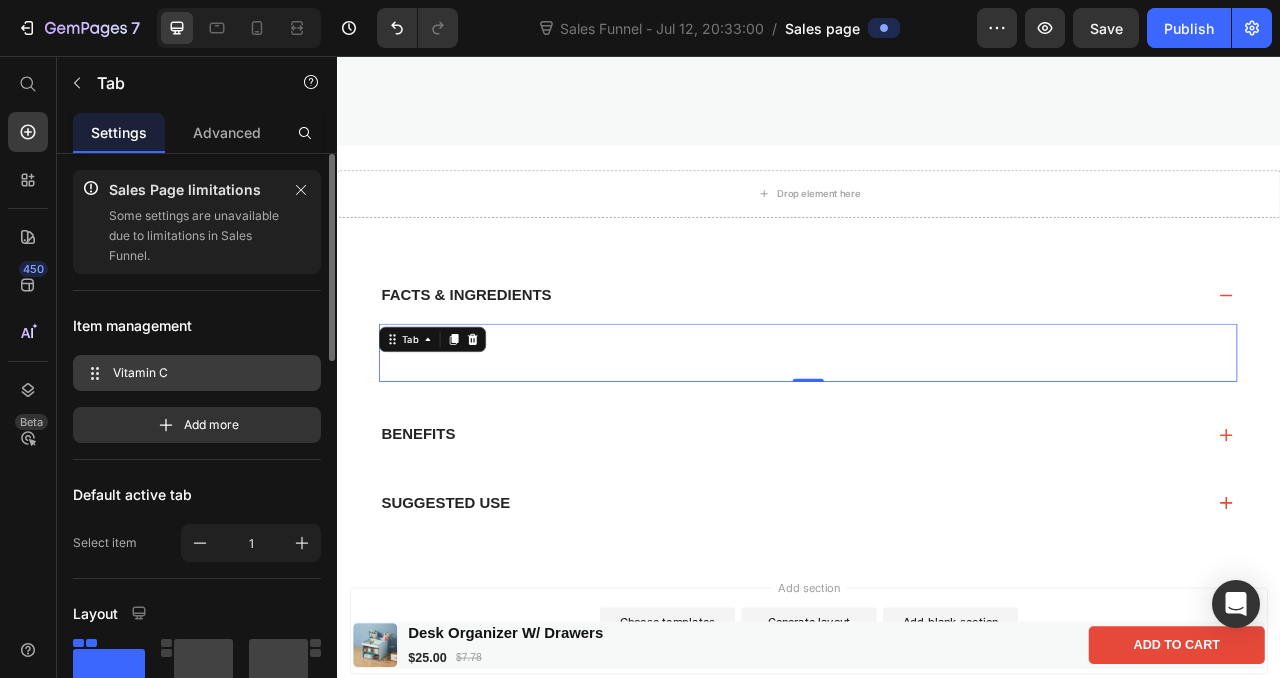 click on "Vitamin C" at bounding box center [936, 418] 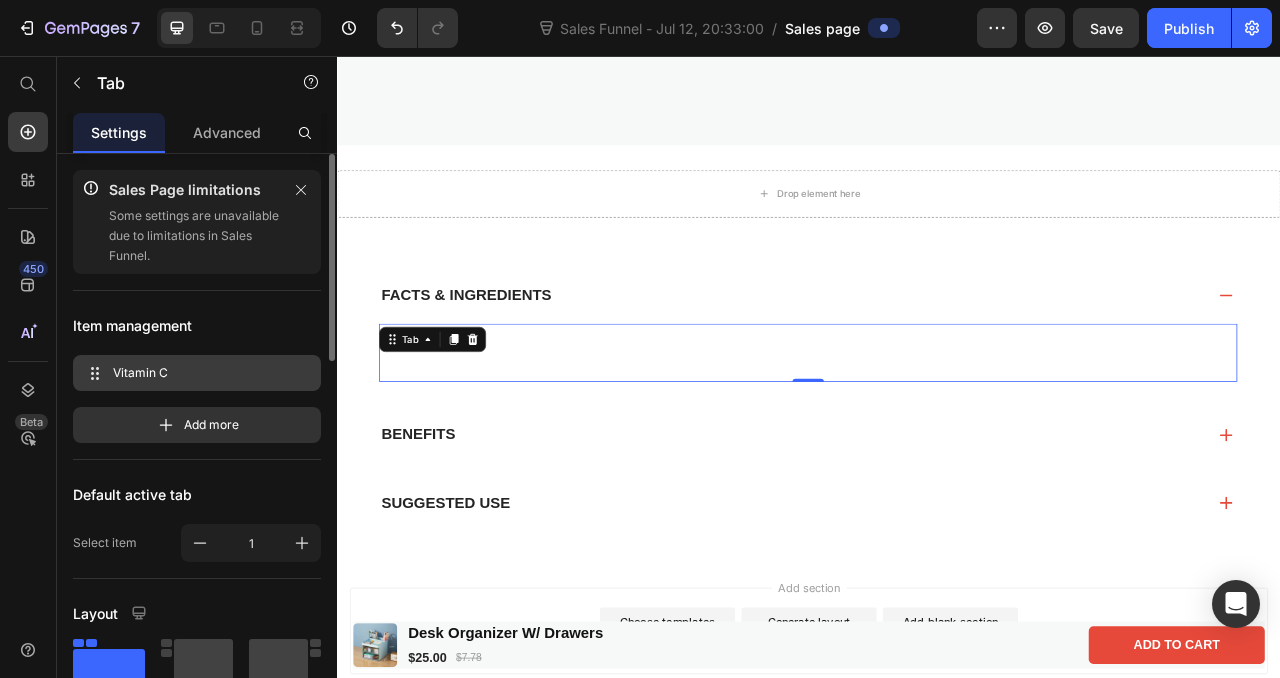 click on "Vitamin C" at bounding box center (936, 418) 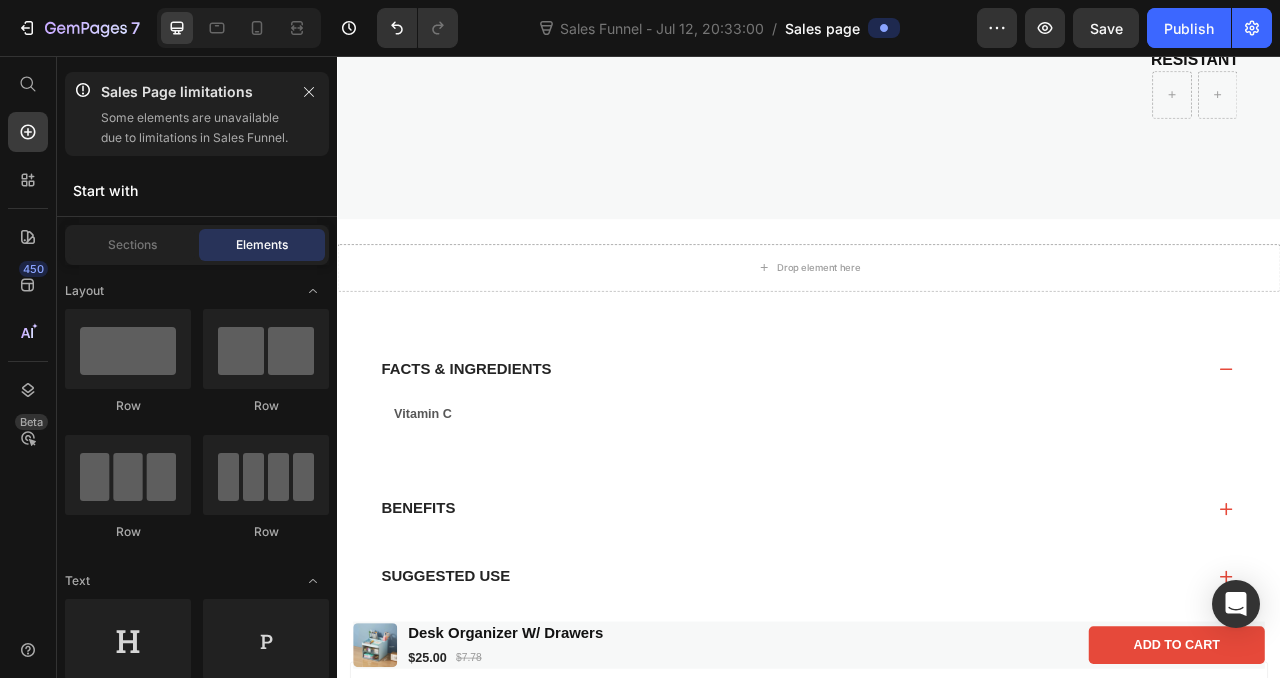 scroll, scrollTop: 825, scrollLeft: 0, axis: vertical 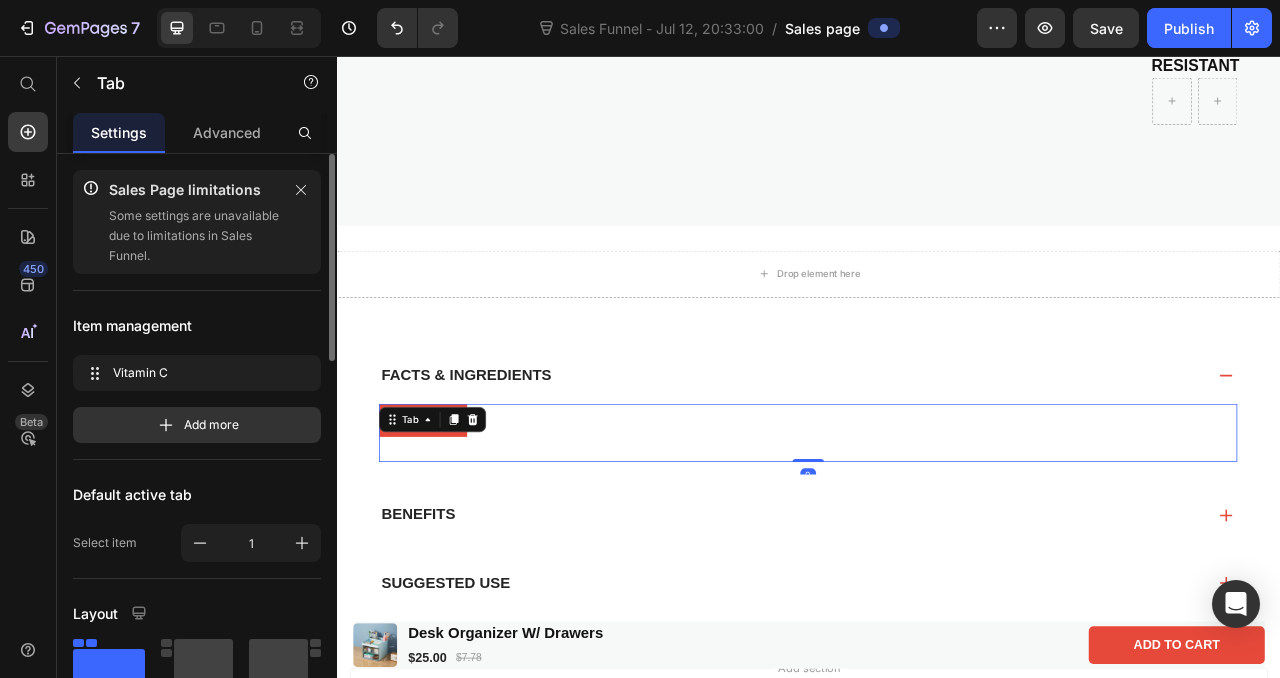 click on "Vitamin C Ascorbic Acid Text Block Vitamin C is an antioxidant that neutralizes free radical molecules that can damage cells. It promotes healing, boosts energy, supports your body’s stress response and a lifted mood. Text Block Tab   0" at bounding box center (936, 536) 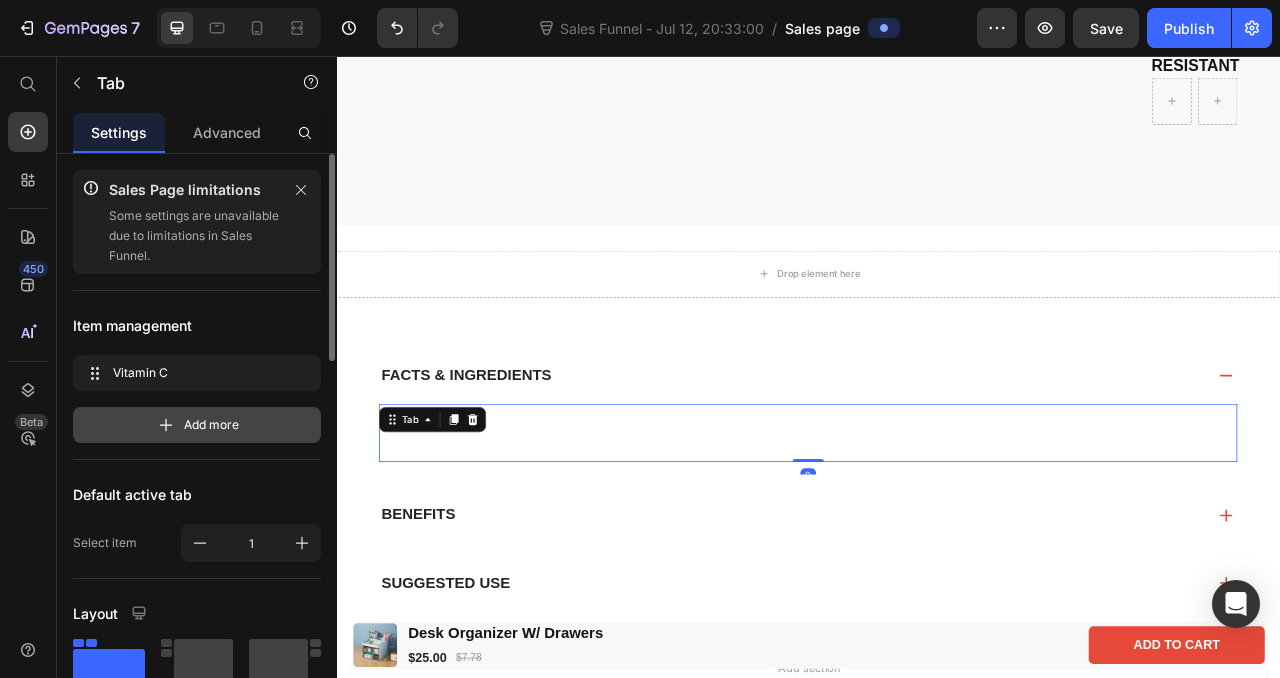 click on "Add more" at bounding box center [211, 425] 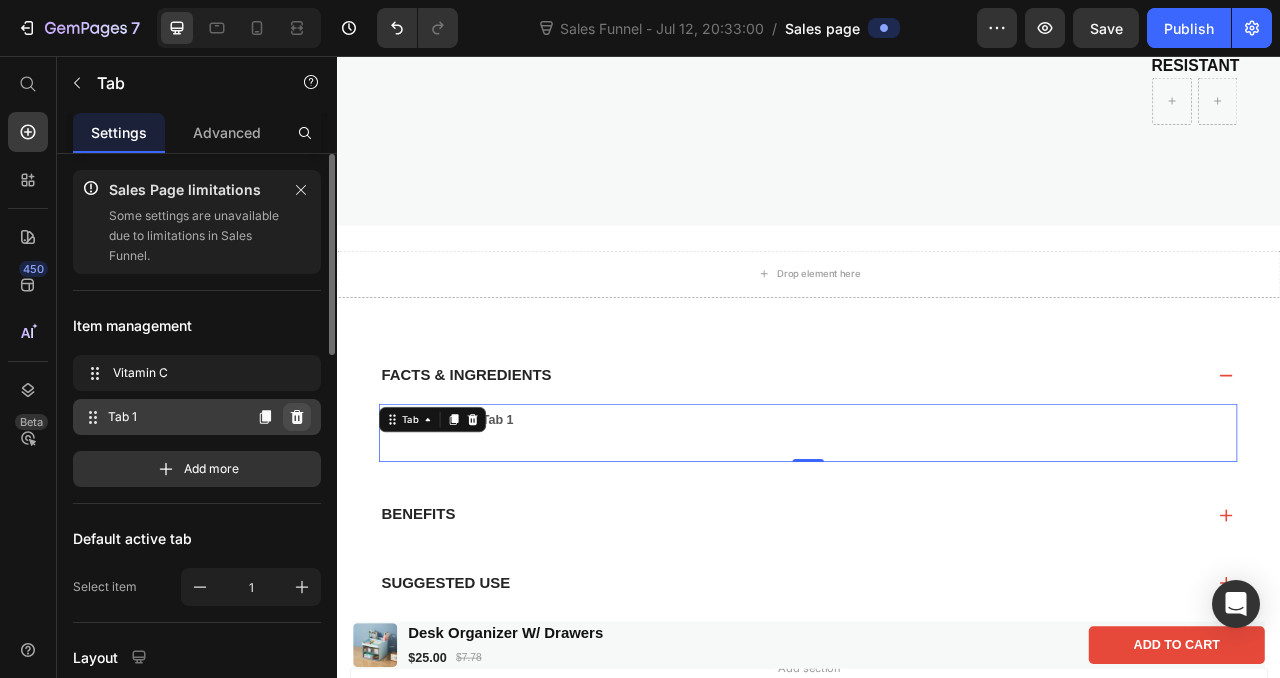 click 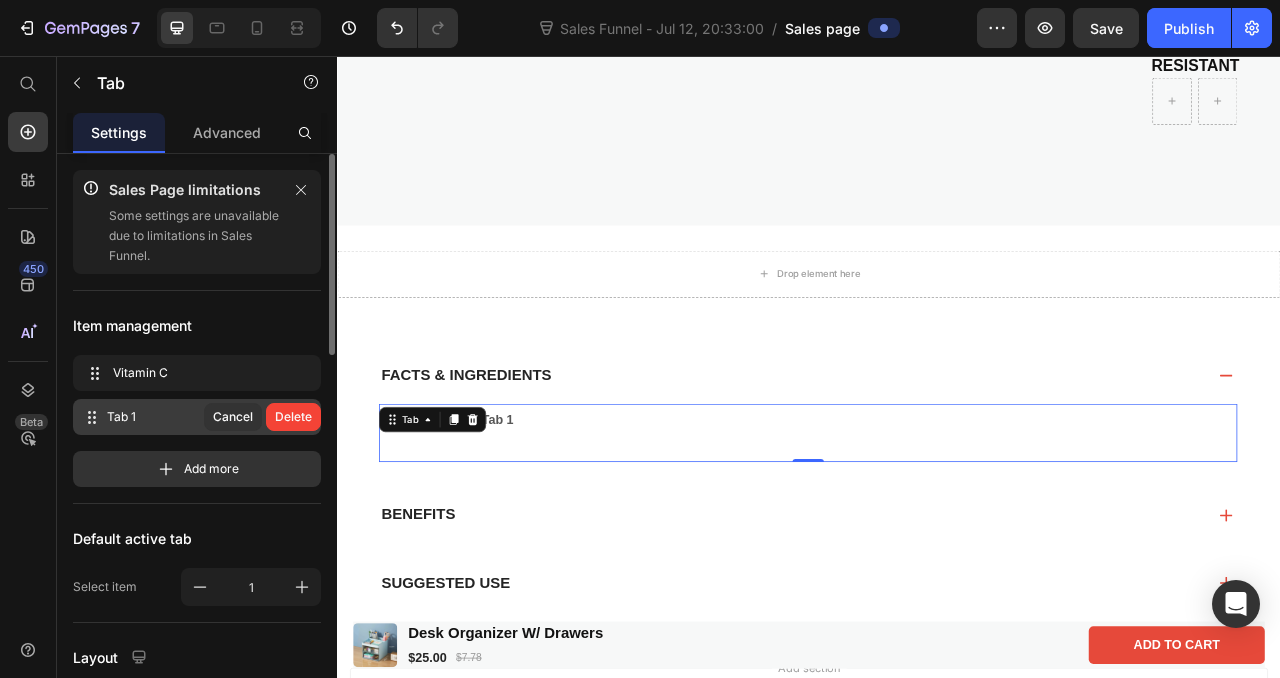 click on "Delete" at bounding box center [293, 417] 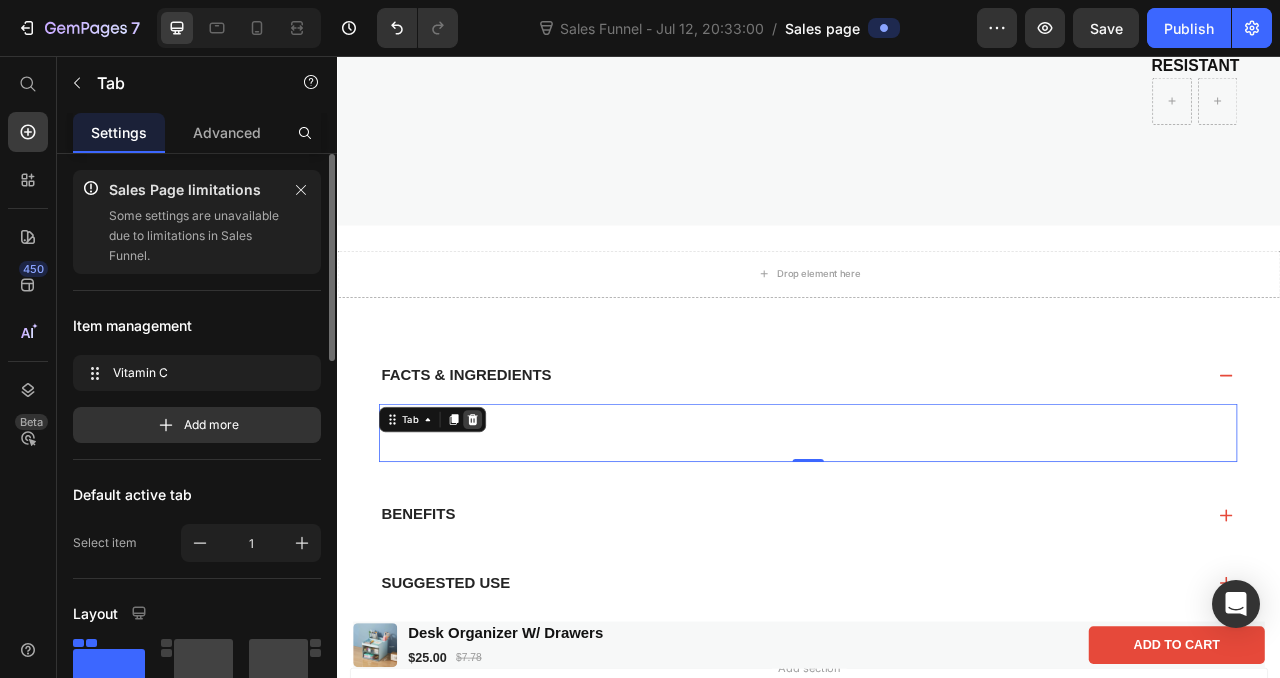 click 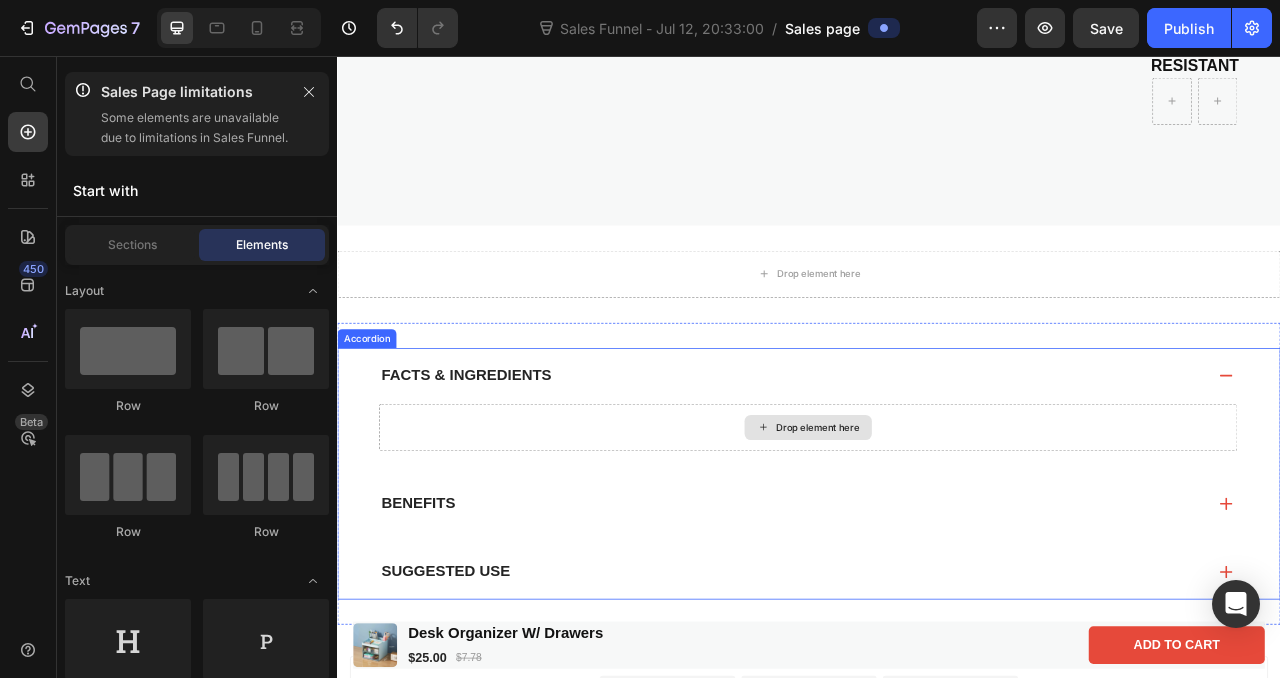 click on "Facts & Ingredients" at bounding box center [937, 463] 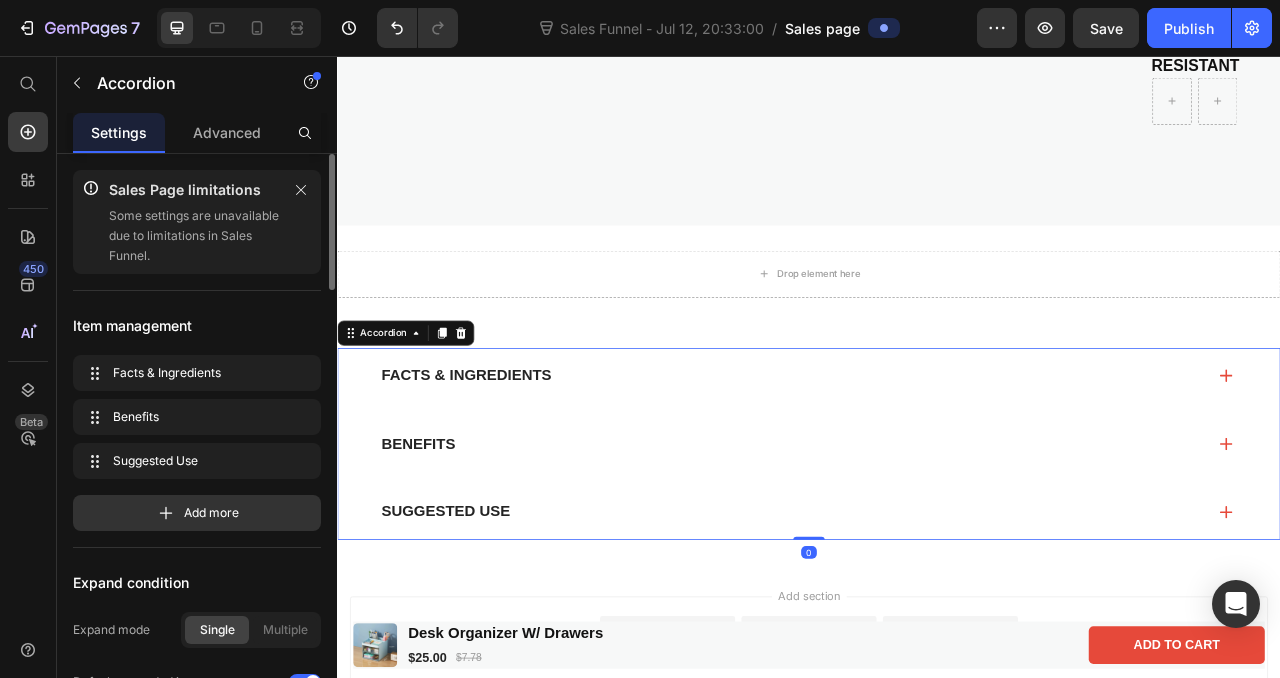 click on "Facts & Ingredients" at bounding box center (937, 463) 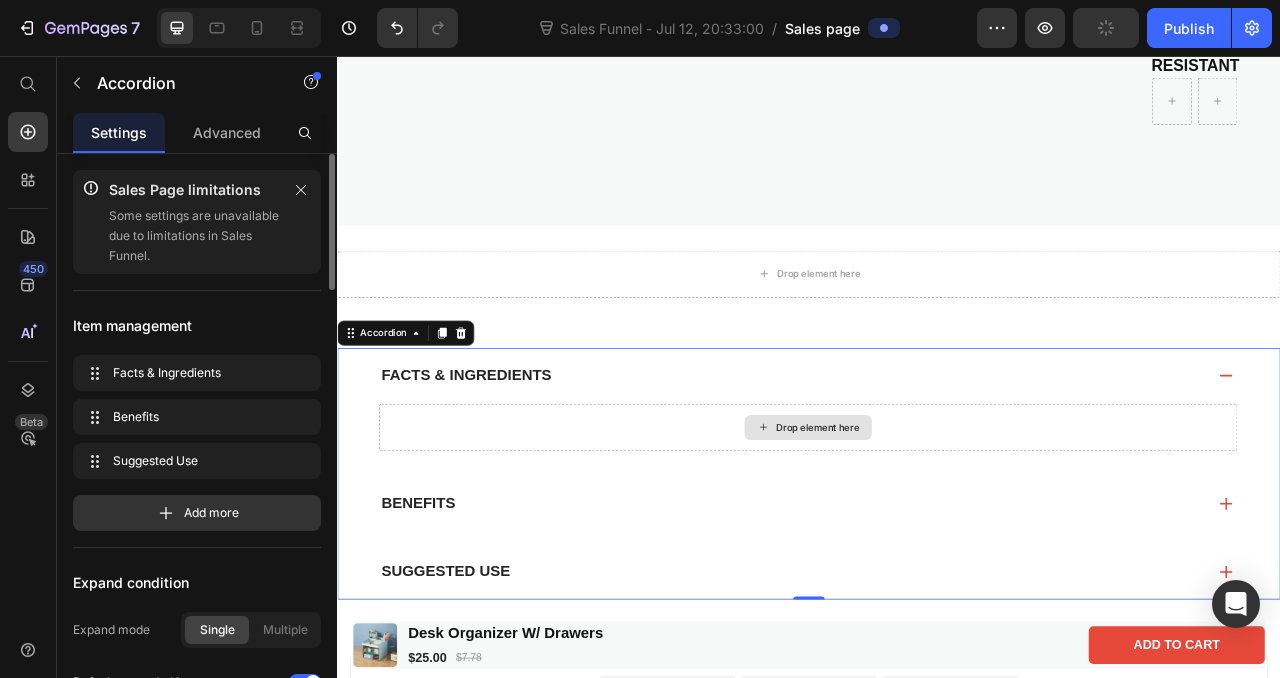 click on "Drop element here" at bounding box center (936, 529) 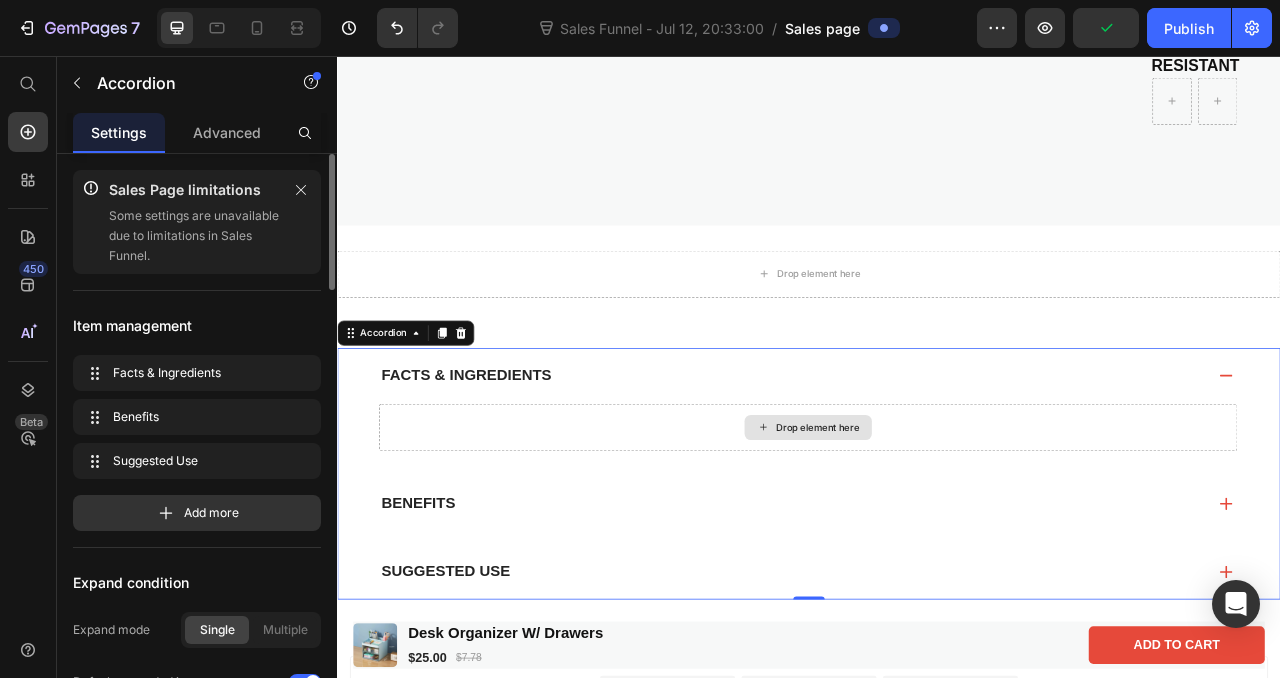 click on "Drop element here" at bounding box center [936, 529] 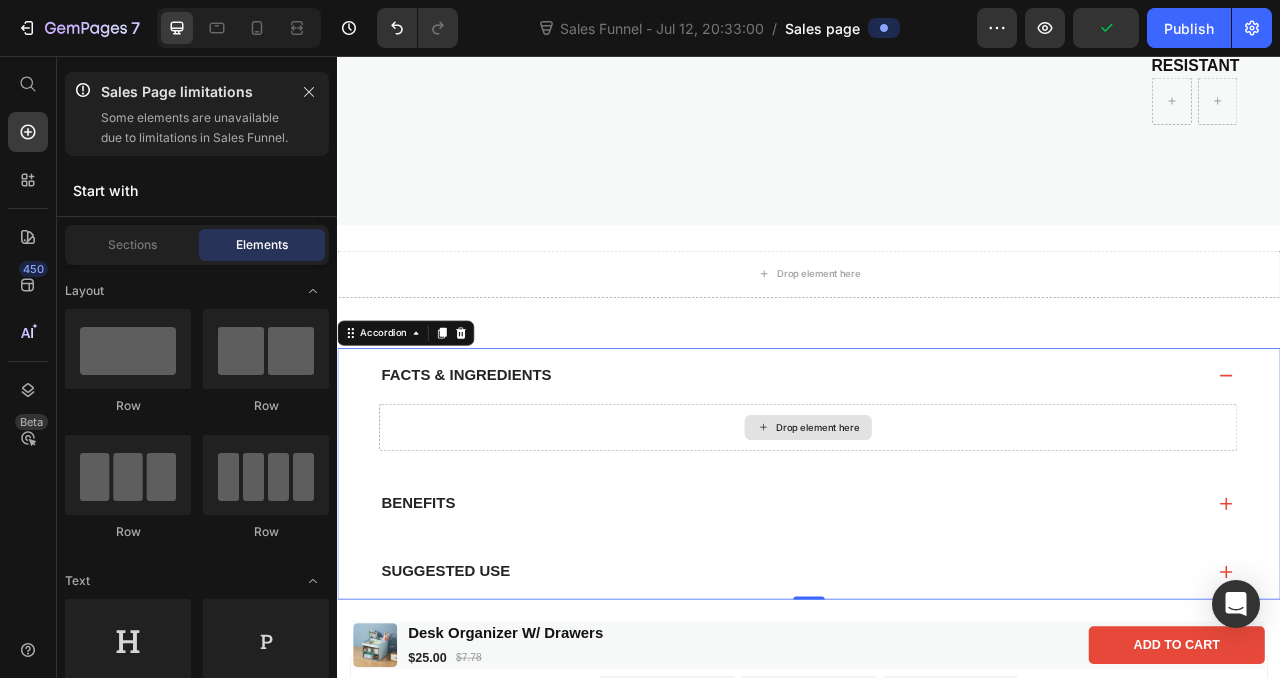 click on "Drop element here" at bounding box center [948, 529] 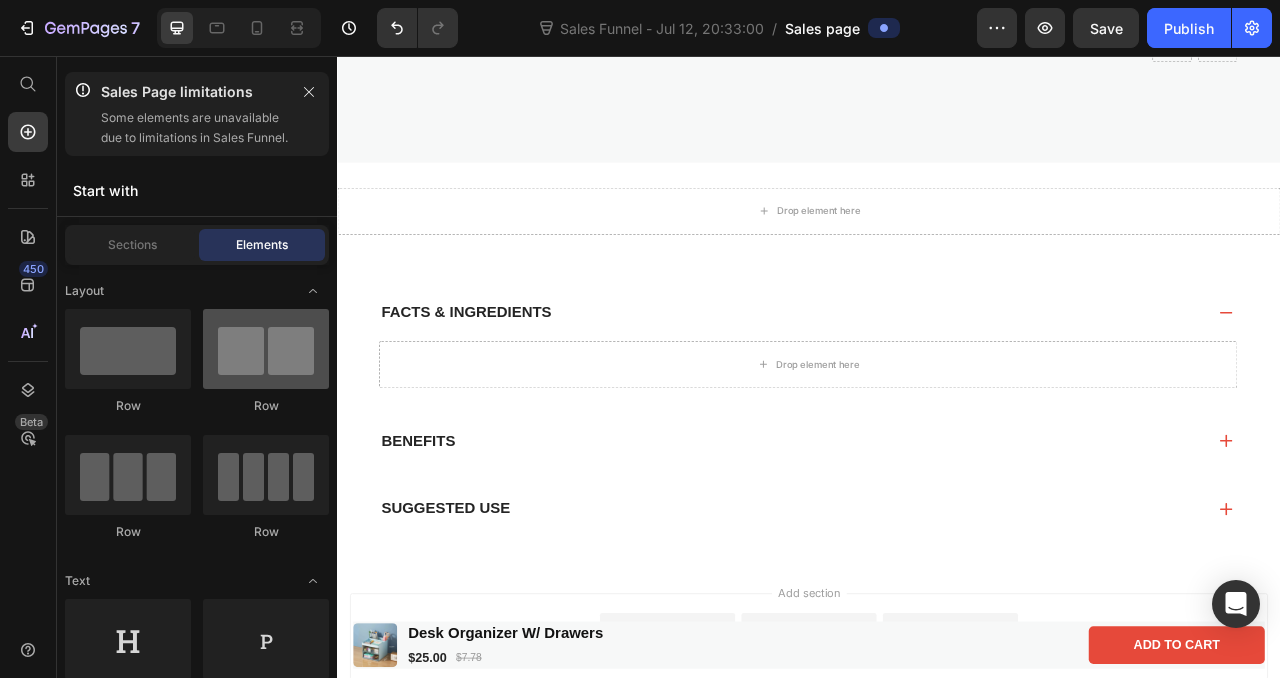 scroll, scrollTop: 945, scrollLeft: 0, axis: vertical 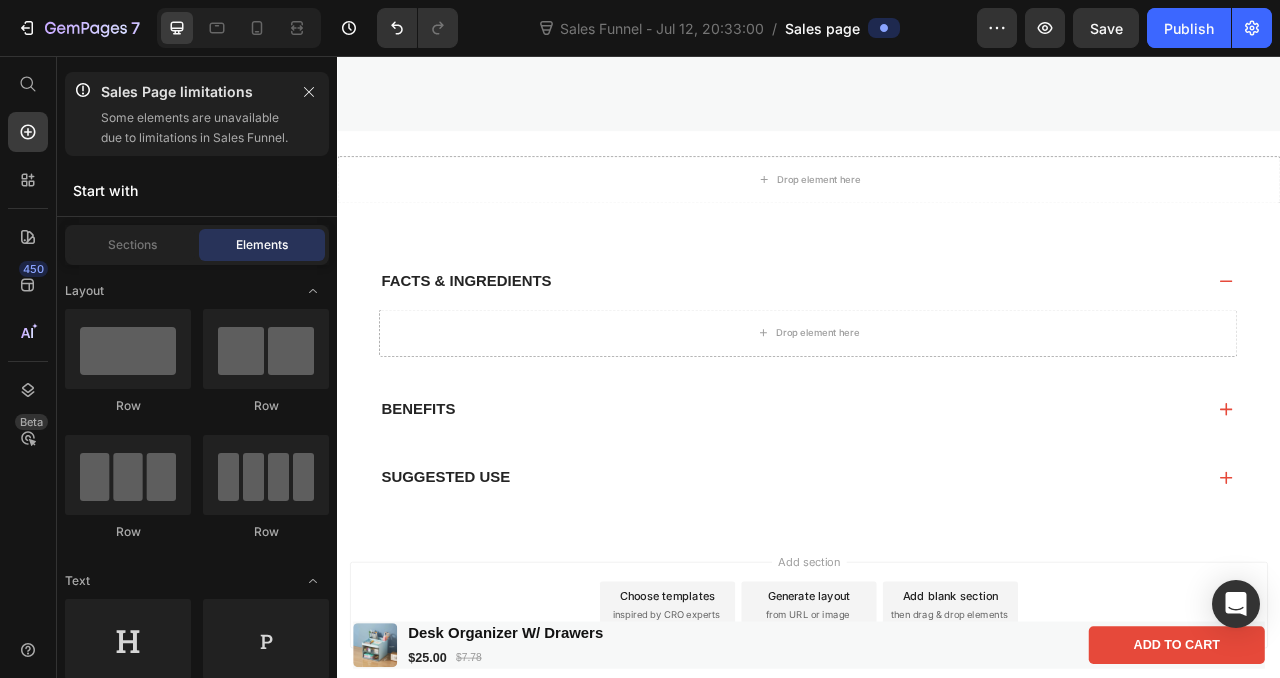 click on "Sections Elements" at bounding box center (197, 245) 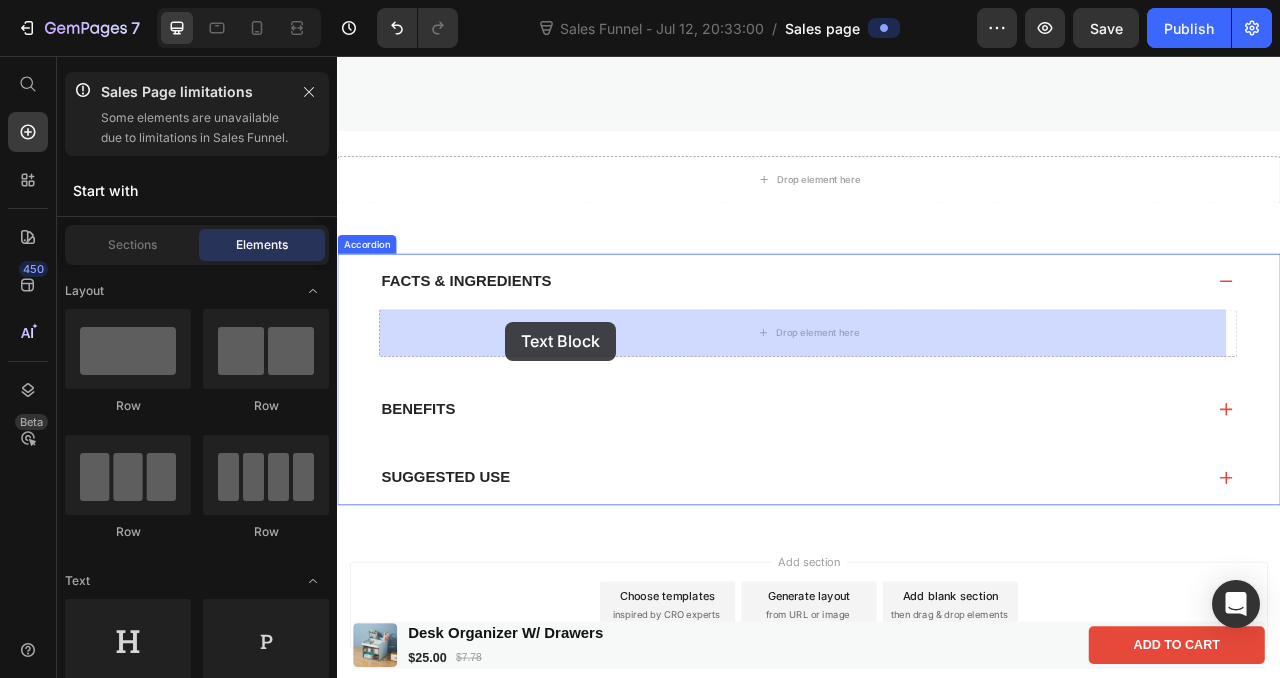 drag, startPoint x: 573, startPoint y: 720, endPoint x: 550, endPoint y: 395, distance: 325.81284 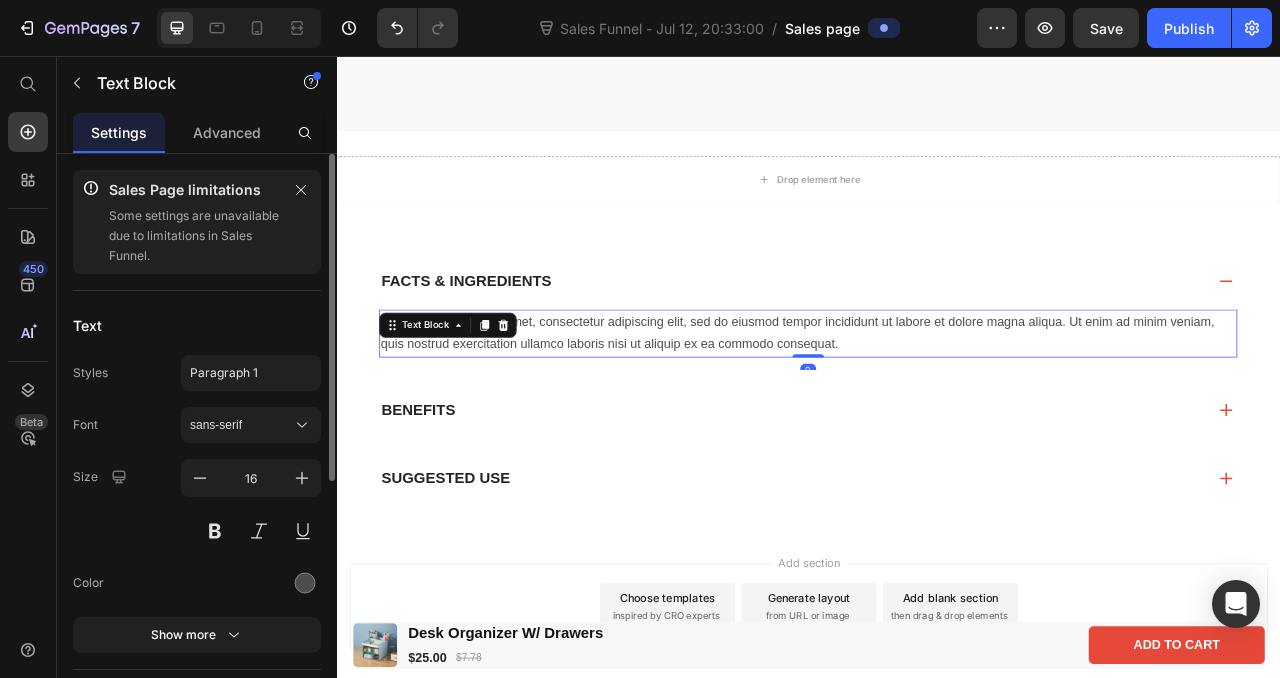 click on "Lorem ipsum dolor sit amet, consectetur adipiscing elit, sed do eiusmod tempor incididunt ut labore et dolore magna aliqua. Ut enim ad minim veniam, quis nostrud exercitation ullamco laboris nisi ut aliquip ex ea commodo consequat." at bounding box center [936, 410] 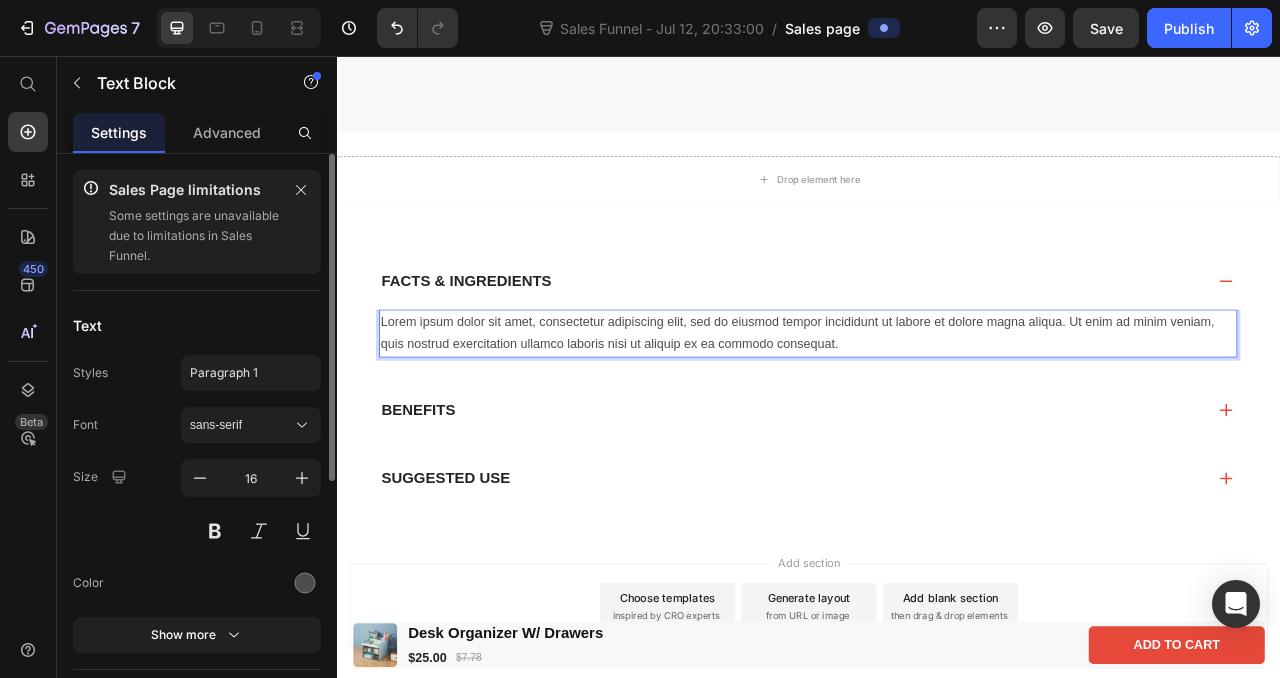 click on "Lorem ipsum dolor sit amet, consectetur adipiscing elit, sed do eiusmod tempor incididunt ut labore et dolore magna aliqua. Ut enim ad minim veniam, quis nostrud exercitation ullamco laboris nisi ut aliquip ex ea commodo consequat." at bounding box center [936, 410] 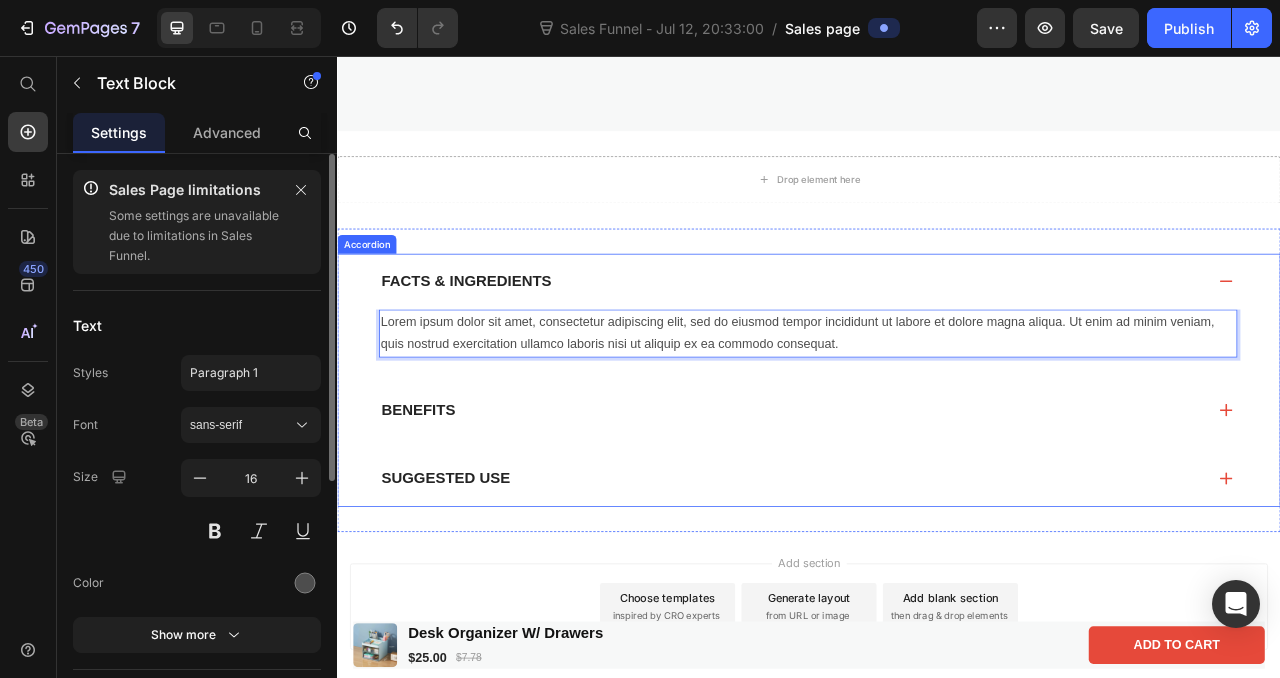 click on "Facts & Ingredients" at bounding box center [501, 343] 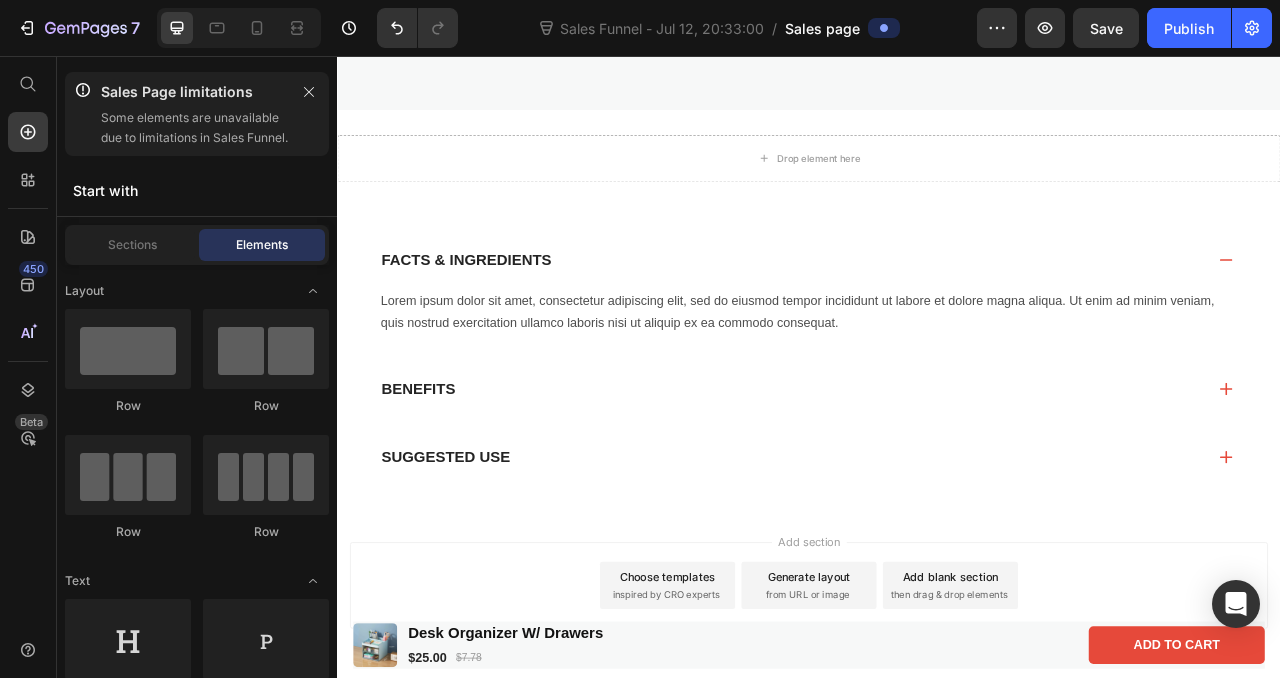 scroll, scrollTop: 995, scrollLeft: 0, axis: vertical 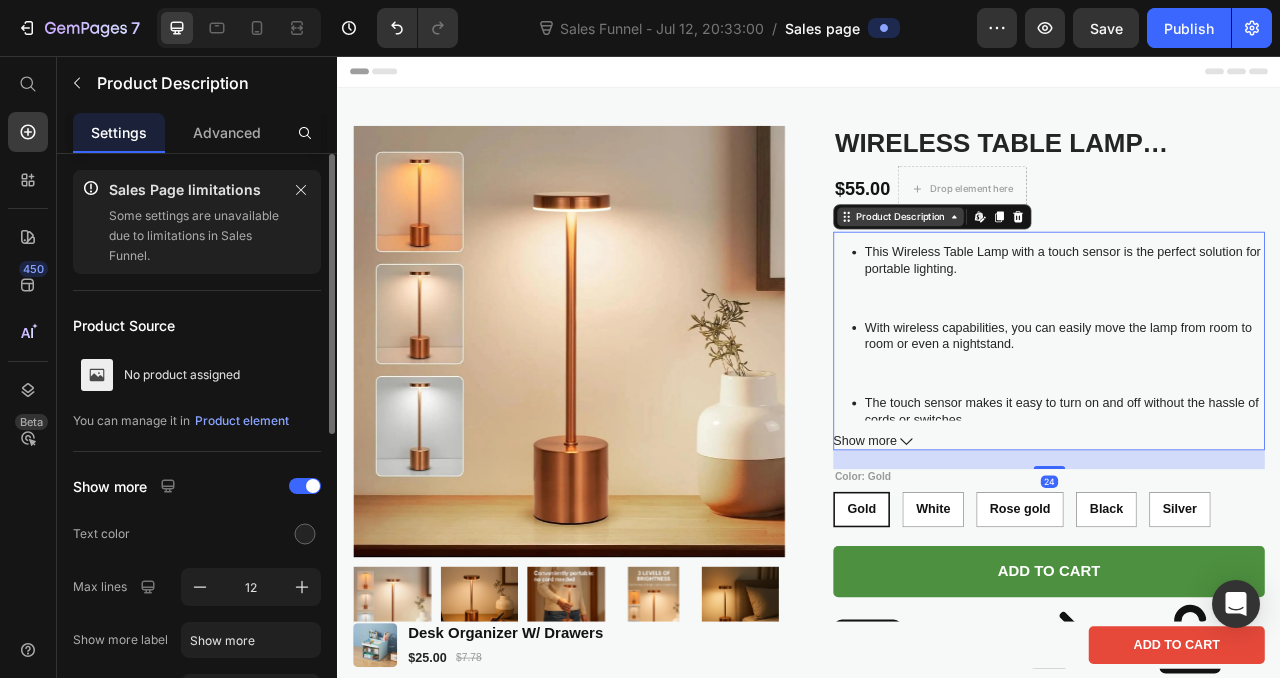 click on "Product Description" at bounding box center (1053, 261) 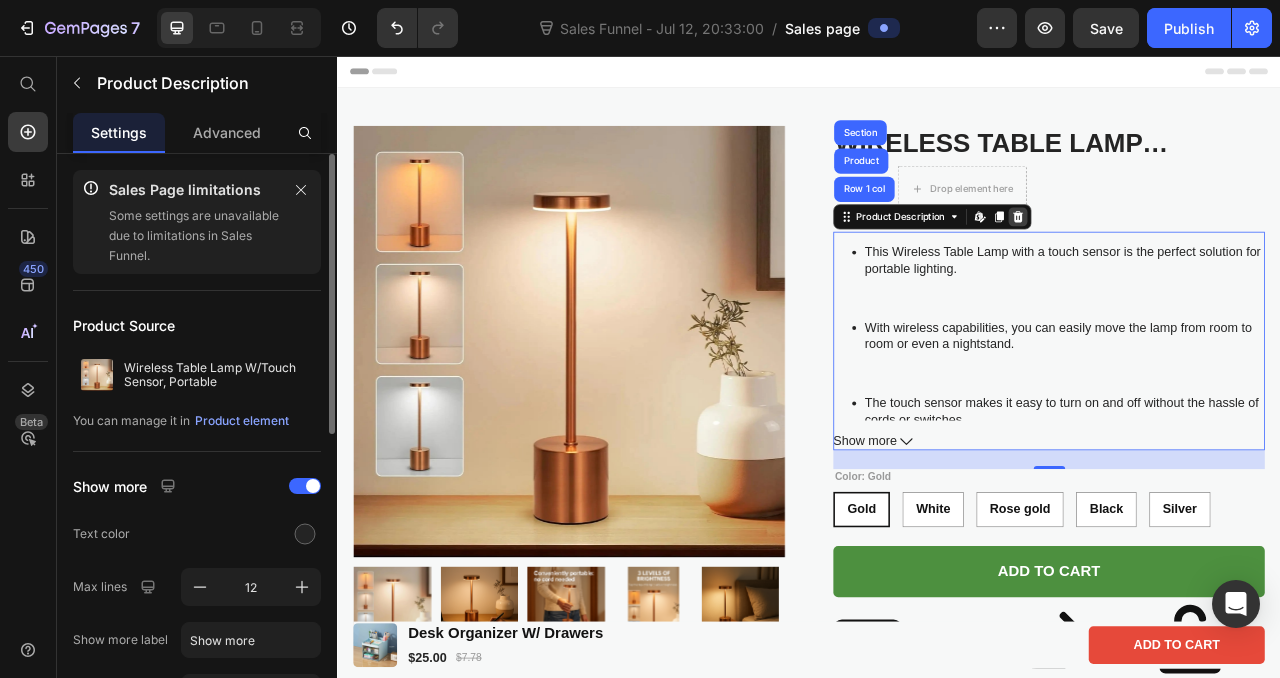 click at bounding box center (1203, 261) 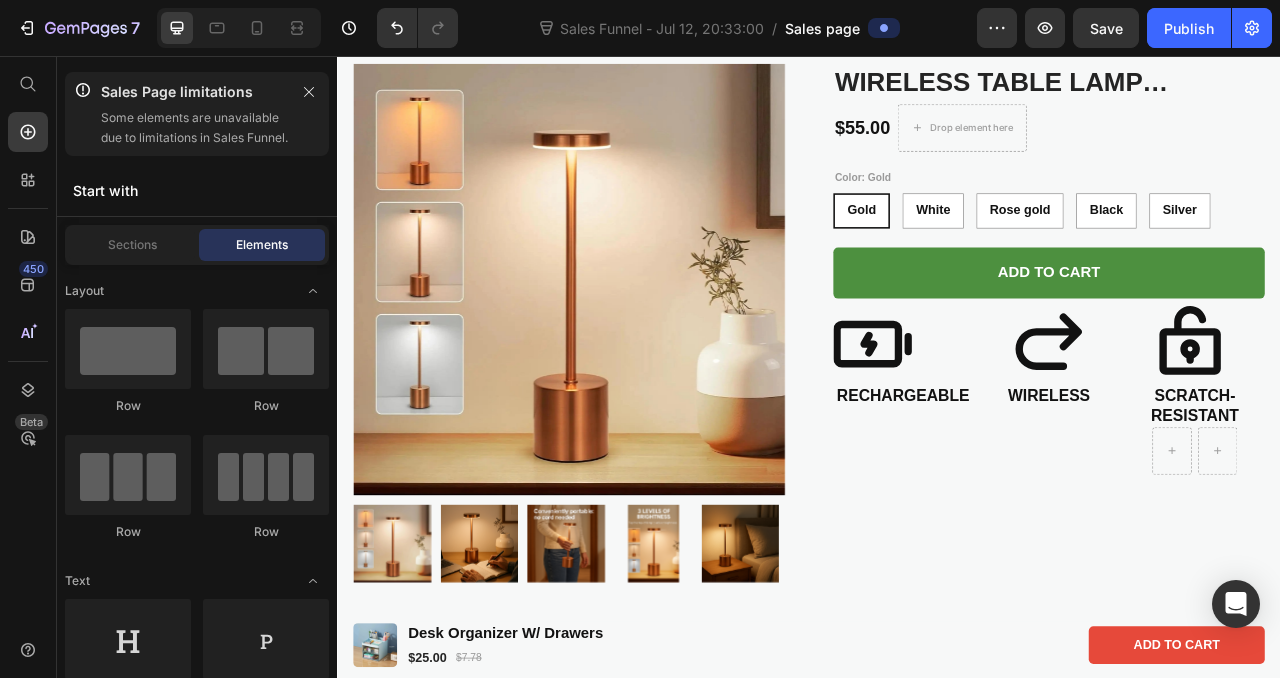 scroll, scrollTop: 94, scrollLeft: 0, axis: vertical 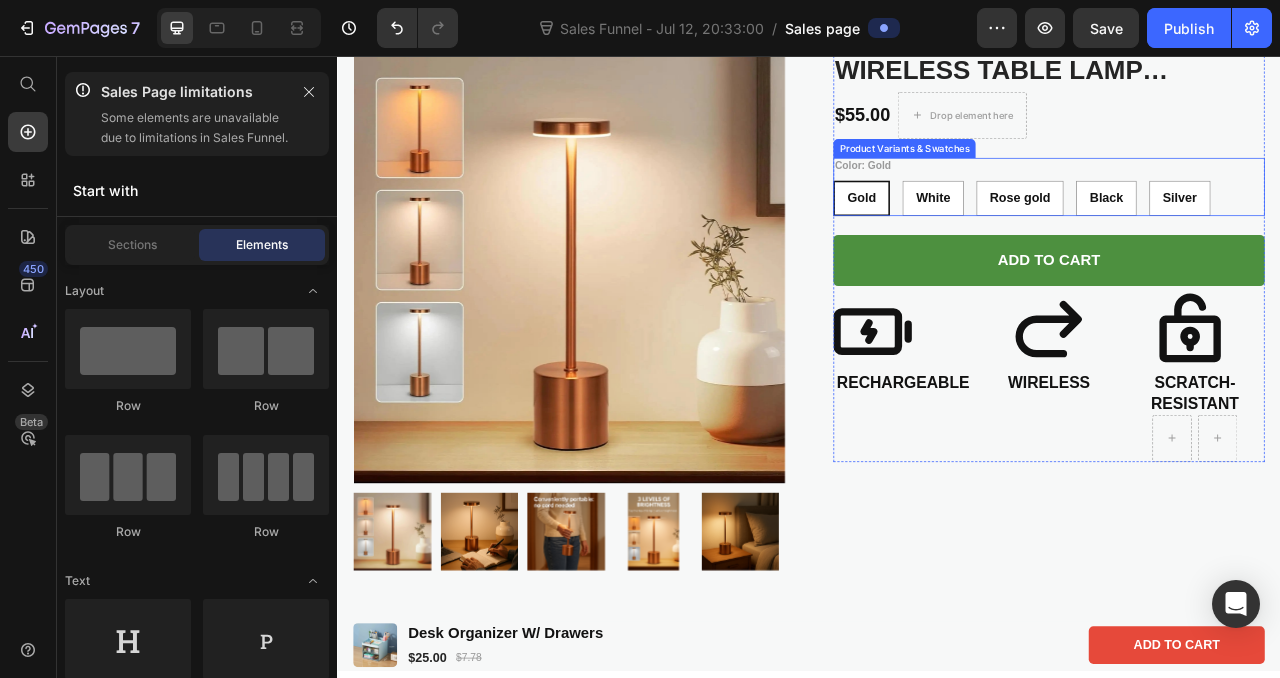 click on "Product Variants & Swatches" at bounding box center [1058, 174] 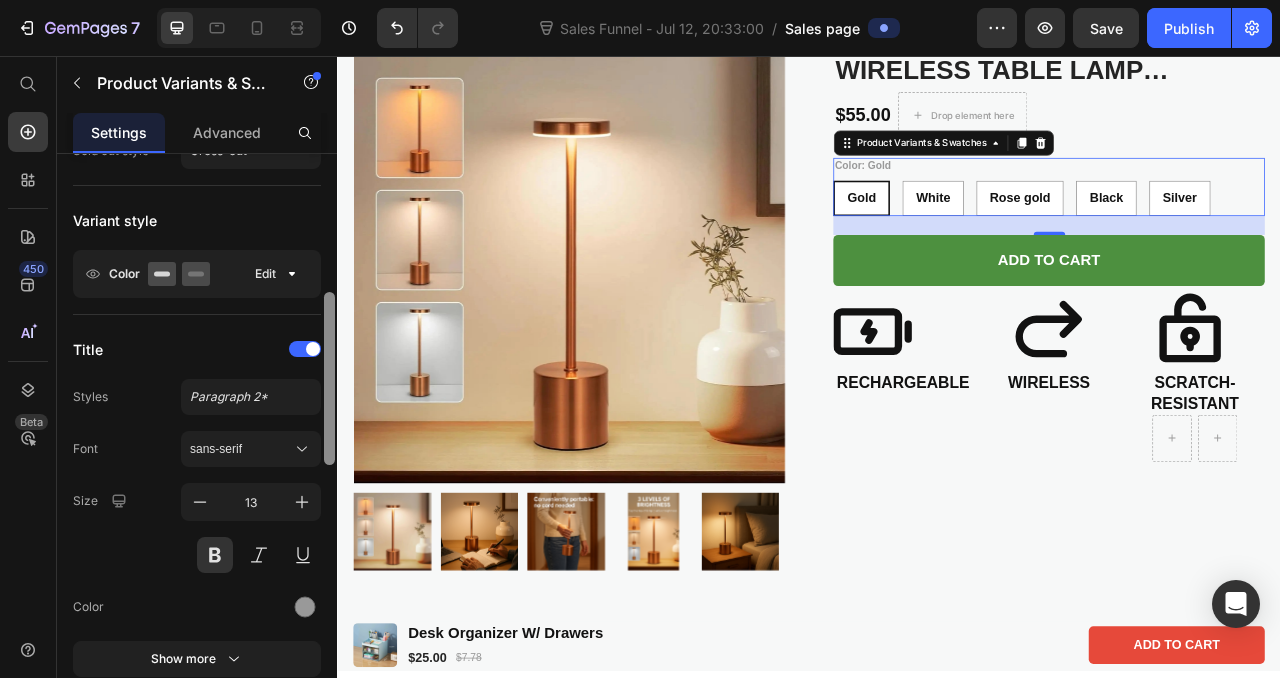 scroll, scrollTop: 388, scrollLeft: 0, axis: vertical 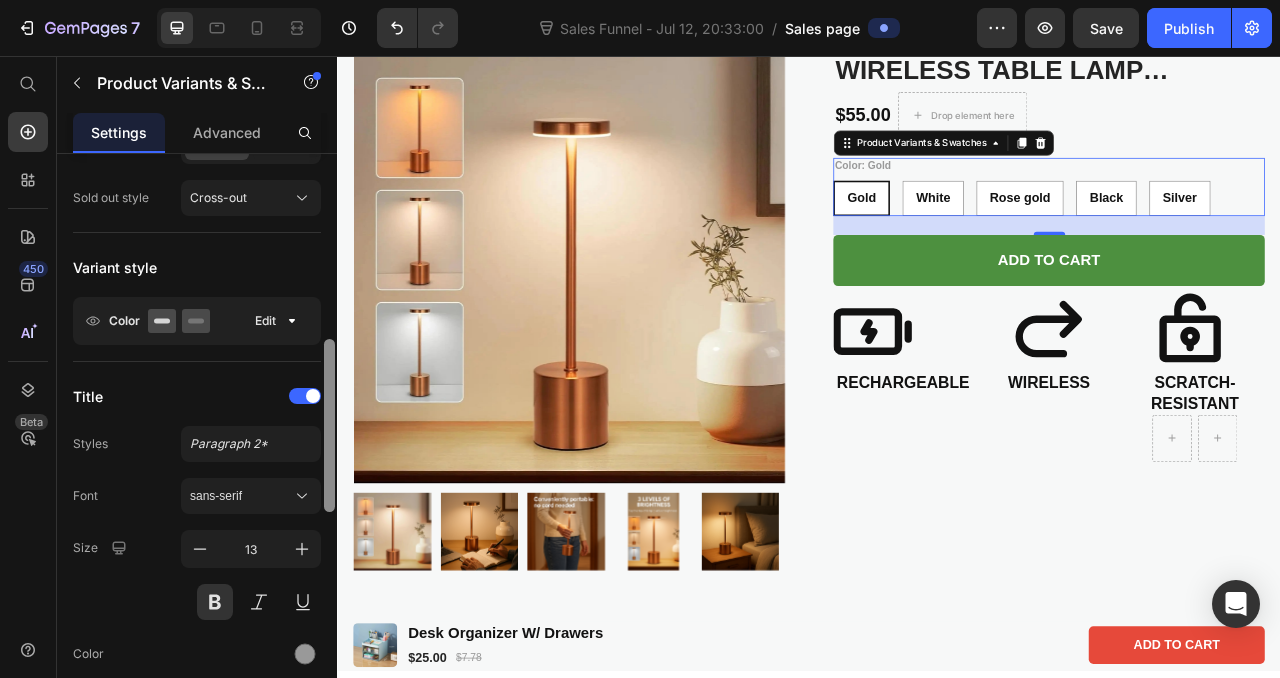 drag, startPoint x: 329, startPoint y: 292, endPoint x: 323, endPoint y: 407, distance: 115.15642 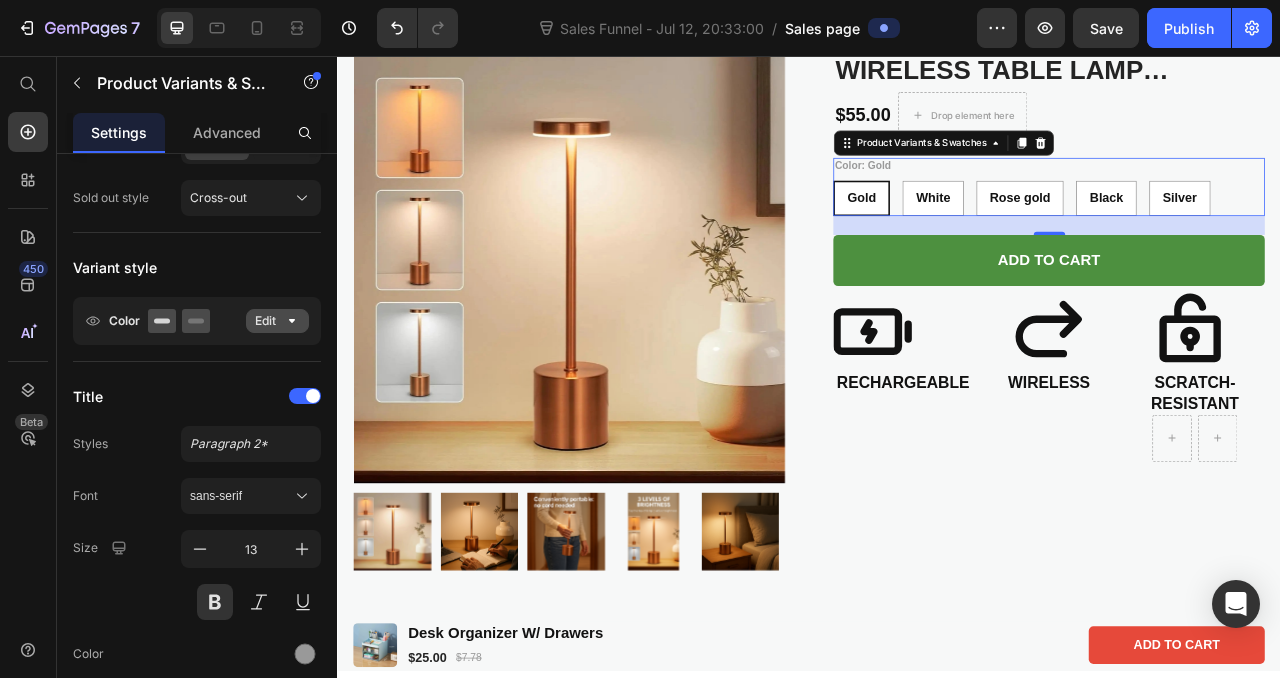 click 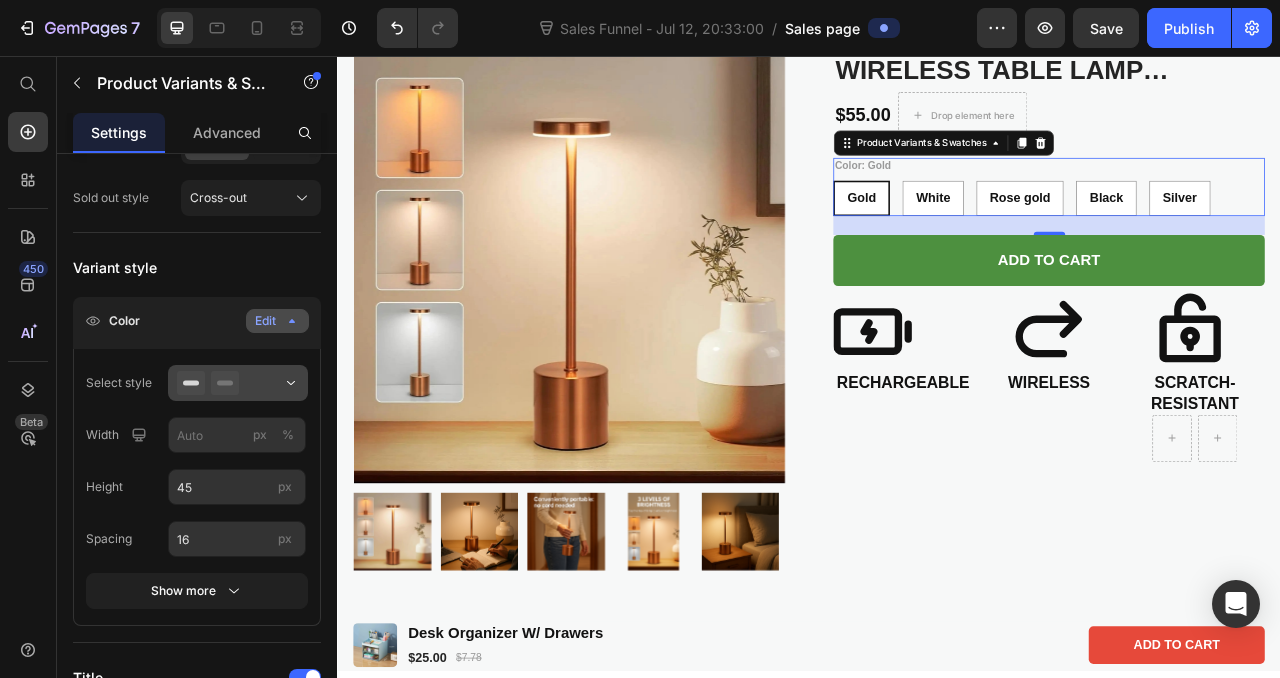 click at bounding box center [238, 383] 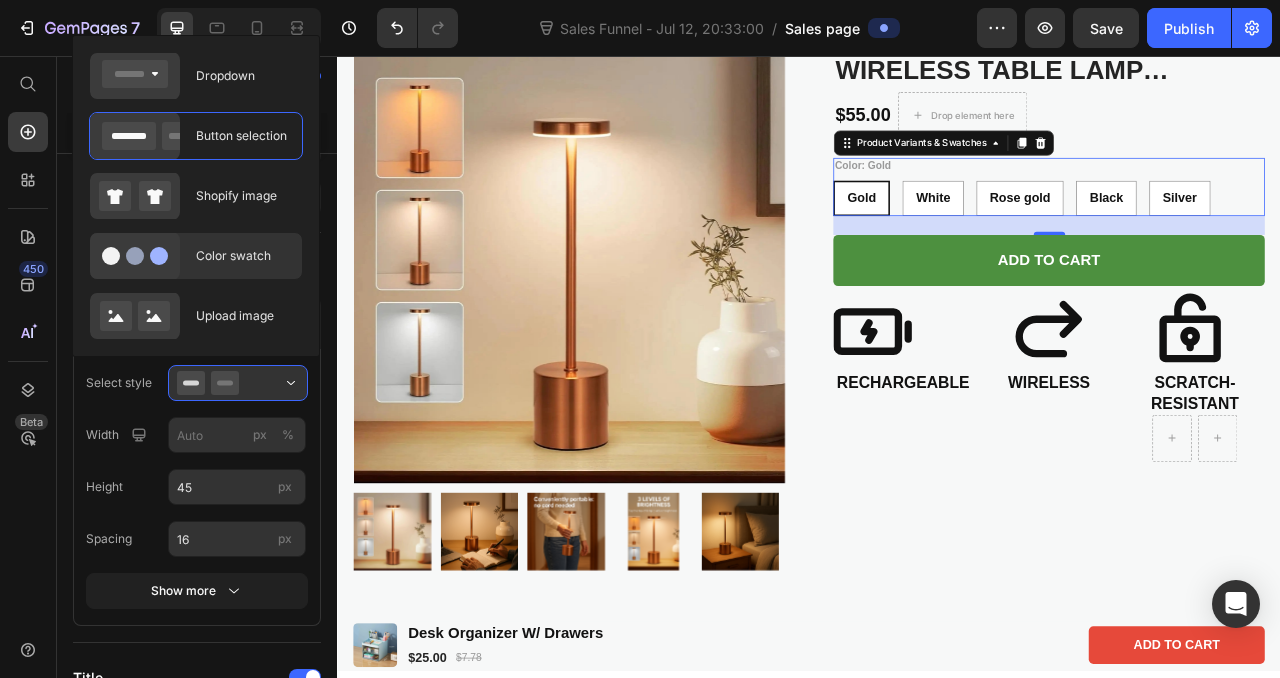 click on "Color swatch" 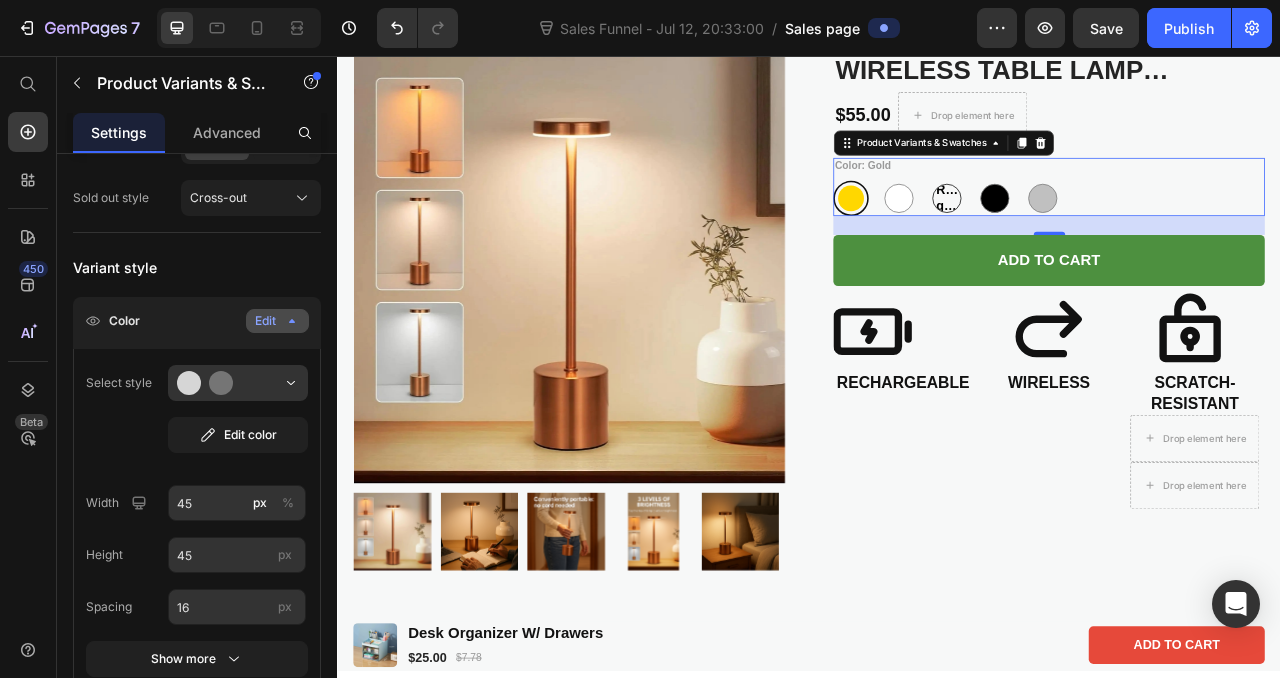 click on "Rose gold" at bounding box center [1112, 238] 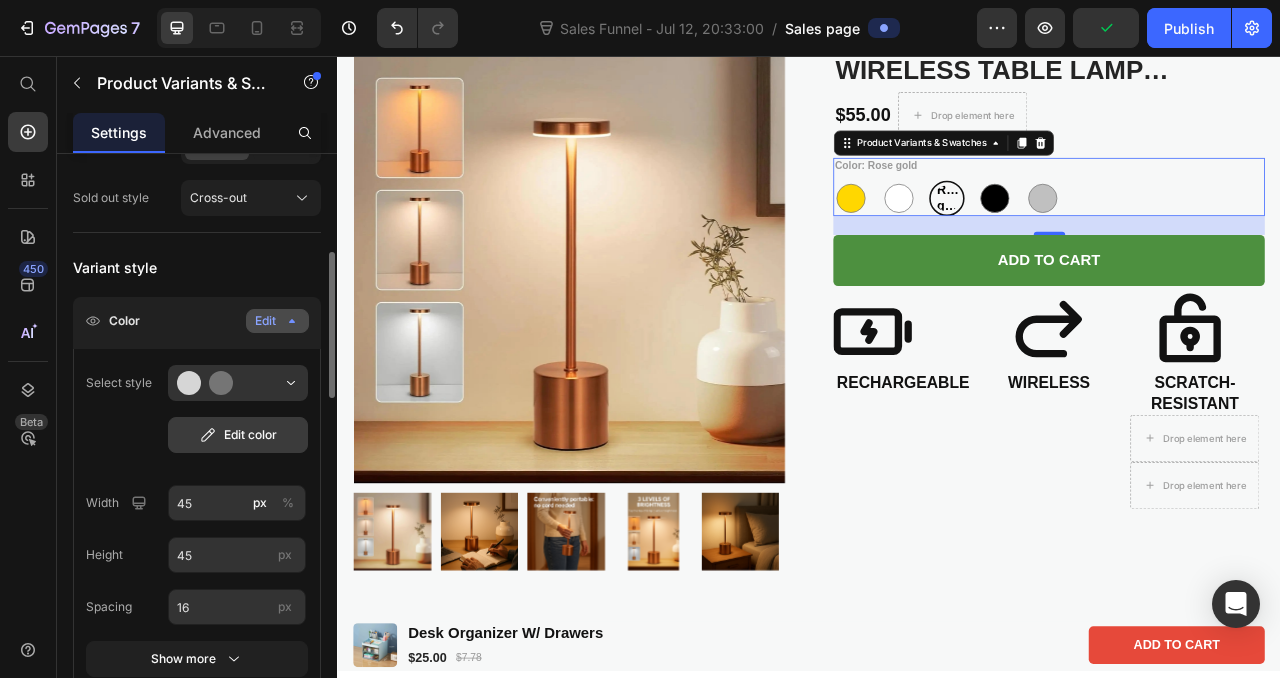 click on "Edit color" at bounding box center [238, 435] 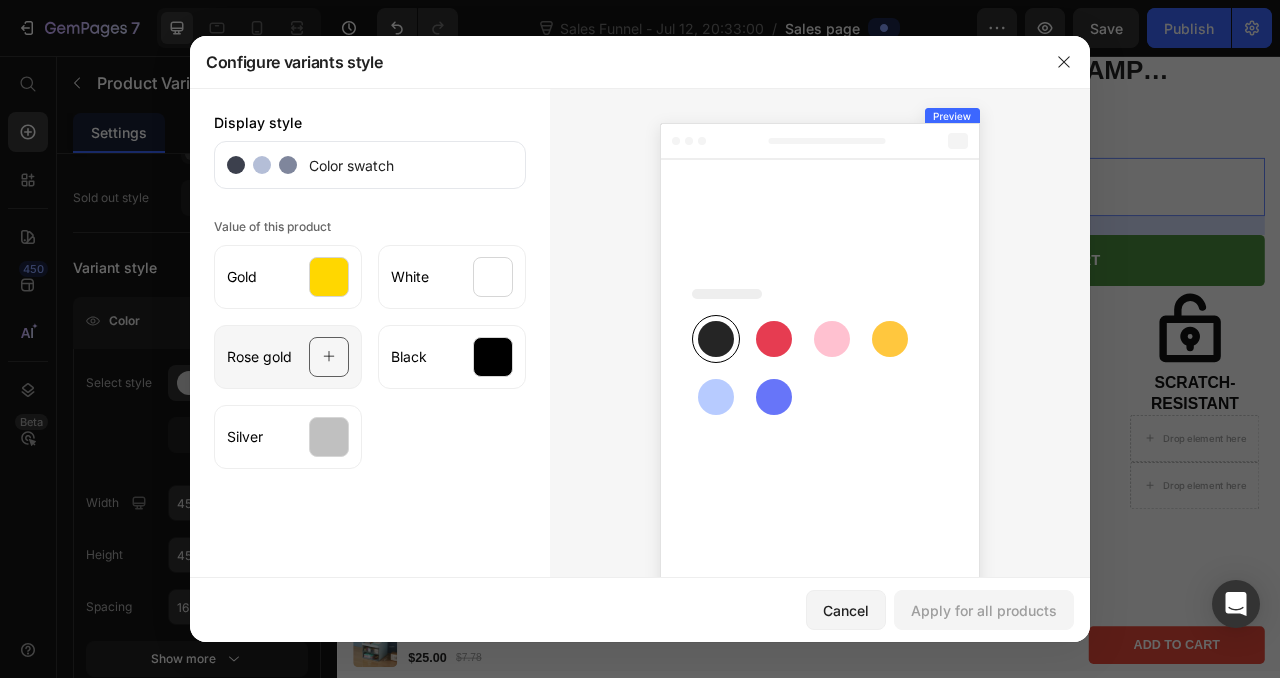click 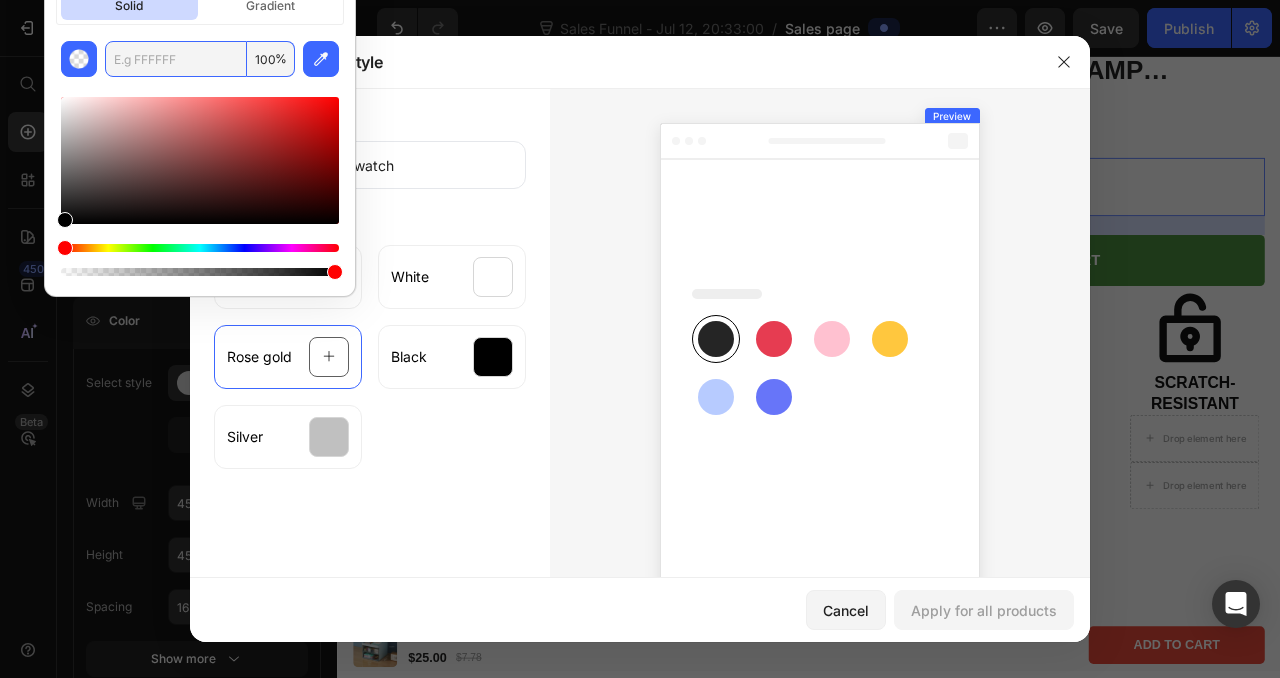 click at bounding box center [176, 59] 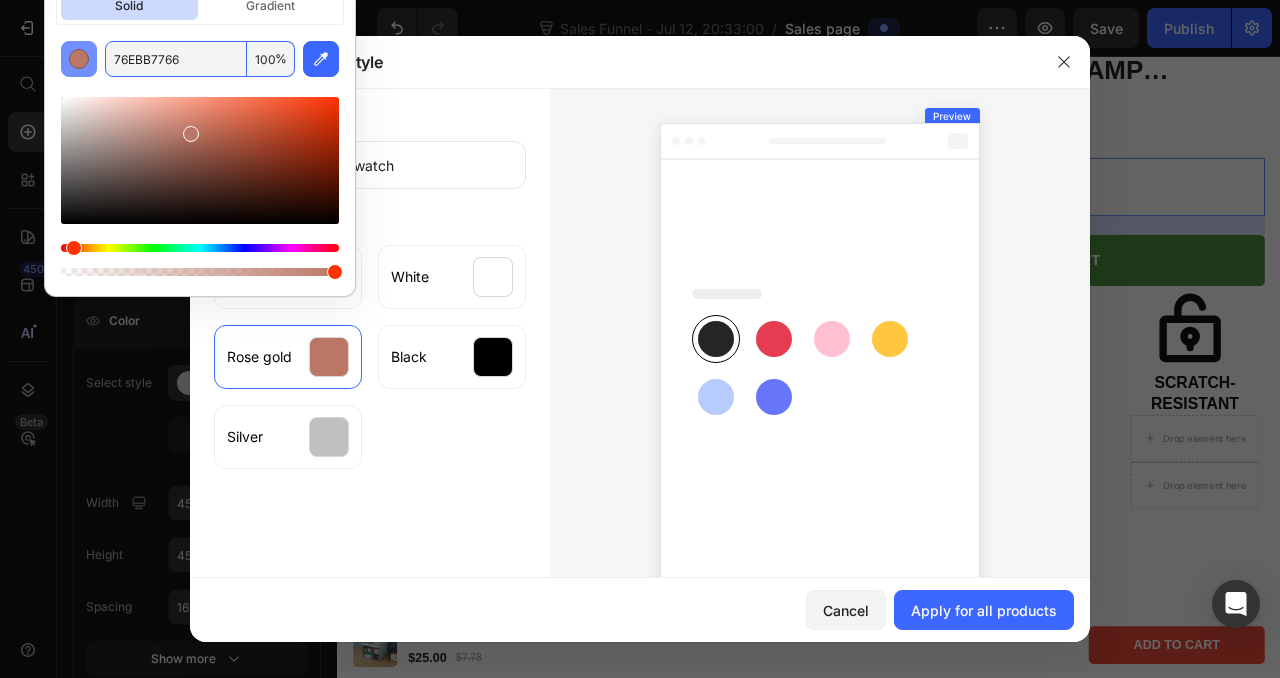drag, startPoint x: 195, startPoint y: 60, endPoint x: 88, endPoint y: 53, distance: 107.22873 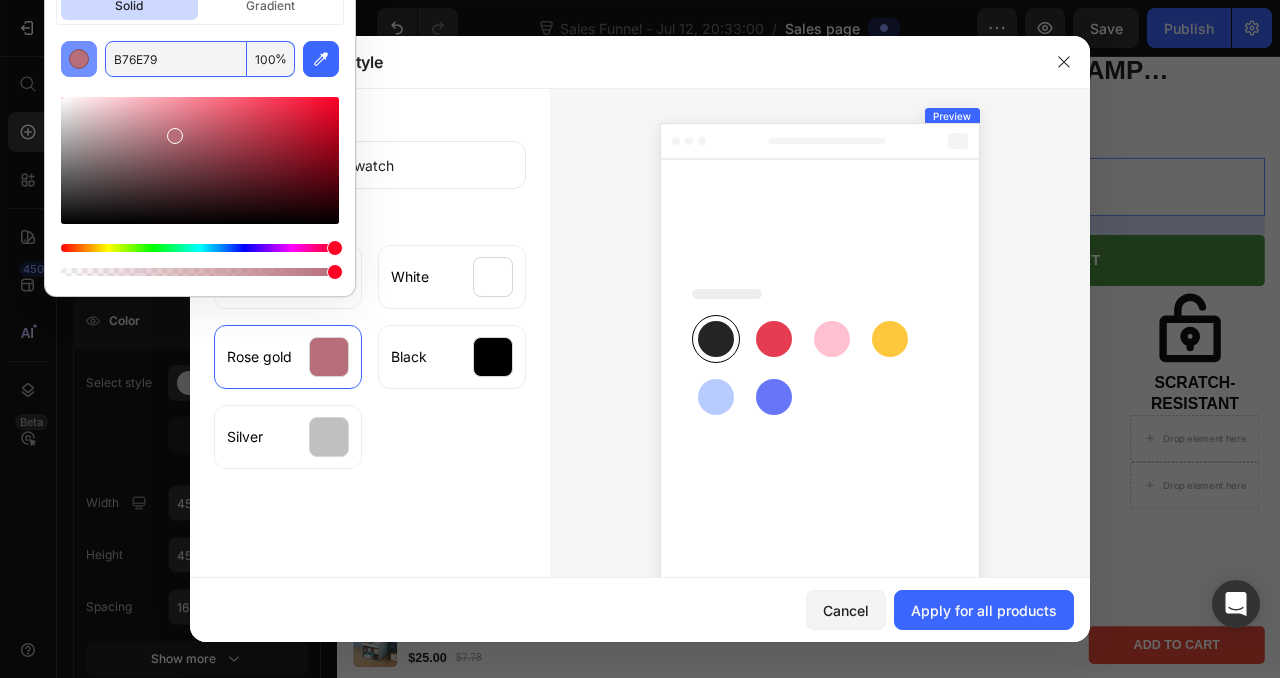 type on "B76E79" 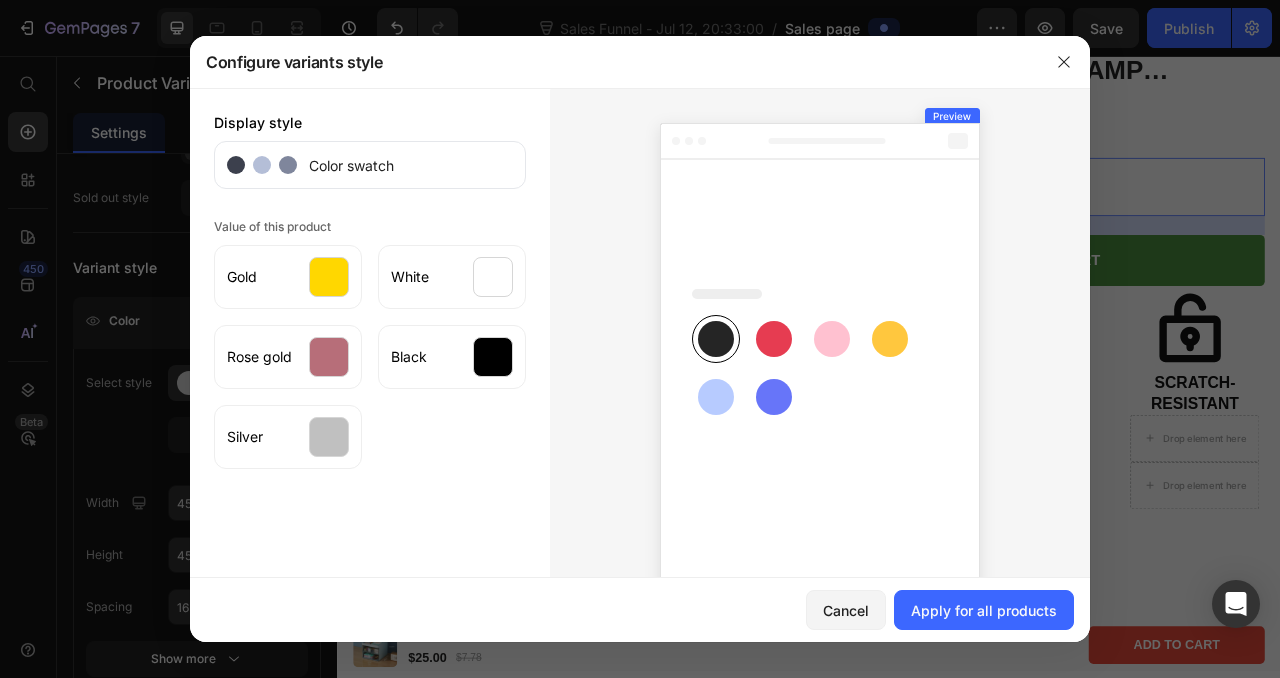 click on "Gold White Rose gold Black Silver" at bounding box center [370, 353] 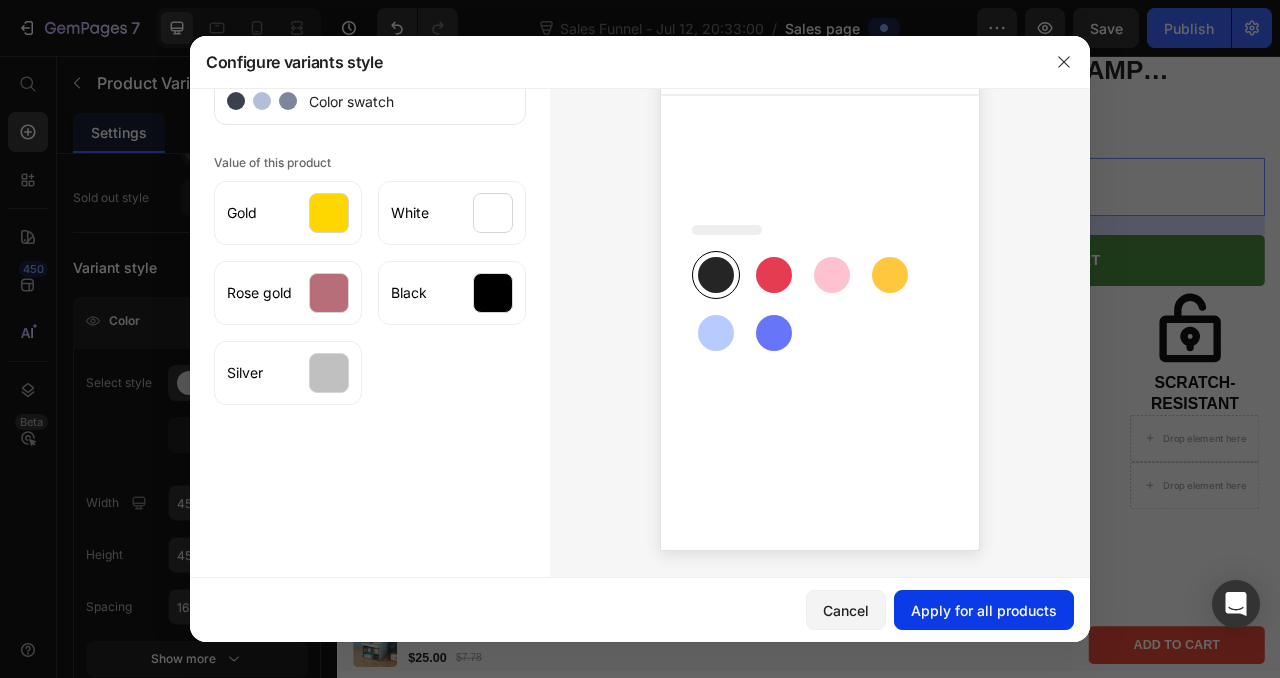 click on "Apply for all products" at bounding box center [984, 610] 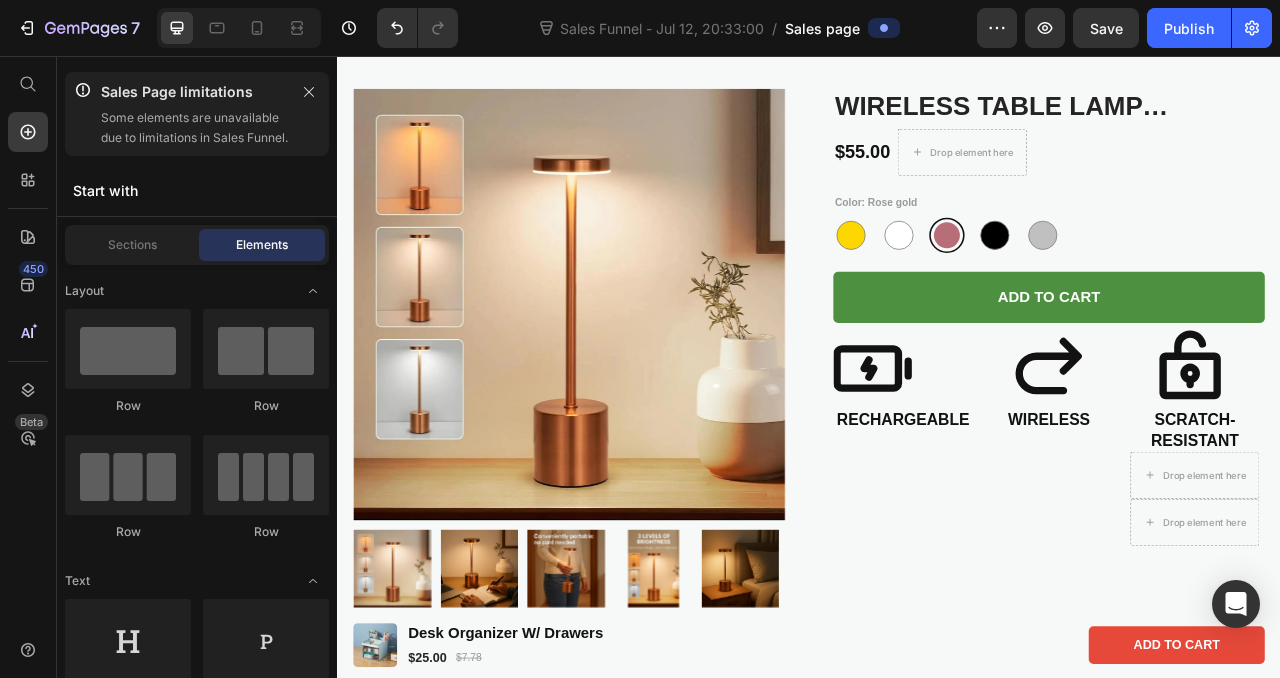 scroll, scrollTop: 0, scrollLeft: 0, axis: both 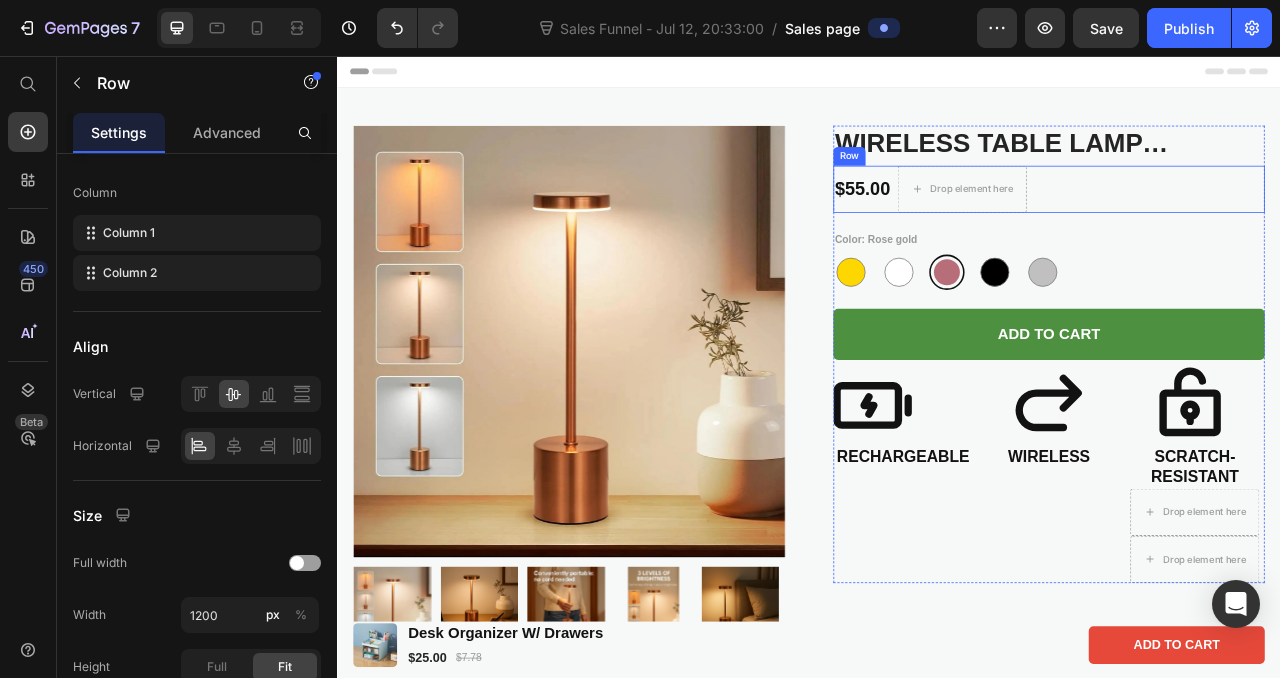 click on "$55.00 Product Price
Drop element here Row" at bounding box center (1242, 226) 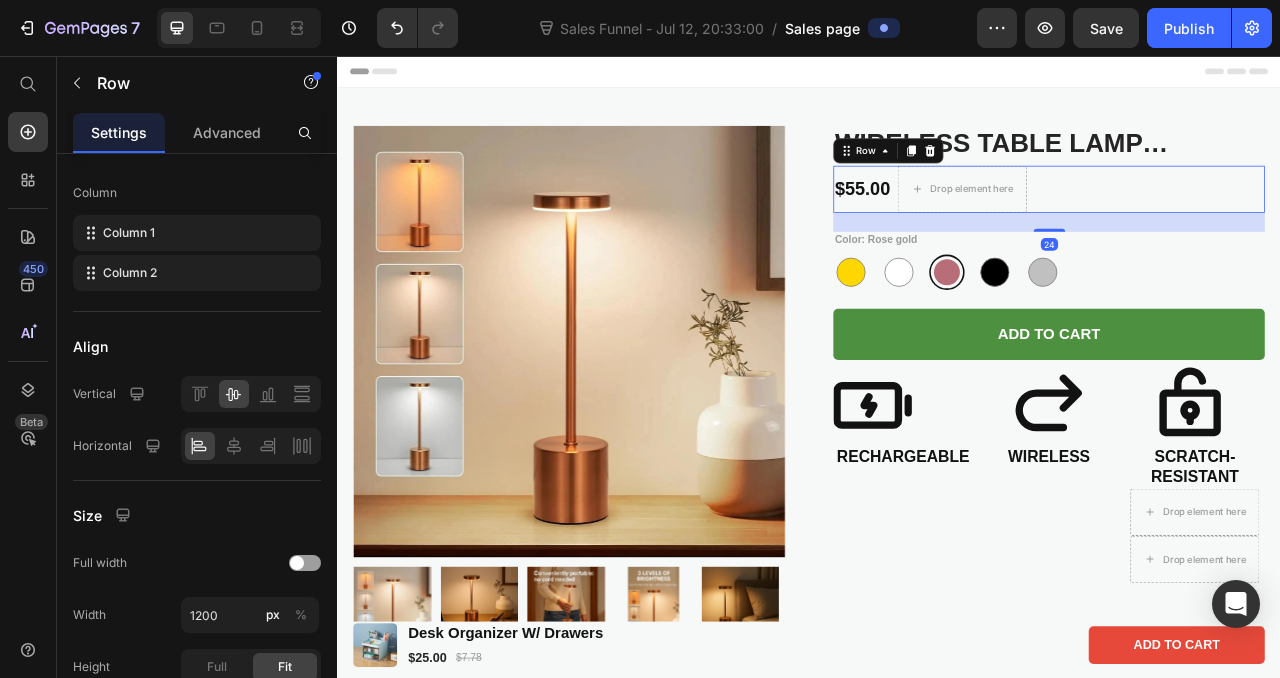 scroll, scrollTop: 0, scrollLeft: 0, axis: both 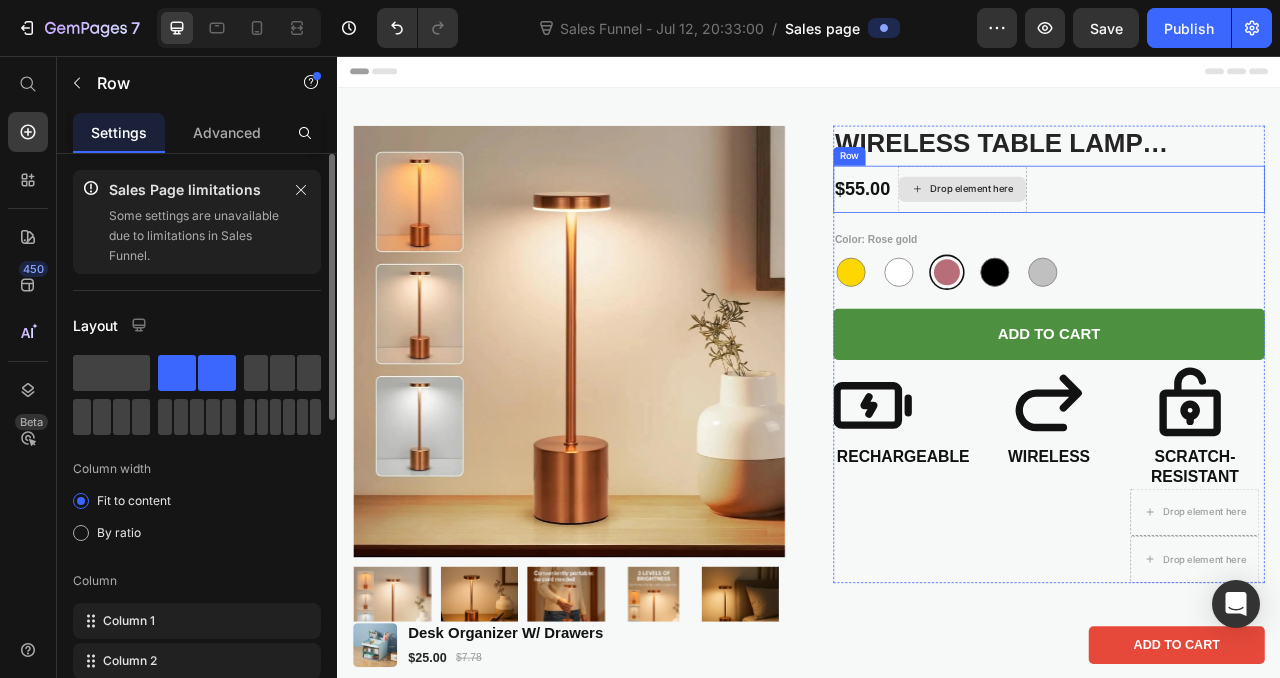 click on "Drop element here" at bounding box center (1132, 226) 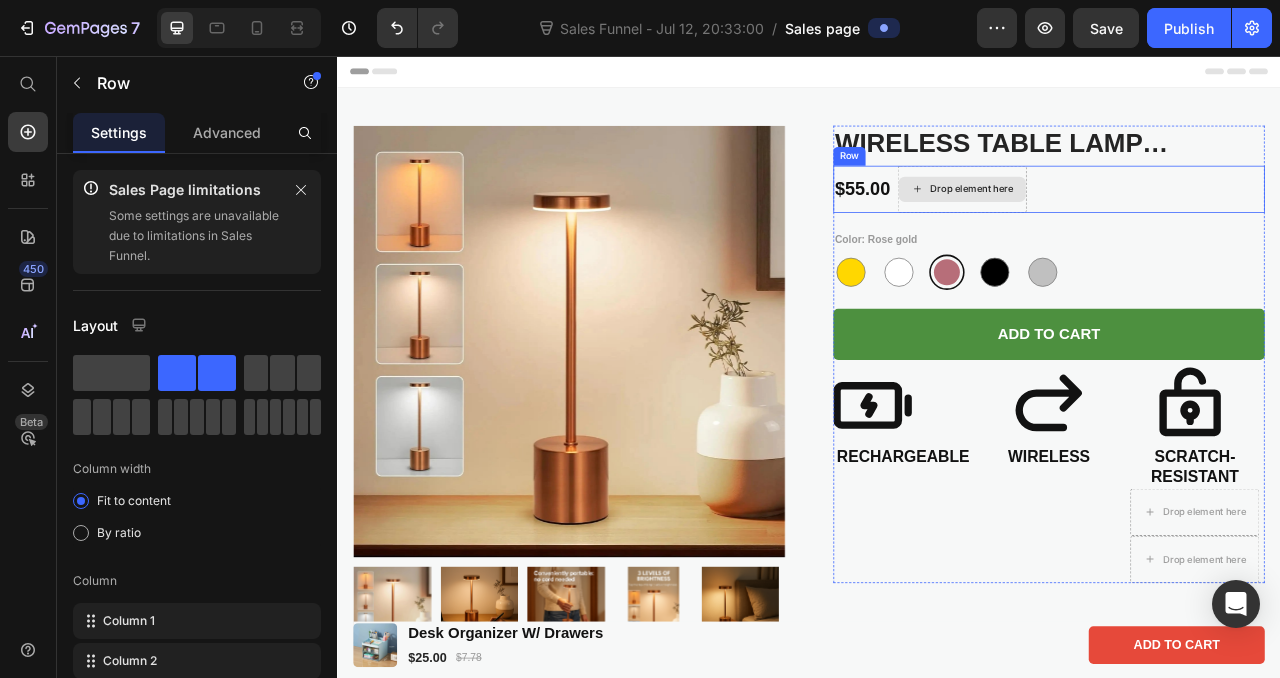 click on "Drop element here" at bounding box center (1132, 226) 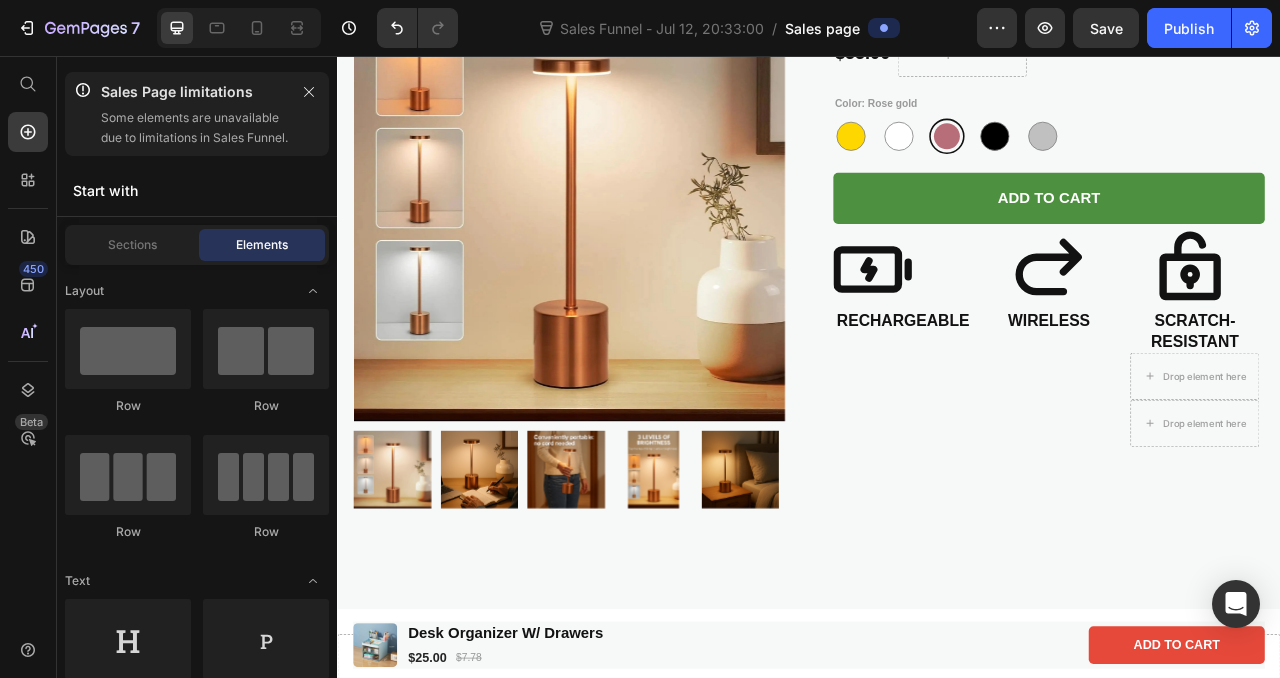 scroll, scrollTop: 172, scrollLeft: 0, axis: vertical 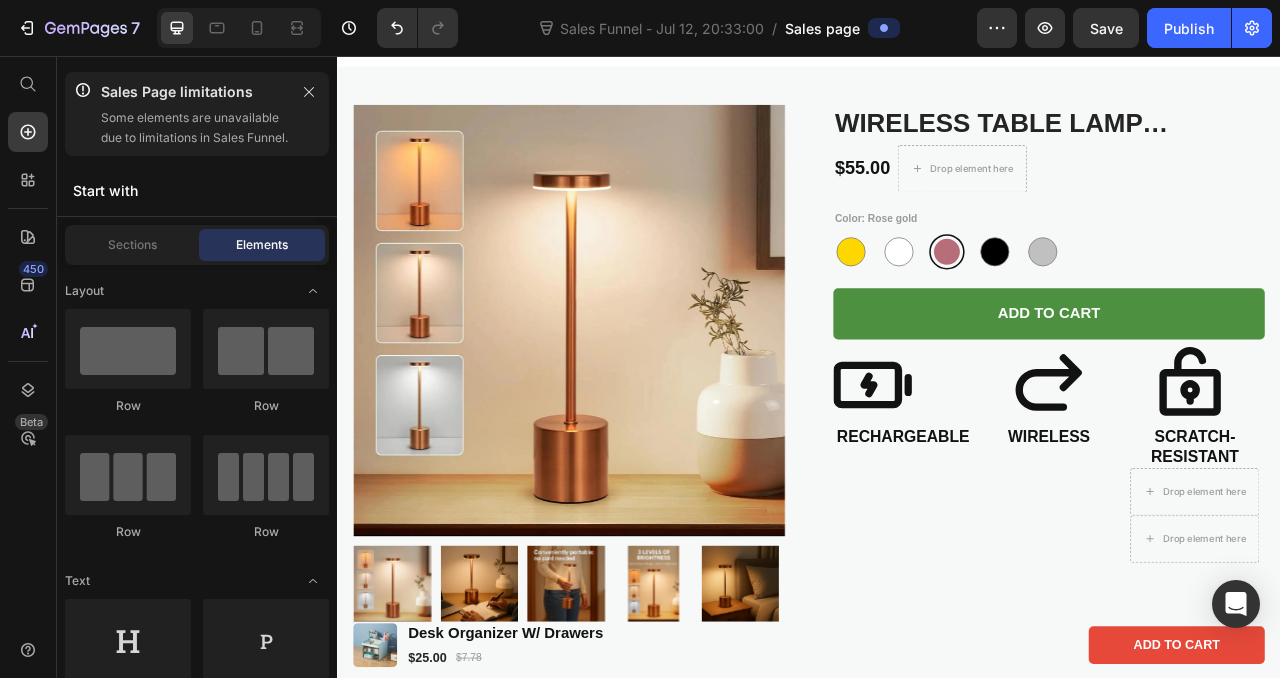 click on "Start with" at bounding box center (197, 190) 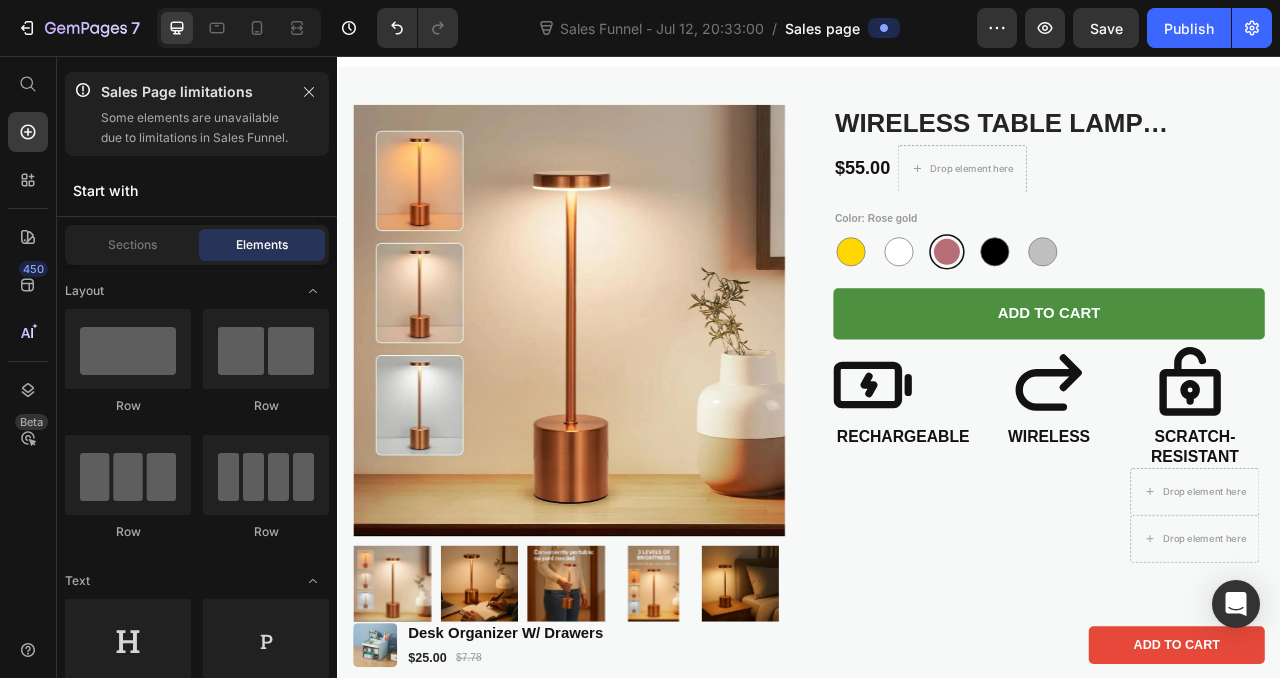 click on "Start with" at bounding box center (197, 190) 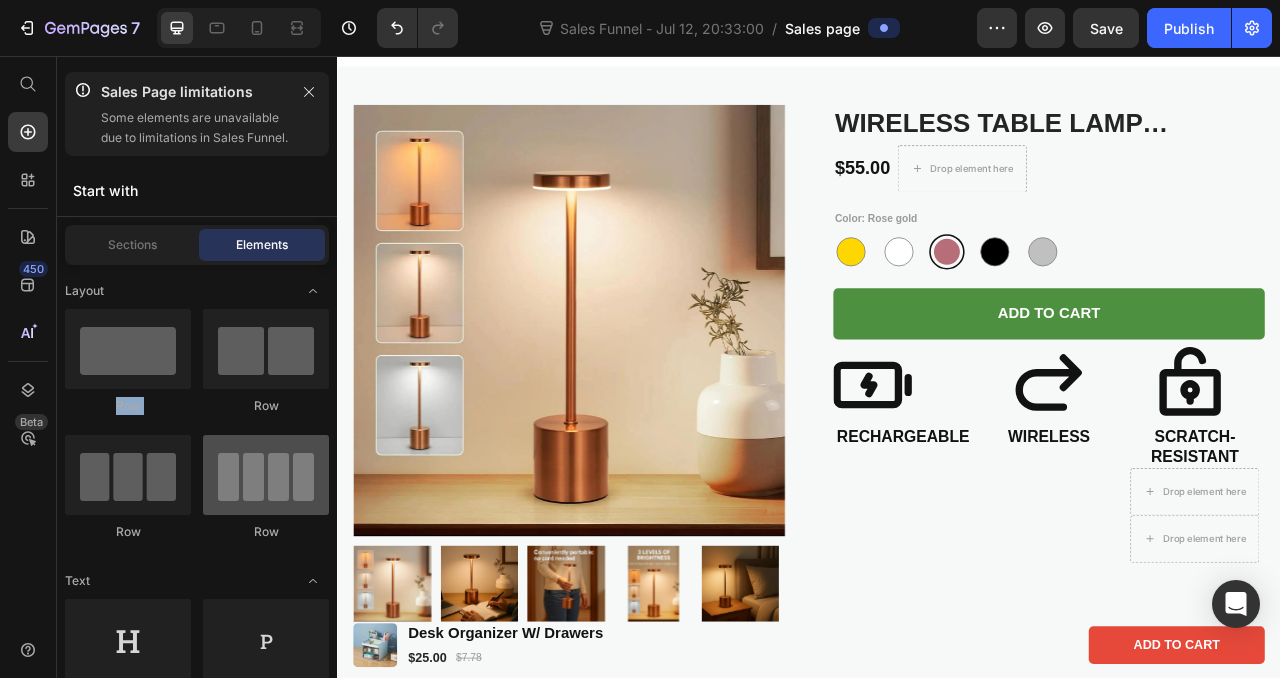 drag, startPoint x: 330, startPoint y: 65, endPoint x: 223, endPoint y: 475, distance: 423.73224 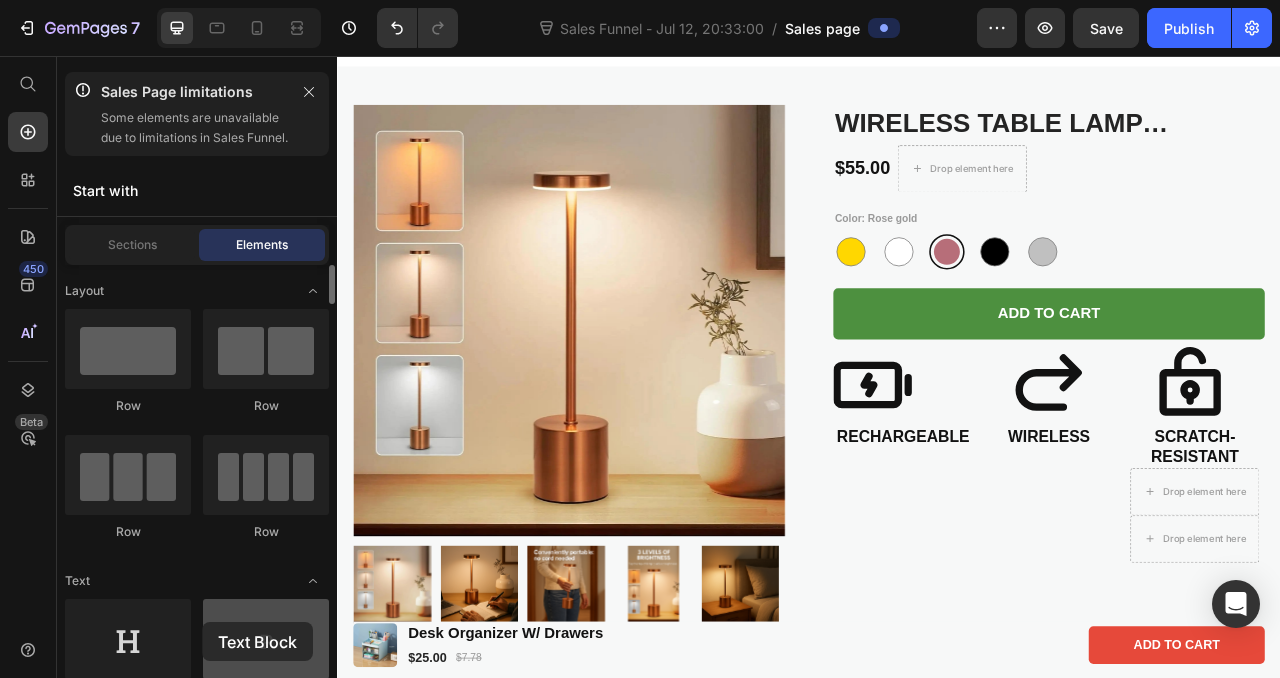 click at bounding box center [266, 639] 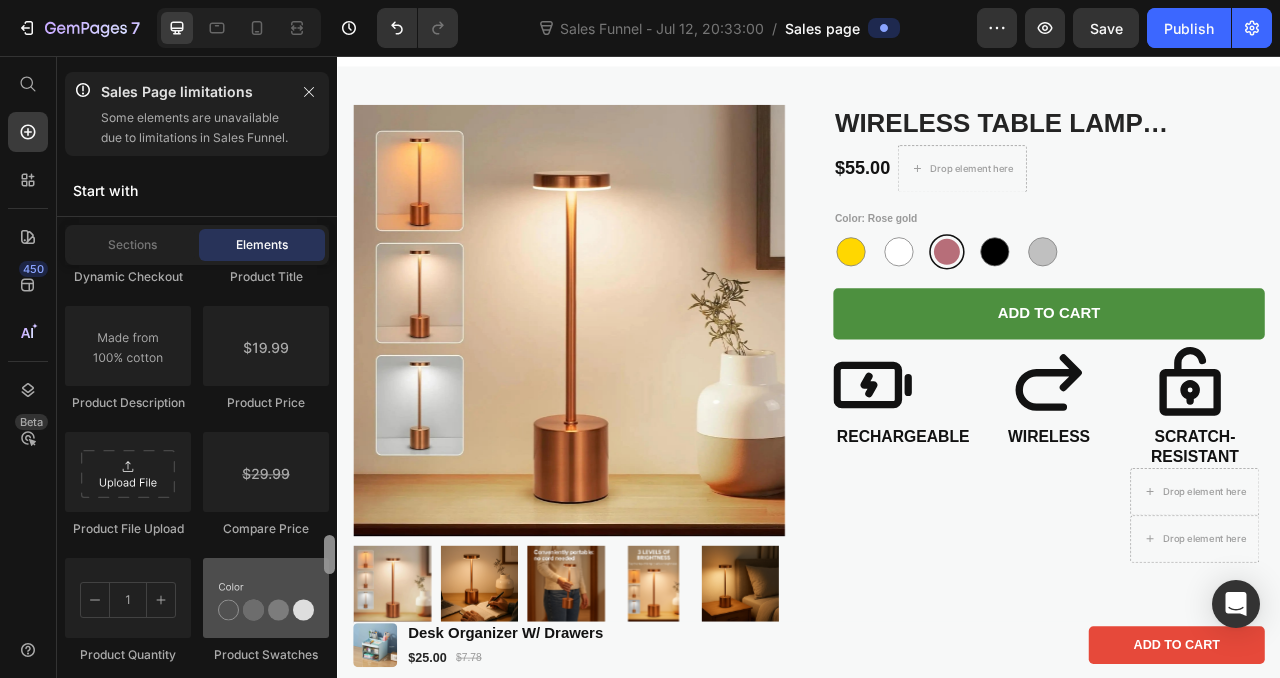 scroll, scrollTop: 3590, scrollLeft: 0, axis: vertical 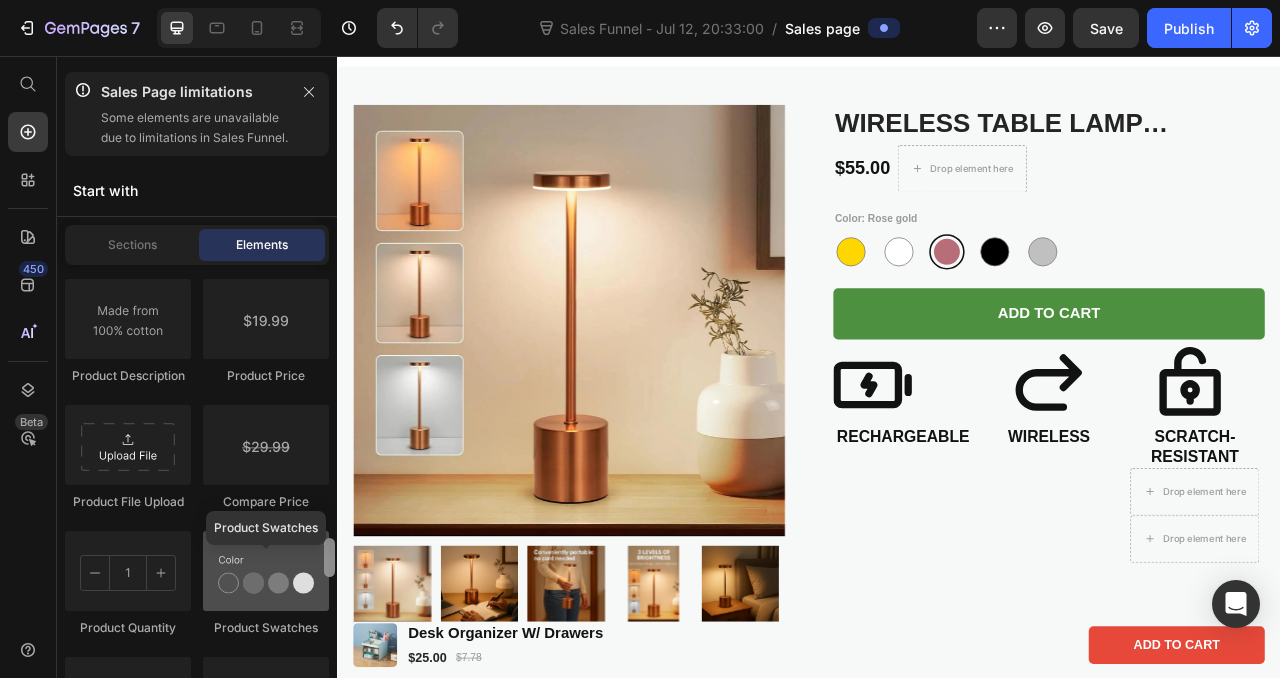 drag, startPoint x: 328, startPoint y: 303, endPoint x: 309, endPoint y: 576, distance: 273.66037 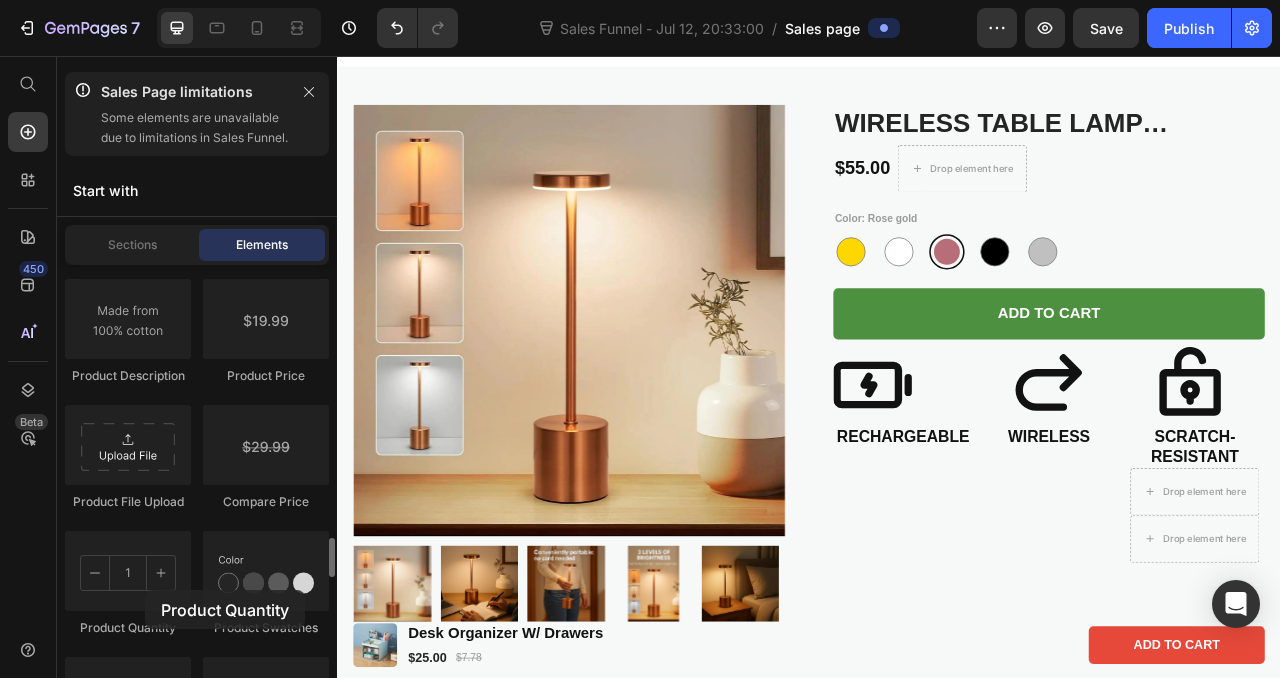 scroll, scrollTop: 39, scrollLeft: 0, axis: vertical 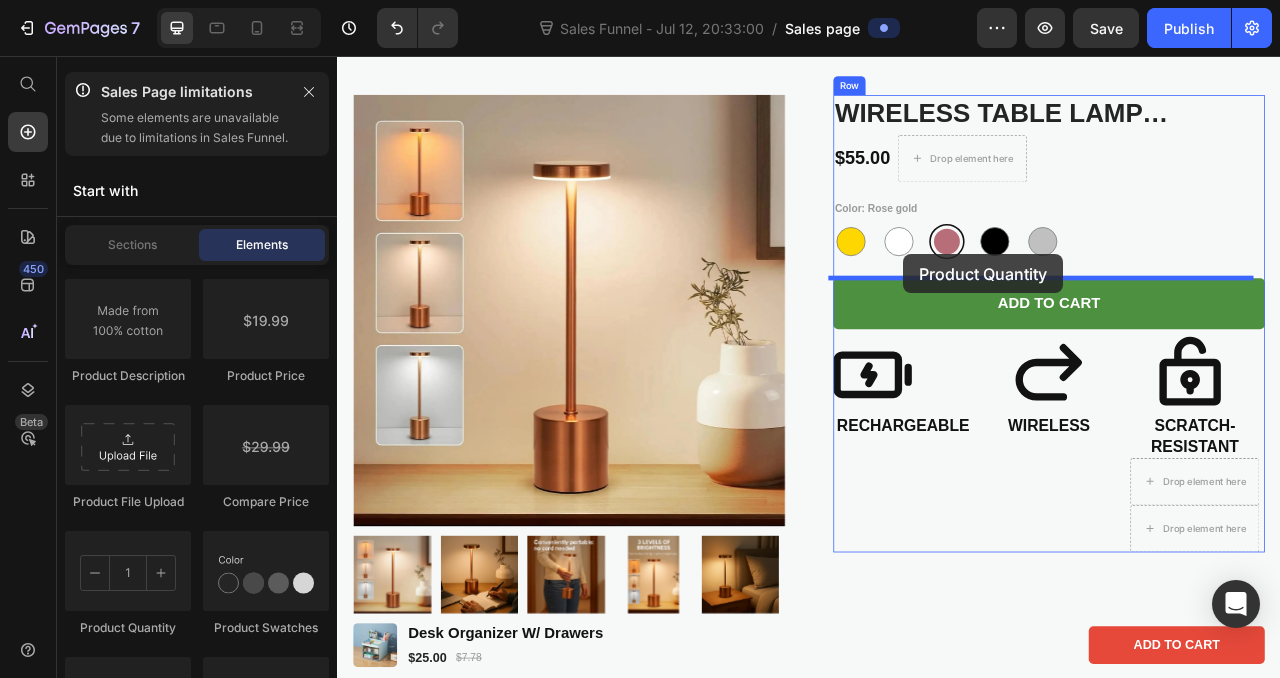 drag, startPoint x: 481, startPoint y: 646, endPoint x: 1054, endPoint y: 306, distance: 666.27997 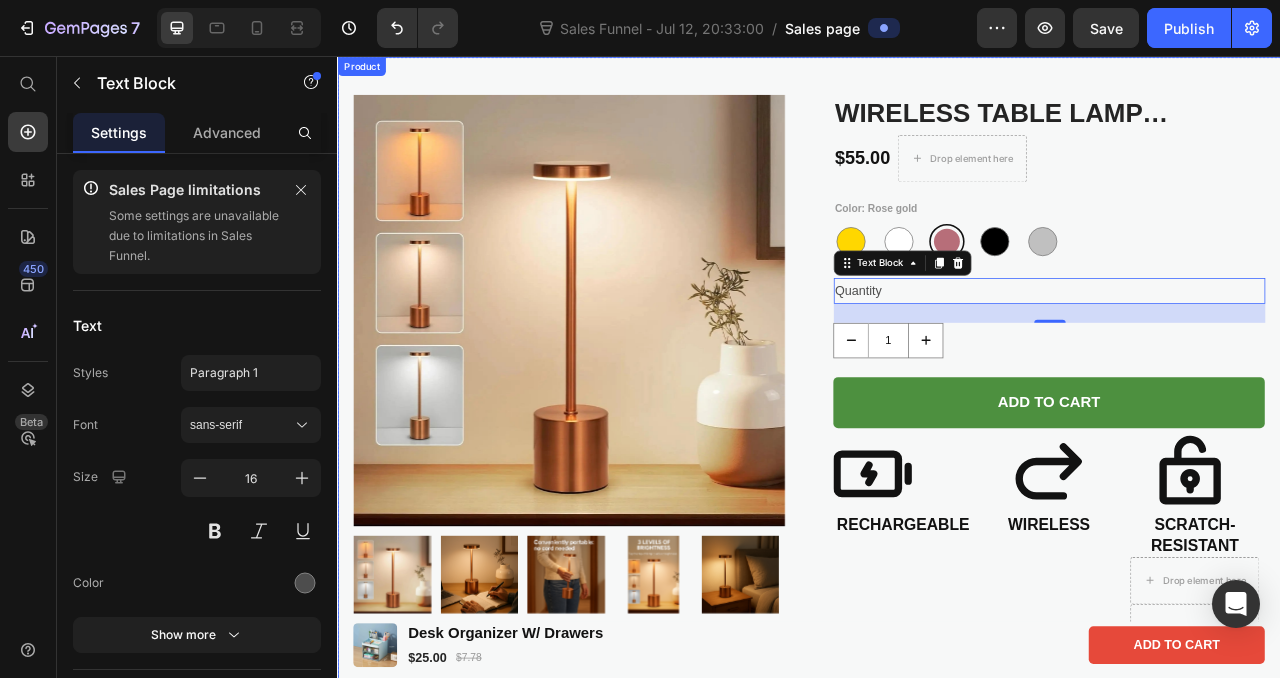 click on "Product Images Wireless Table Lamp W/Touch Sensor, Portable Product Title $55.00 Product Price
Drop element here Row  Color: Rose gold Gold Gold White White Rose gold Rose gold Black Black Silver Silver Product Variants & Swatches Quantity Text Block   24 1 Product Quantity Add to cart Add to Cart
Icon RECHARGEABLE Heading
Icon WIRELESS Heading
Icon Heading SCRATCH-RESISTANT Heading
Drop element here
Drop element here Icon List Row Row Product" at bounding box center [937, 460] 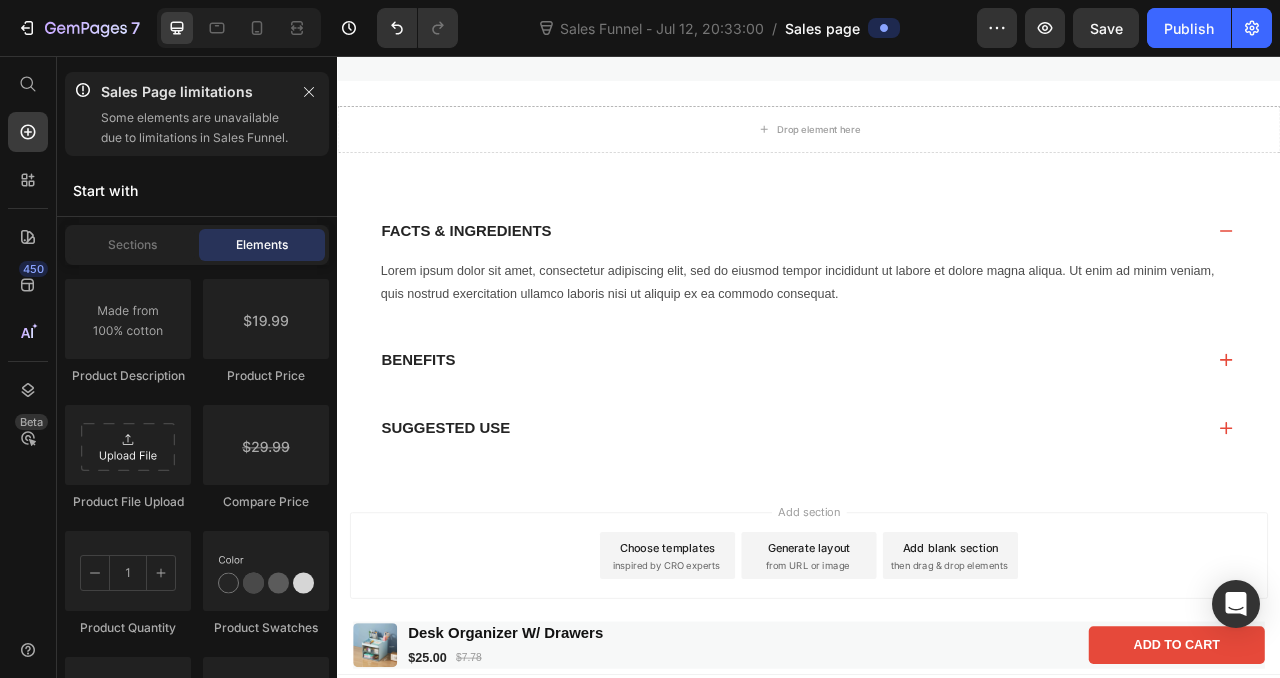 scroll, scrollTop: 931, scrollLeft: 0, axis: vertical 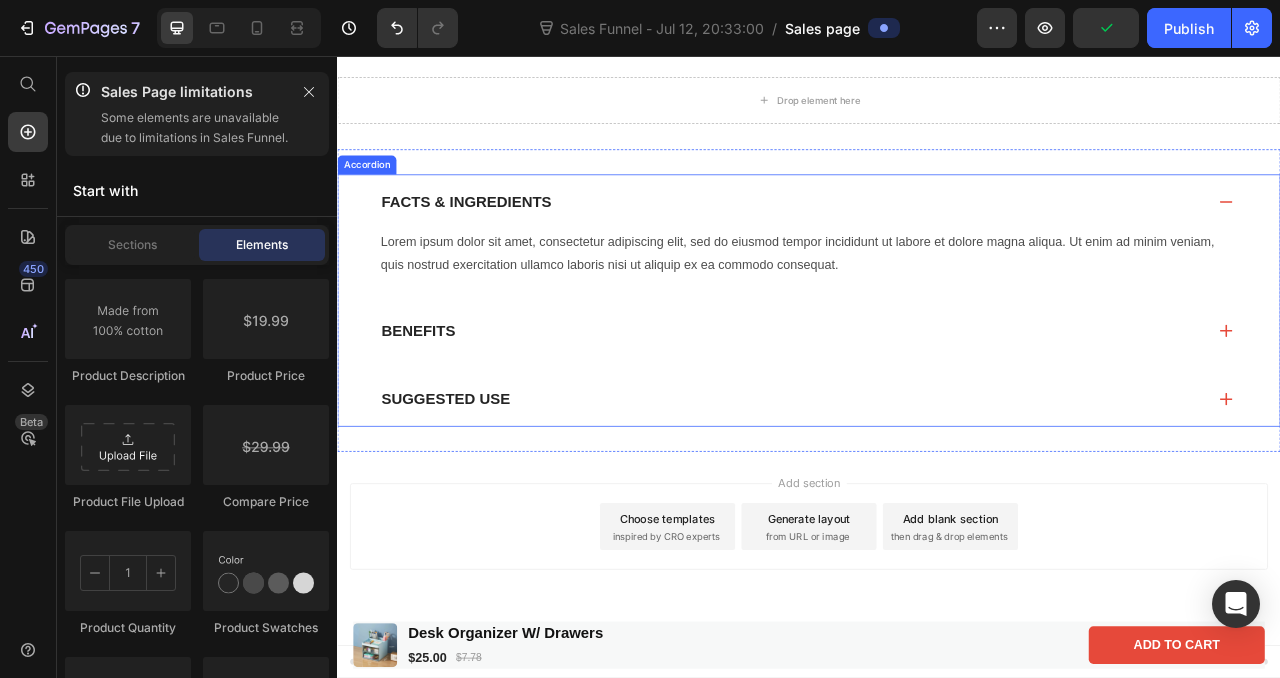 click on "Facts & Ingredients" at bounding box center [937, 242] 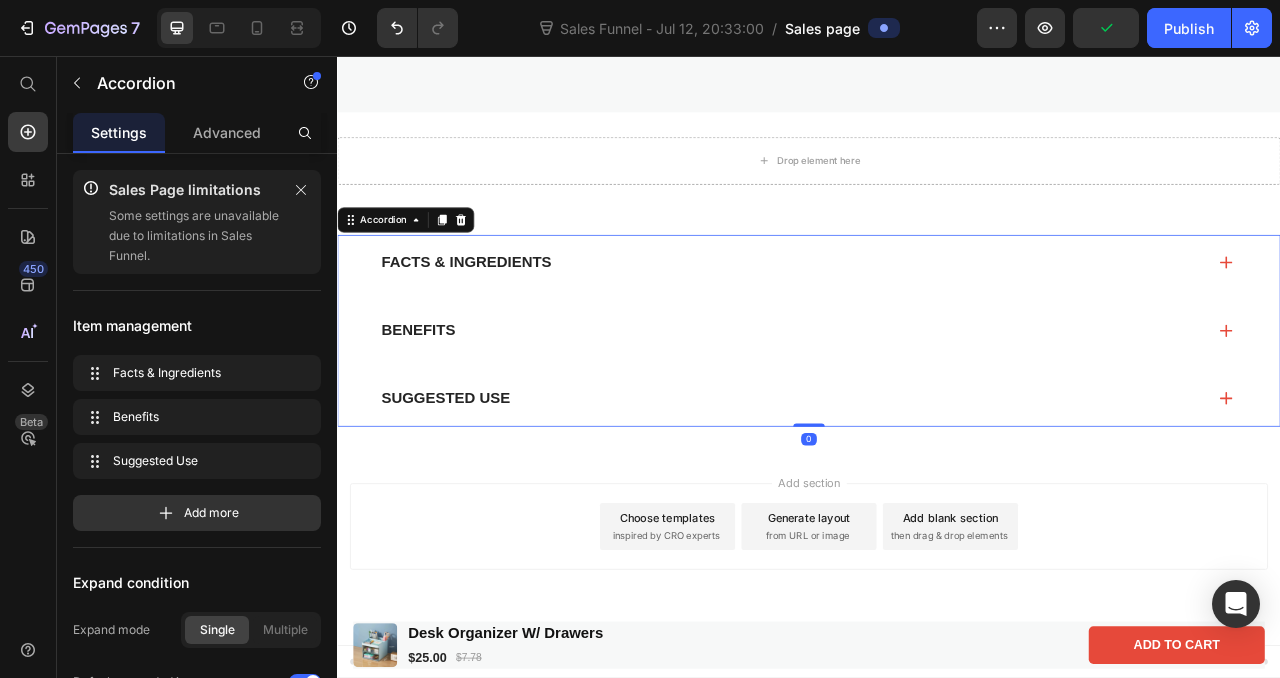 scroll, scrollTop: 853, scrollLeft: 0, axis: vertical 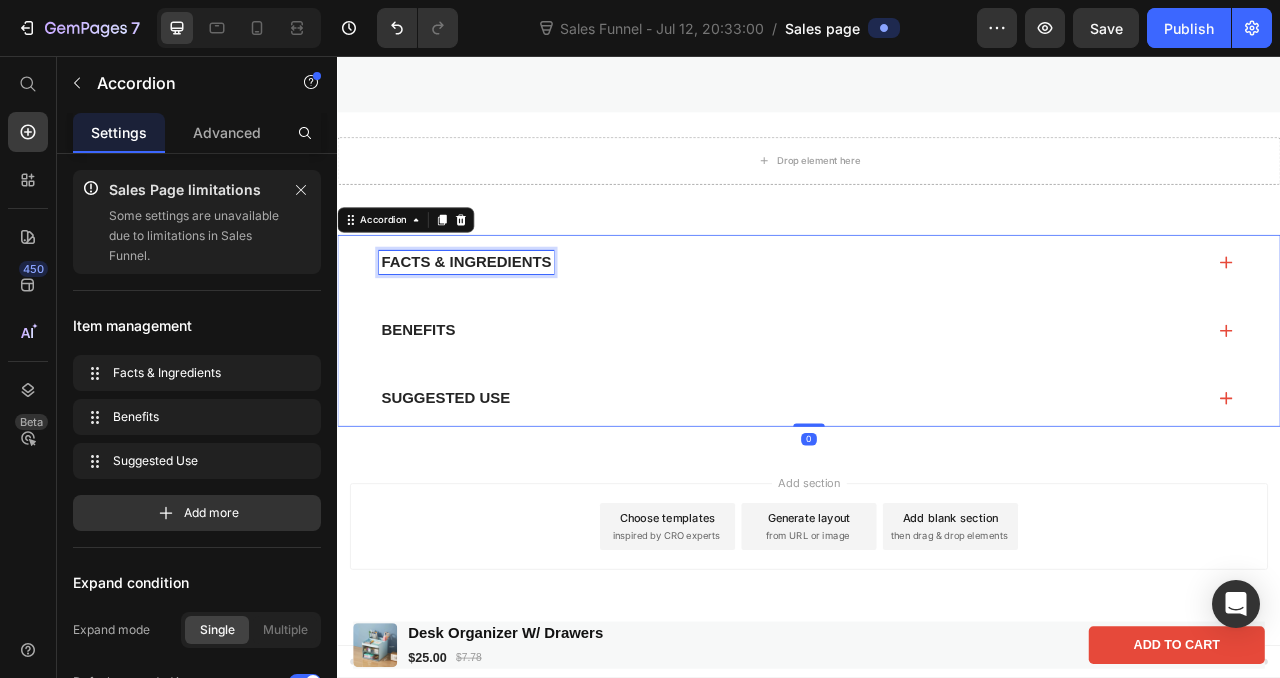click on "Facts & Ingredients" at bounding box center [501, 319] 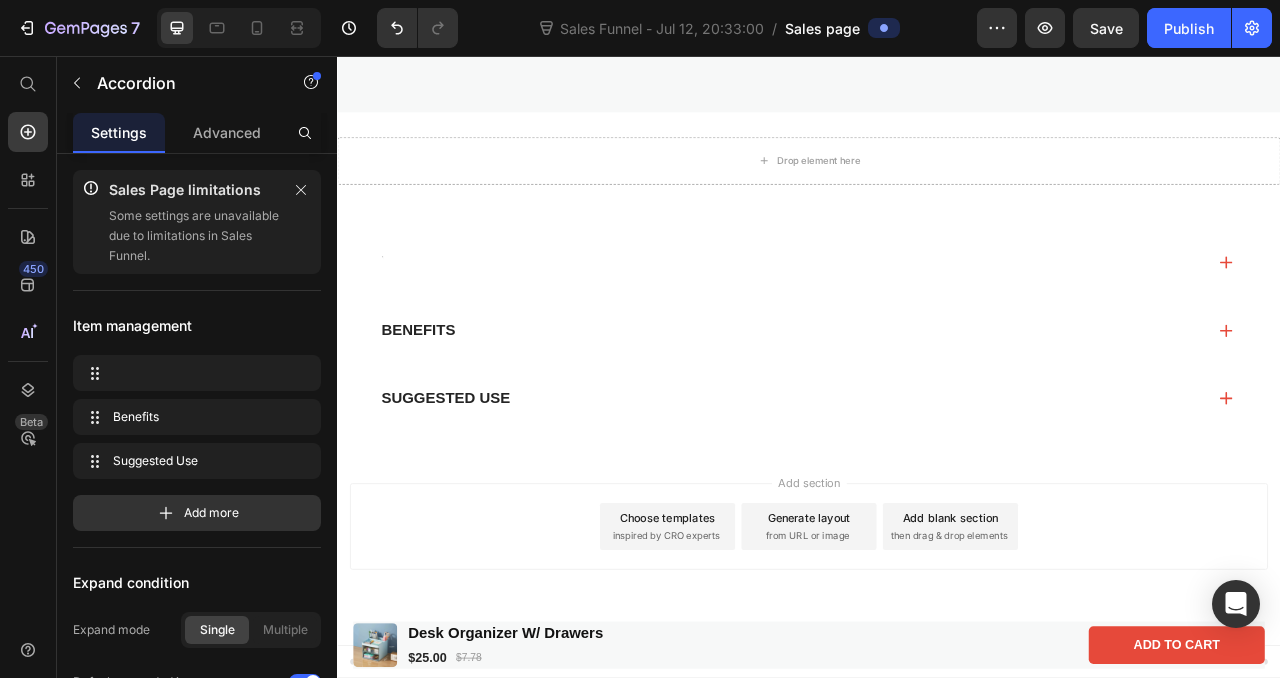 scroll, scrollTop: 833, scrollLeft: 0, axis: vertical 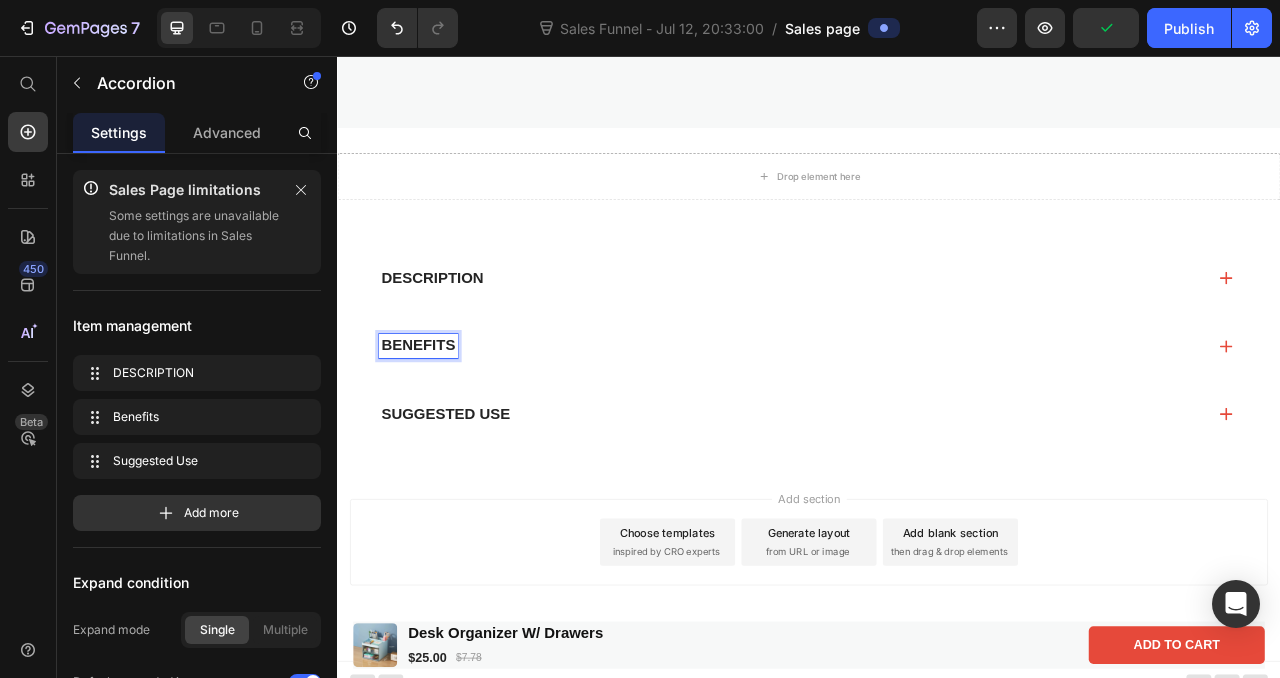 click on "Benefits" at bounding box center [440, 425] 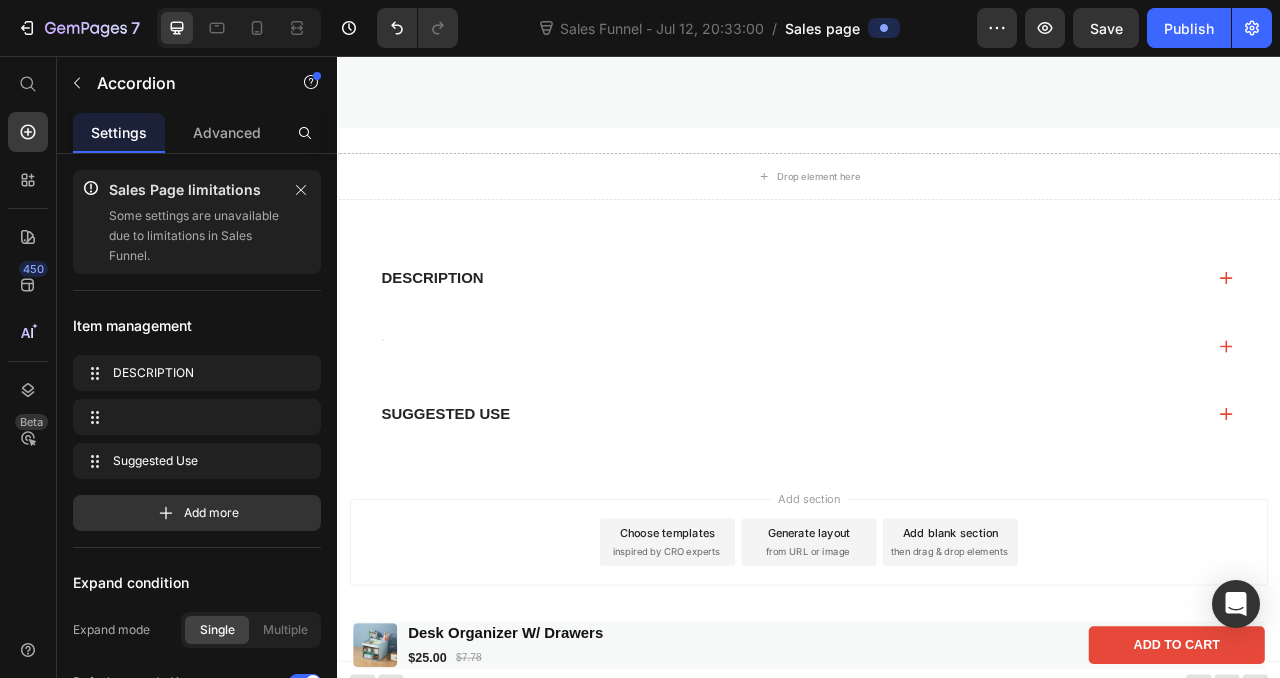 scroll, scrollTop: 828, scrollLeft: 0, axis: vertical 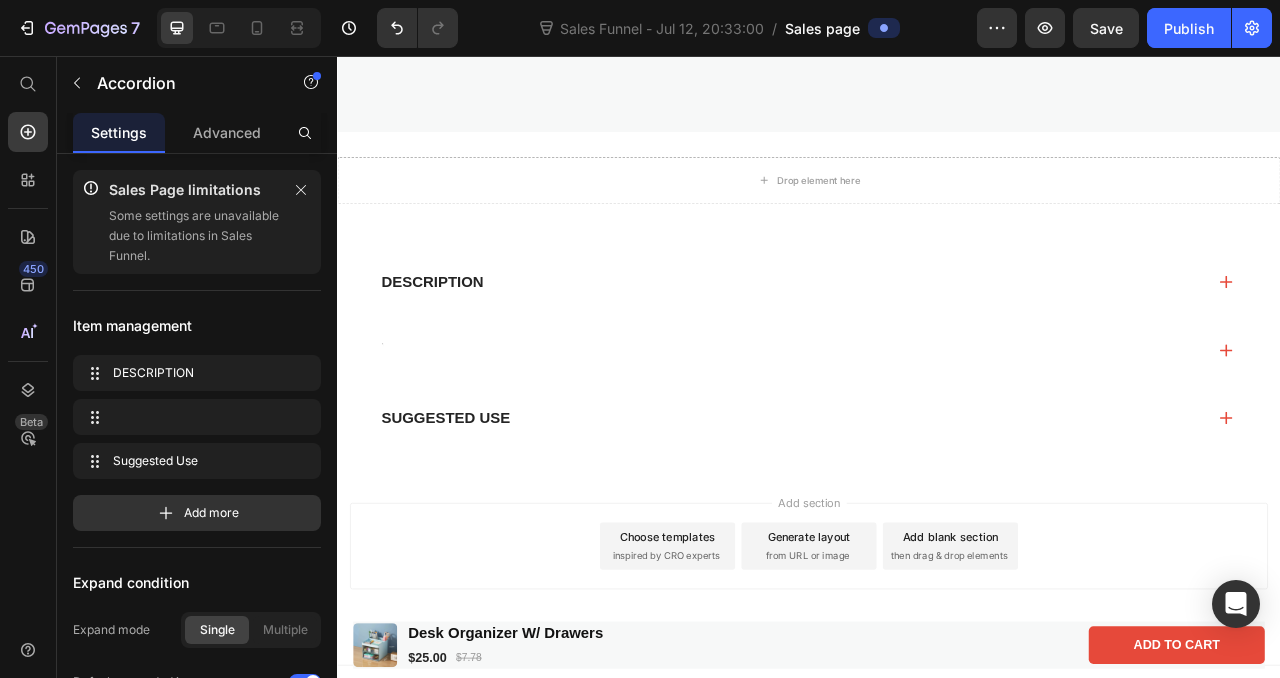 click on "DESCRIPTION" at bounding box center [917, 344] 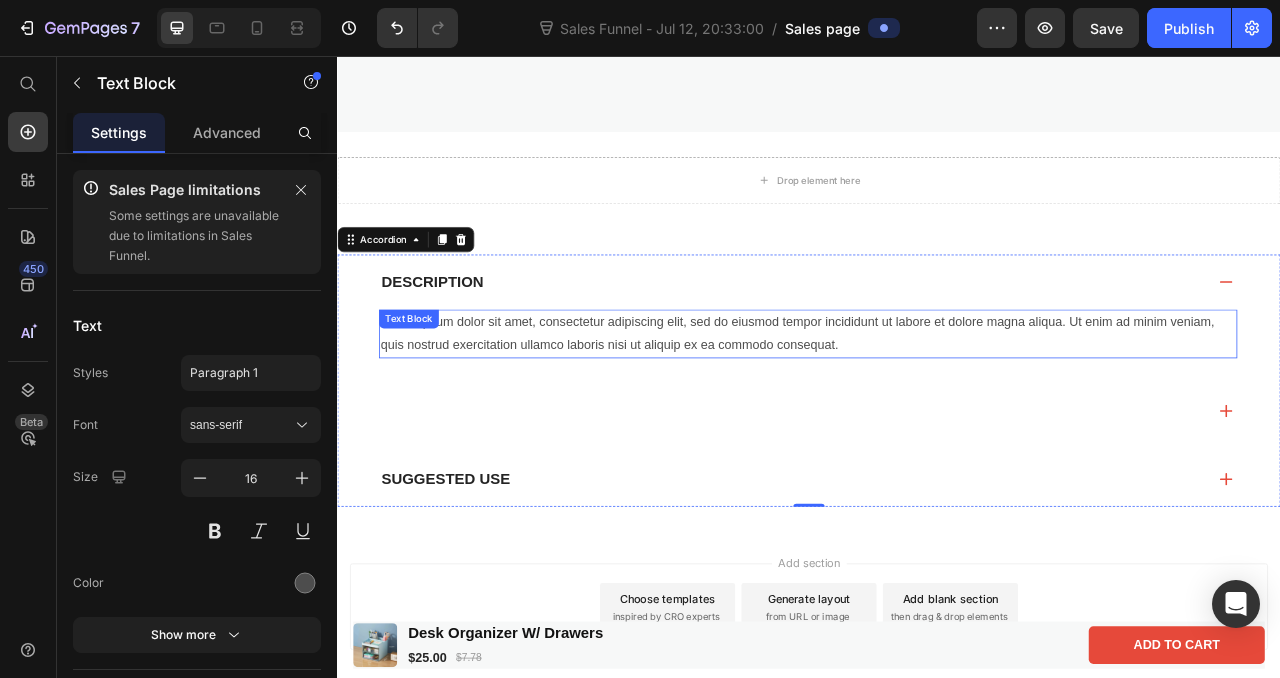 click on "Lorem ipsum dolor sit amet, consectetur adipiscing elit, sed do eiusmod tempor incididunt ut labore et dolore magna aliqua. Ut enim ad minim veniam, quis nostrud exercitation ullamco laboris nisi ut aliquip ex ea commodo consequat." at bounding box center [936, 410] 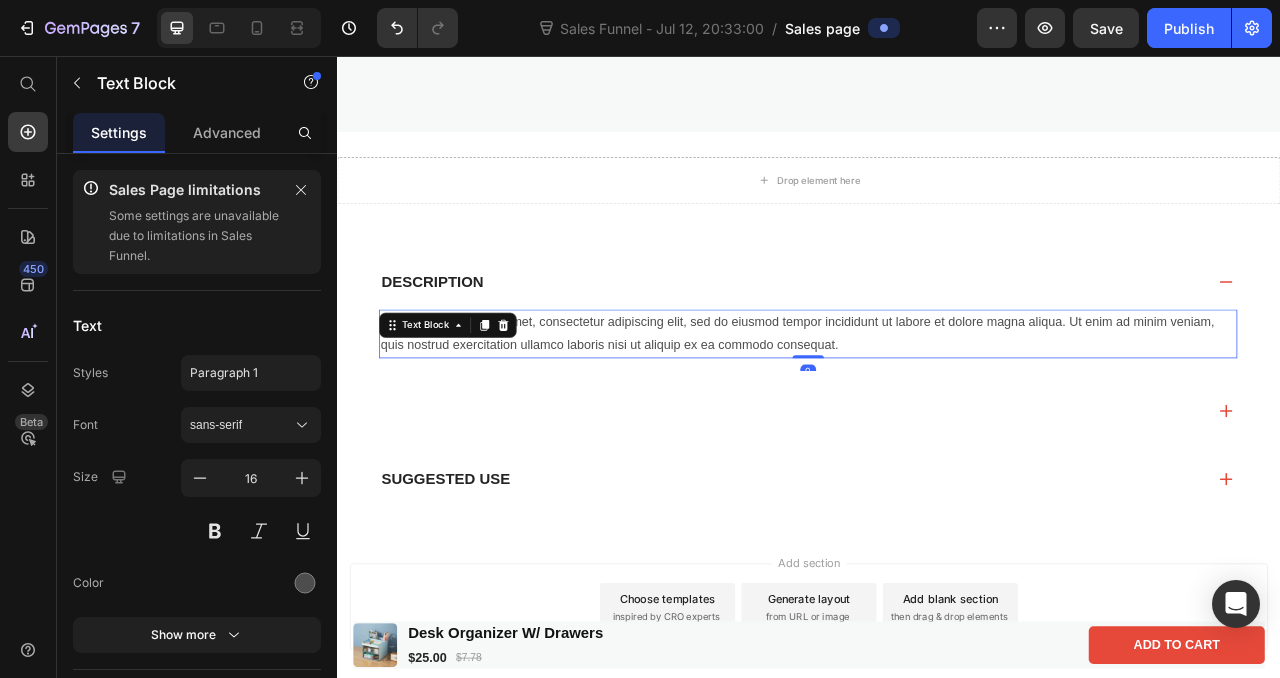 click on "Lorem ipsum dolor sit amet, consectetur adipiscing elit, sed do eiusmod tempor incididunt ut labore et dolore magna aliqua. Ut enim ad minim veniam, quis nostrud exercitation ullamco laboris nisi ut aliquip ex ea commodo consequat." at bounding box center (936, 410) 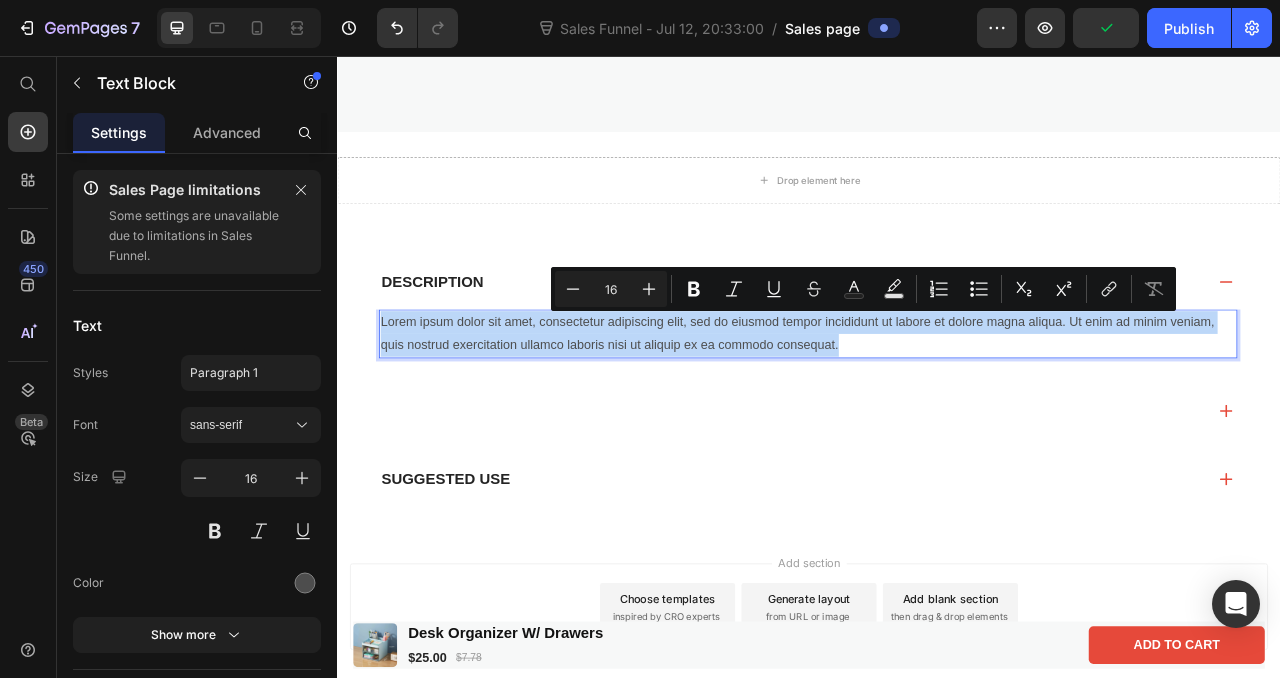 drag, startPoint x: 392, startPoint y: 392, endPoint x: 985, endPoint y: 437, distance: 594.70496 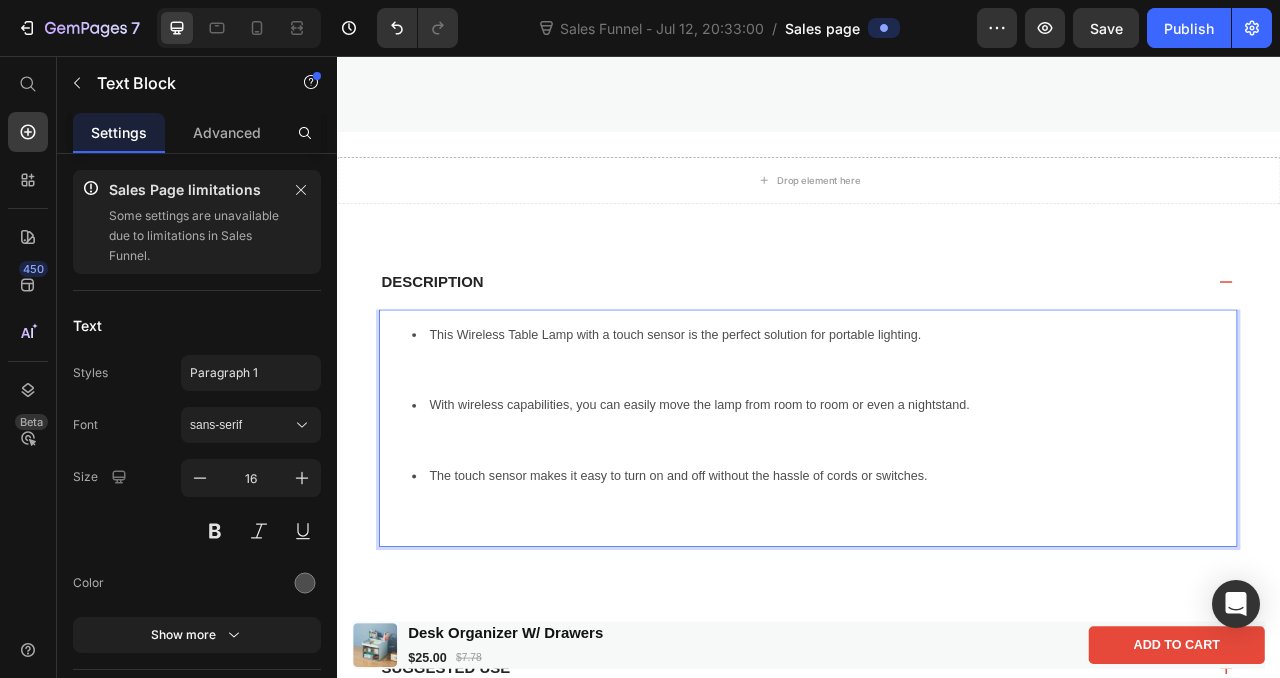 drag, startPoint x: 55, startPoint y: 333, endPoint x: 1072, endPoint y: 5, distance: 1068.5846 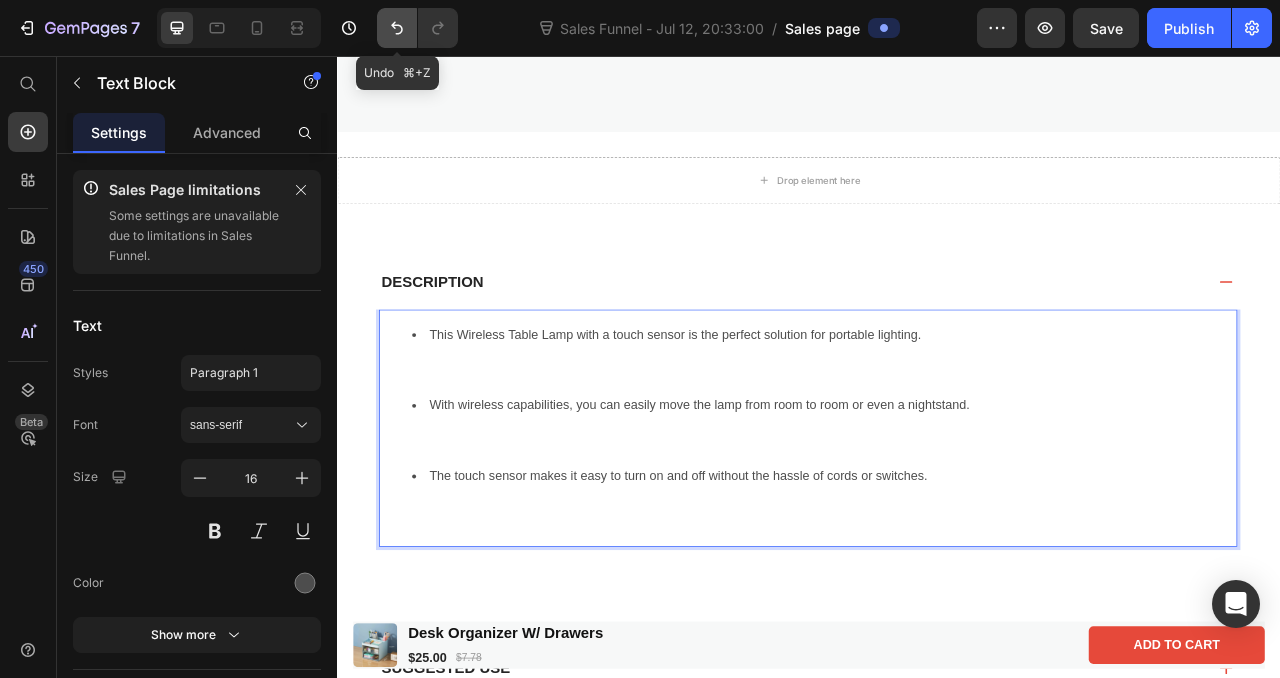 click 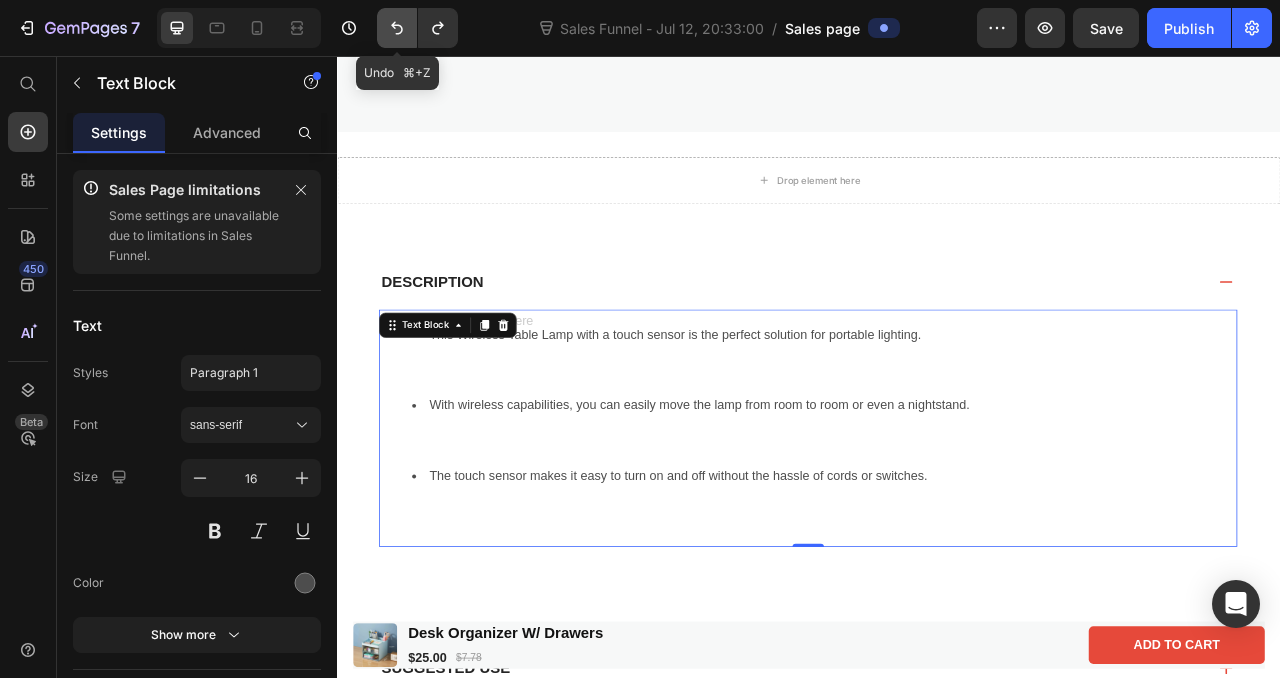 click 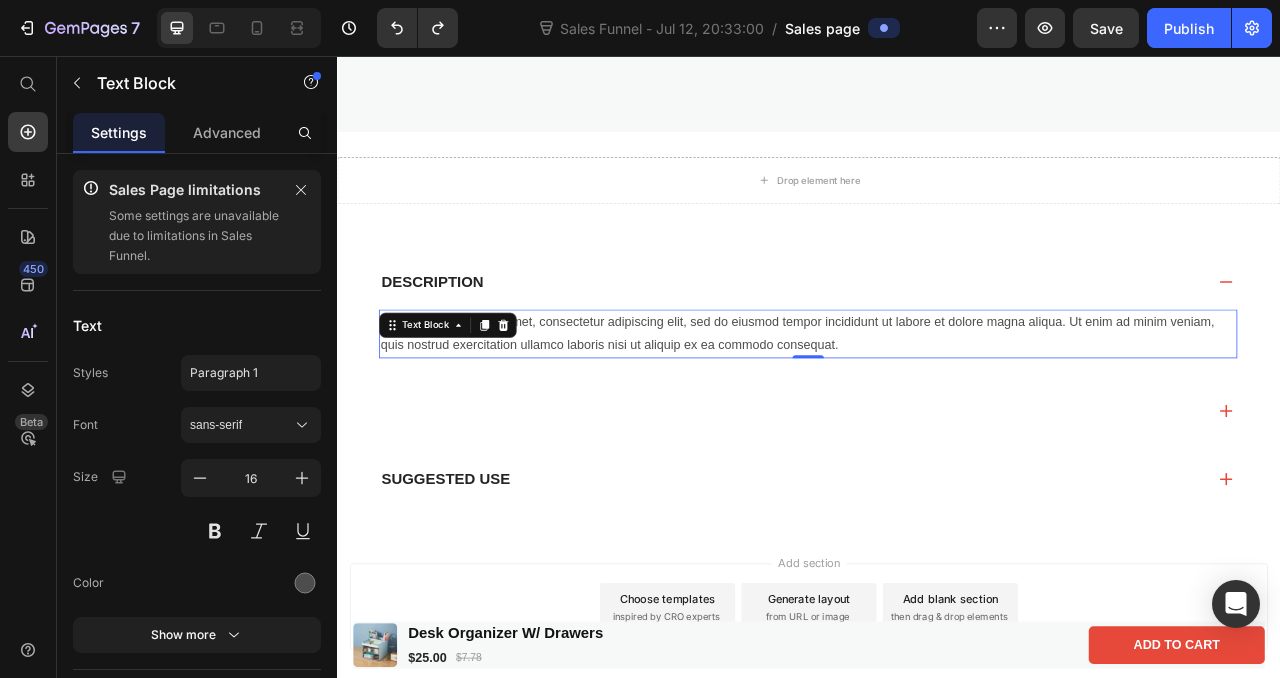 click on "Lorem ipsum dolor sit amet, consectetur adipiscing elit, sed do eiusmod tempor incididunt ut labore et dolore magna aliqua. Ut enim ad minim veniam, quis nostrud exercitation ullamco laboris nisi ut aliquip ex ea commodo consequat." at bounding box center [936, 410] 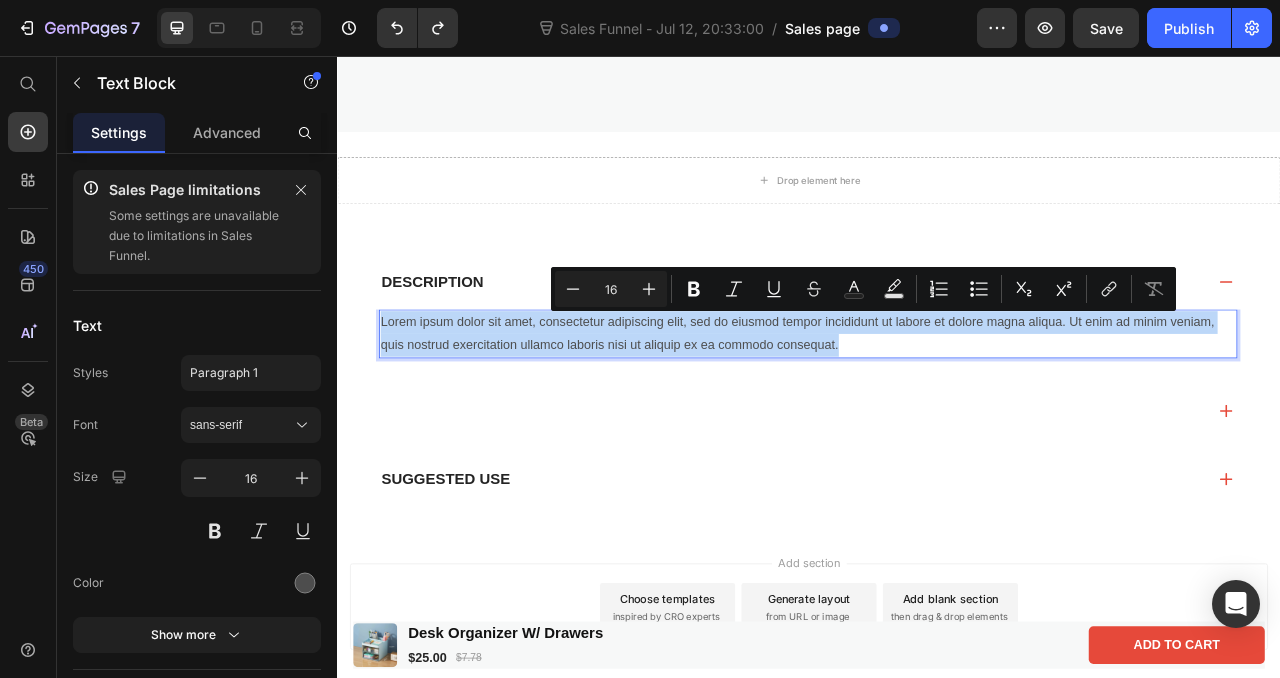 drag, startPoint x: 394, startPoint y: 394, endPoint x: 973, endPoint y: 412, distance: 579.2797 